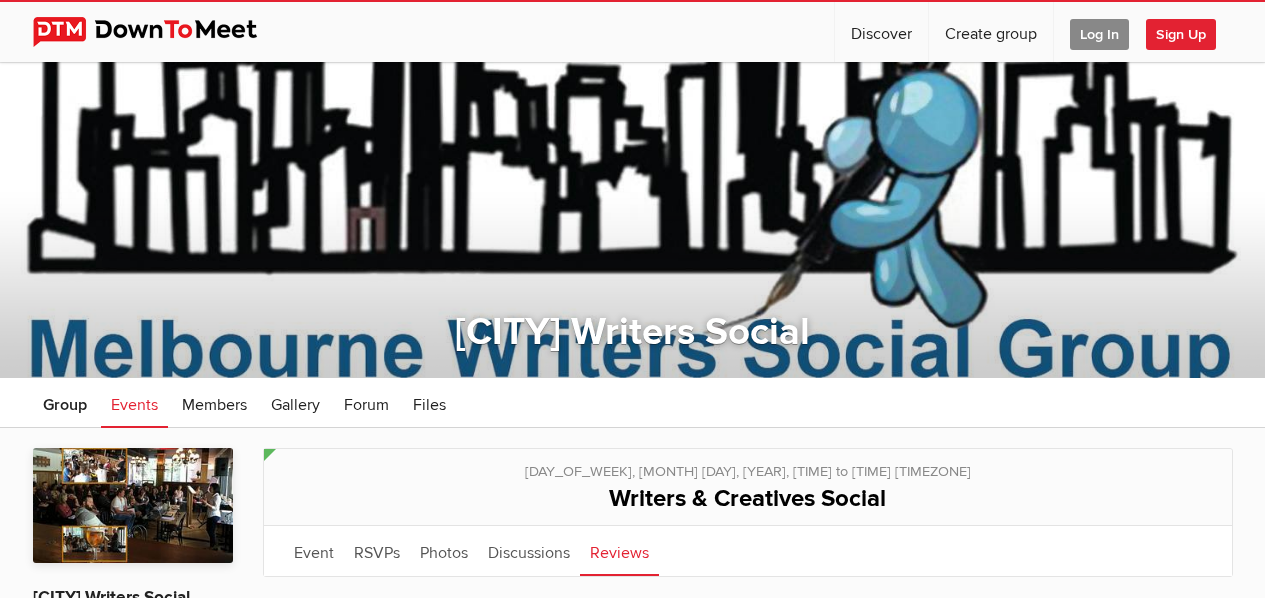 scroll, scrollTop: 0, scrollLeft: 0, axis: both 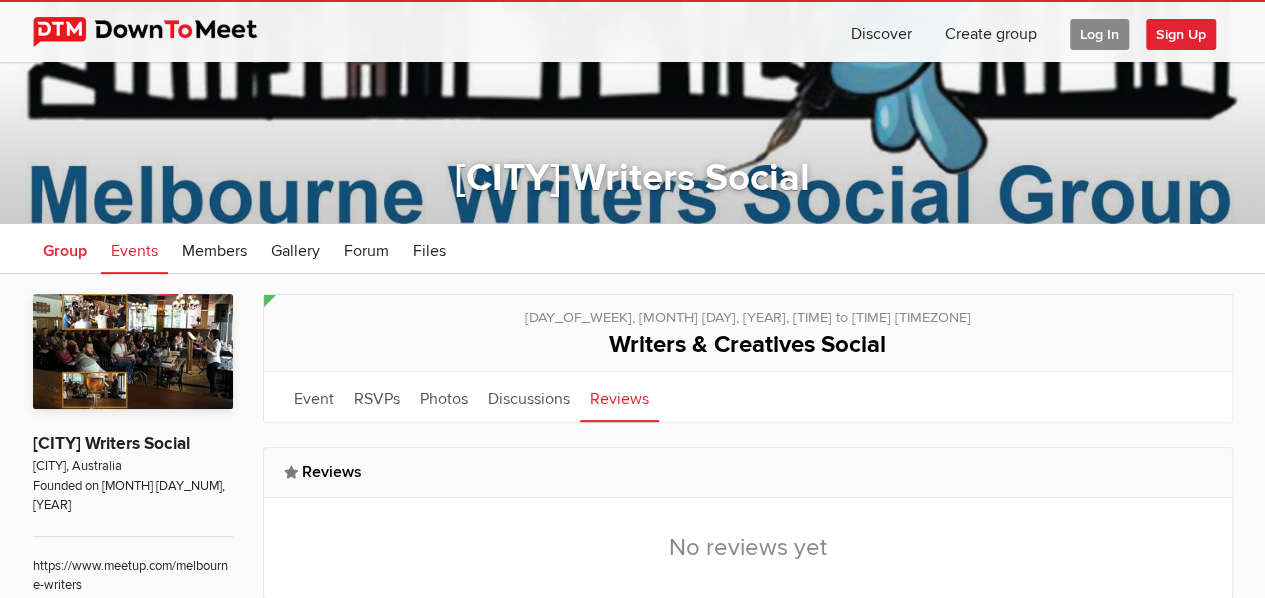 click on "Group" 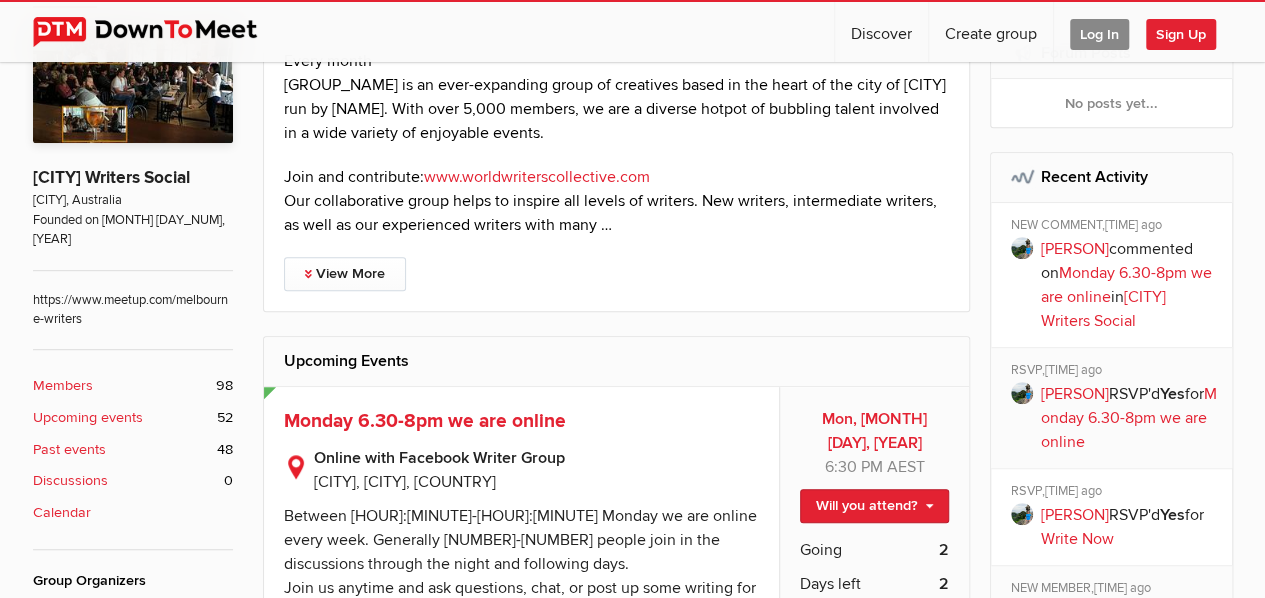 scroll, scrollTop: 82, scrollLeft: 0, axis: vertical 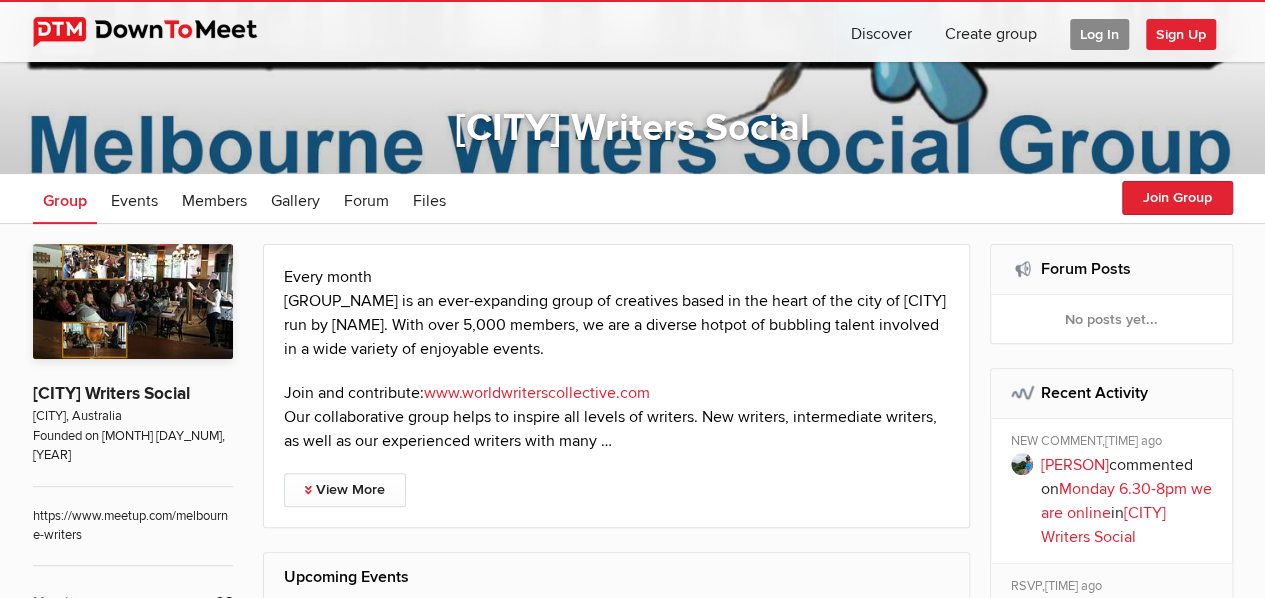 click 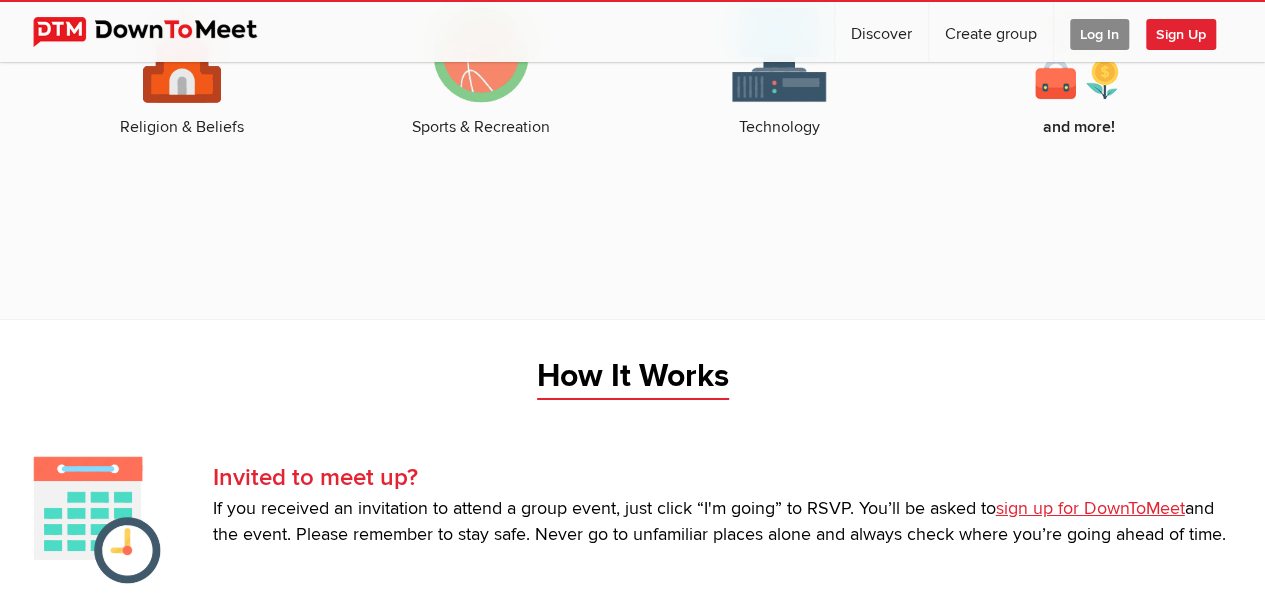 scroll, scrollTop: 3899, scrollLeft: 0, axis: vertical 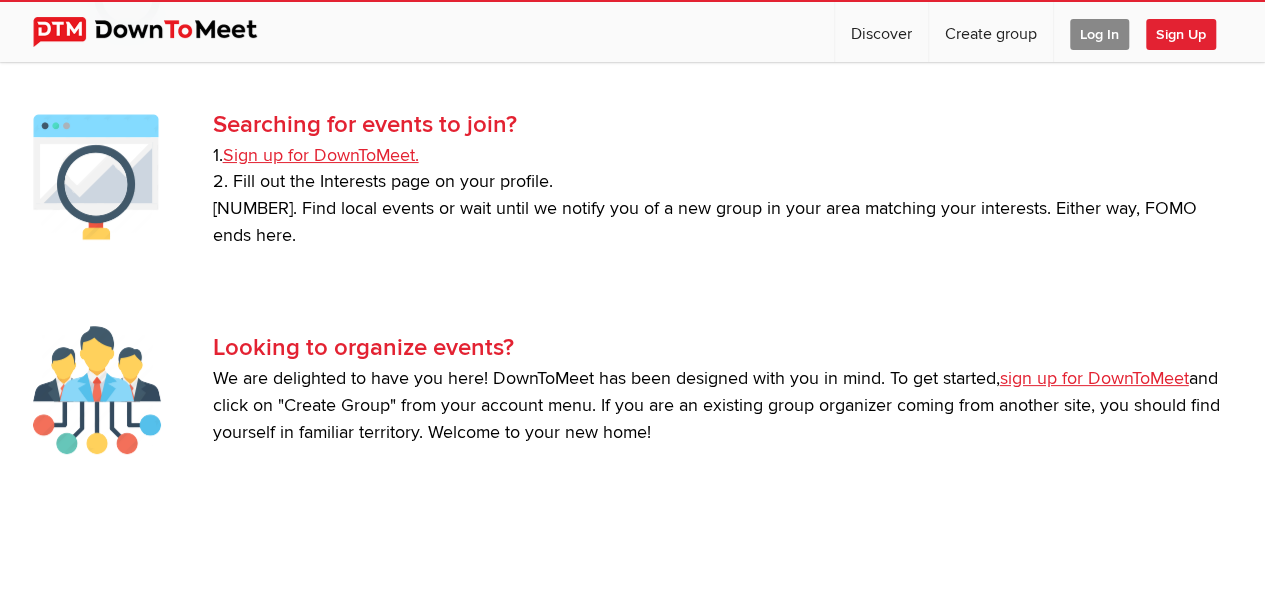 click on "Log In" 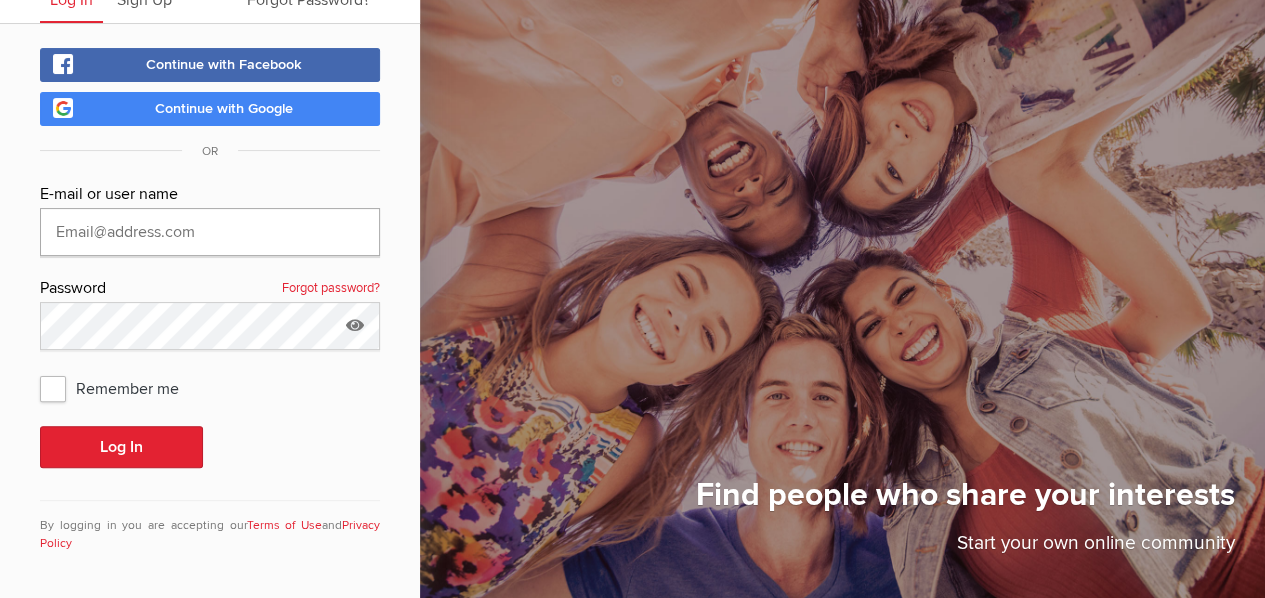 type on "[EMAIL]" 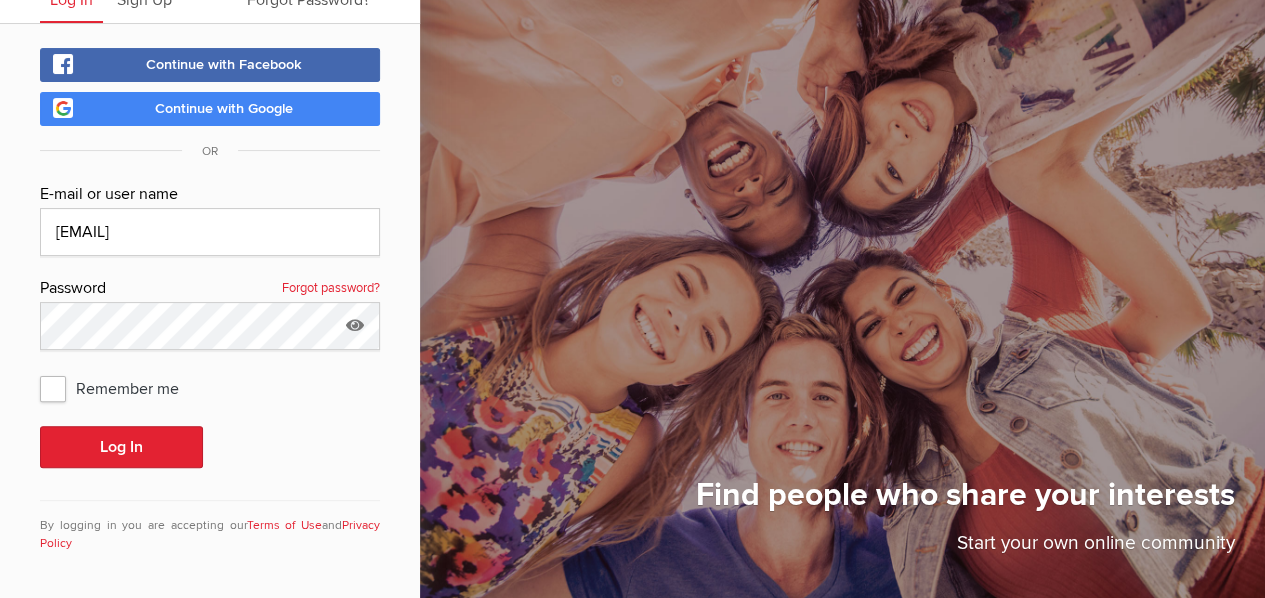 click on "Remember me" 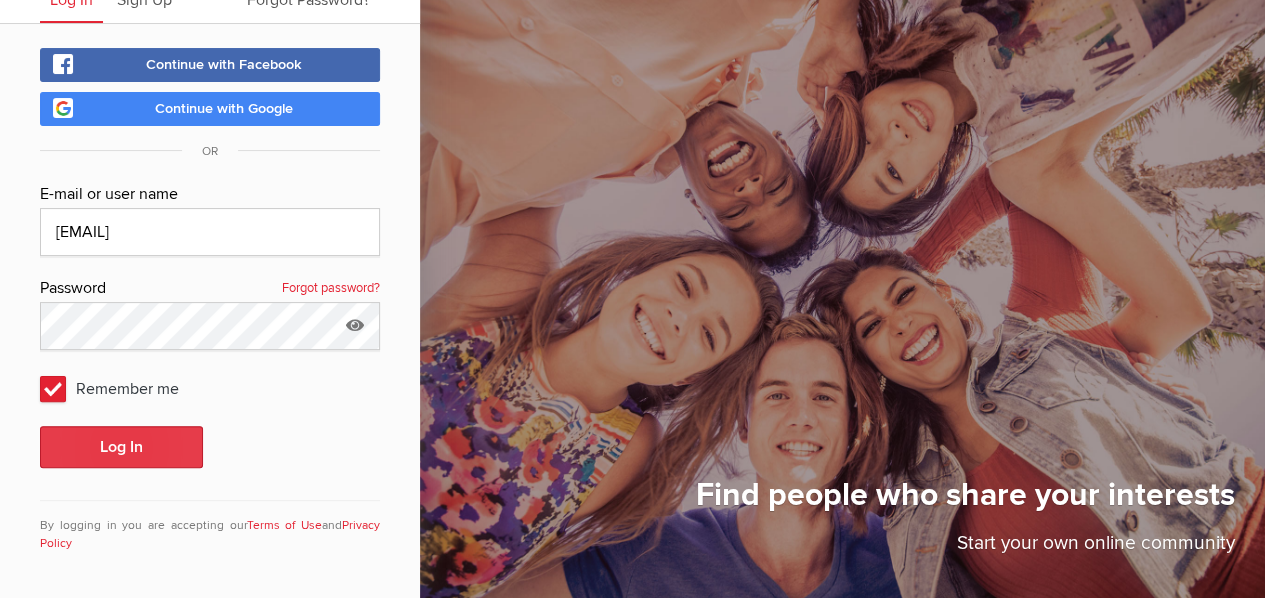 click on "Log In" 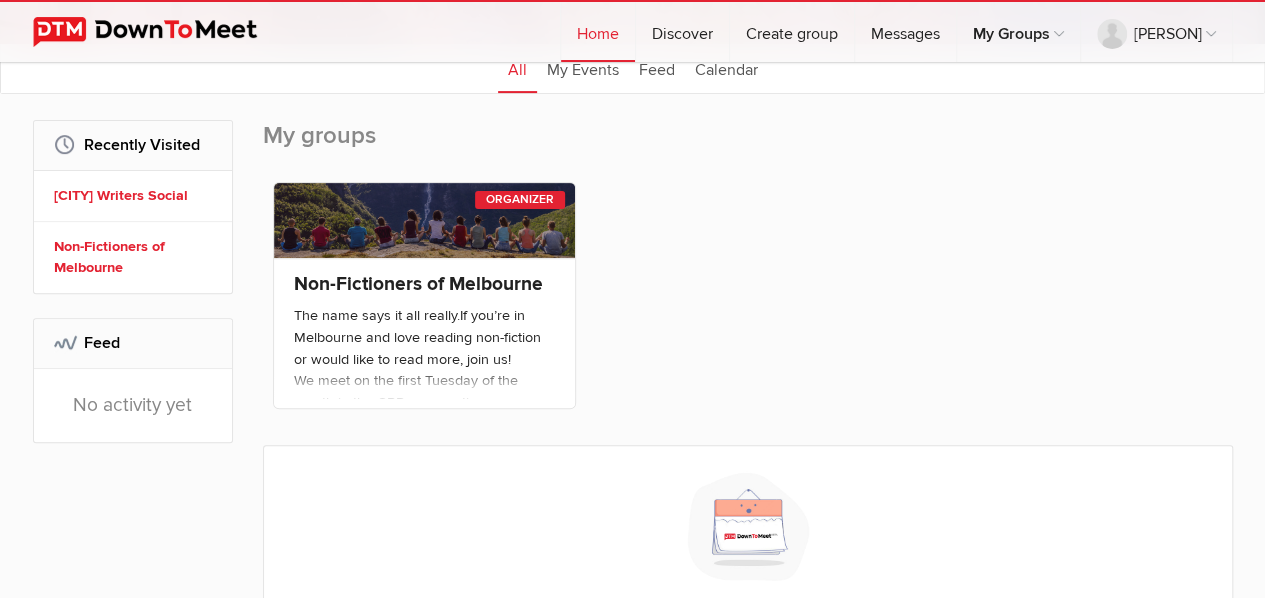 scroll, scrollTop: 263, scrollLeft: 0, axis: vertical 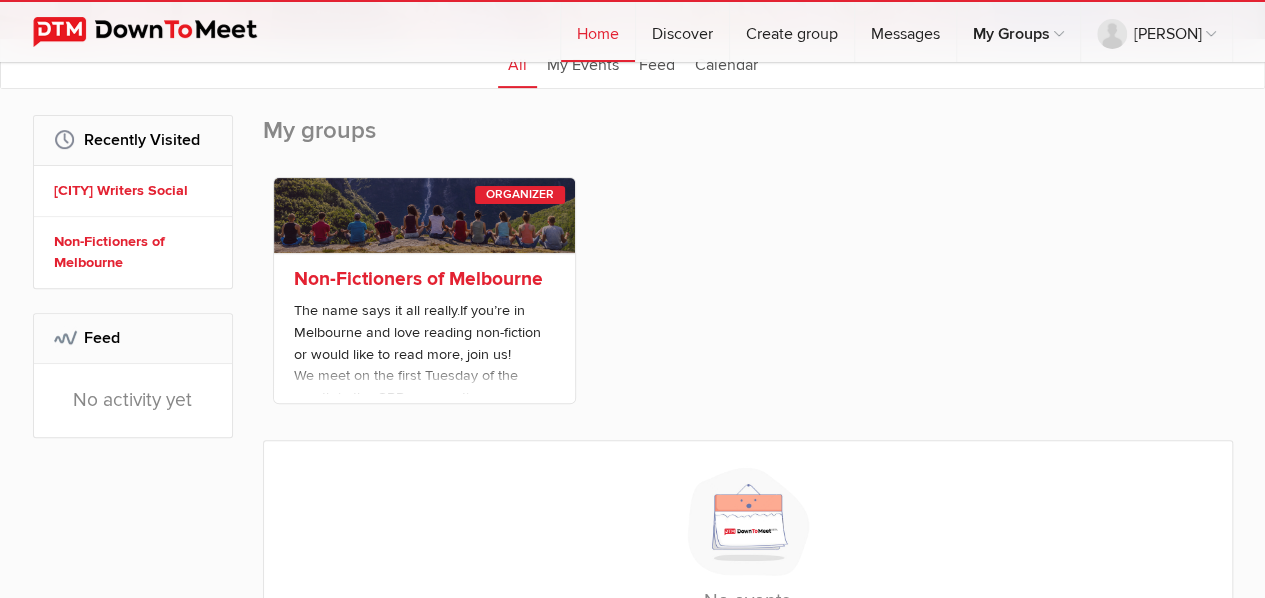 click on "The name says it all really.If you’re in Melbourne and love reading non-fiction or would like to read more, join us! We meet on the first Tuesday of the month in the CBD or sometimes Prahran/Windsor/Elsternwick and try to schedule our books a few months in advance." 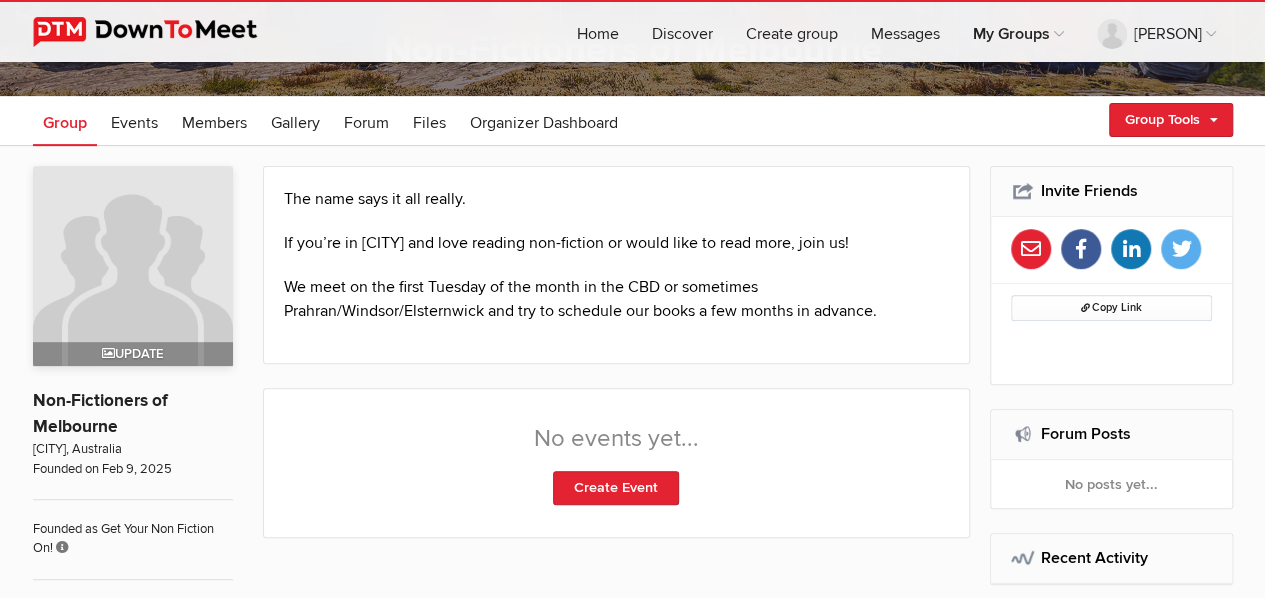 scroll, scrollTop: 328, scrollLeft: 0, axis: vertical 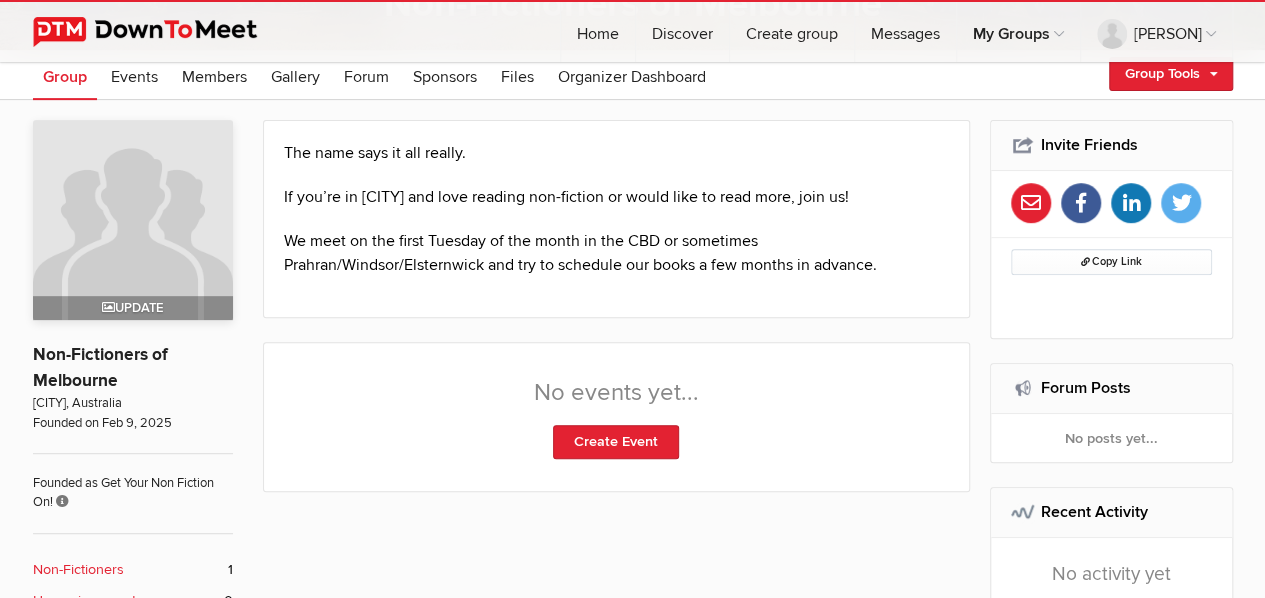 click on "This will be shown under the DownToMeet group creation date." 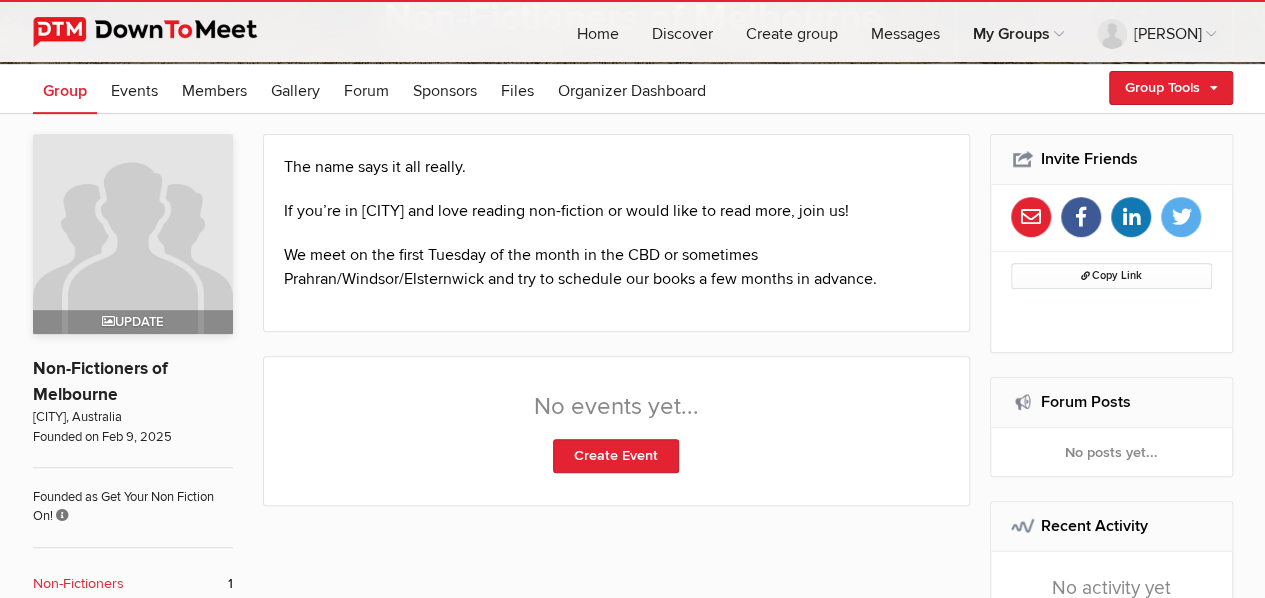 scroll, scrollTop: 282, scrollLeft: 0, axis: vertical 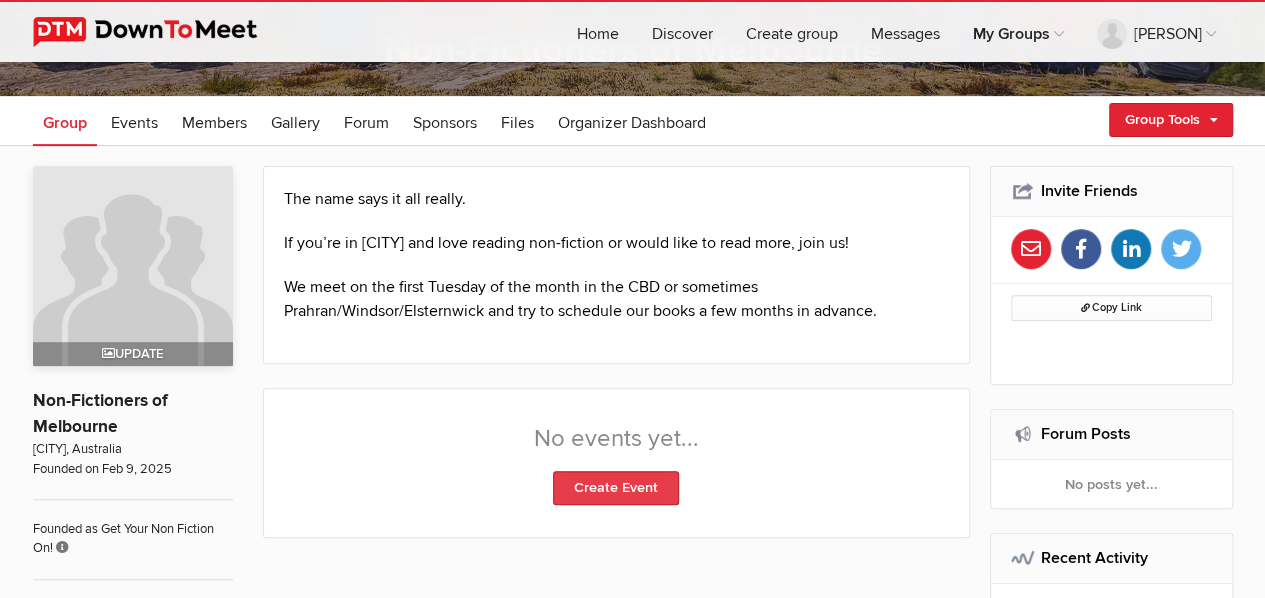 click on "Create Event" 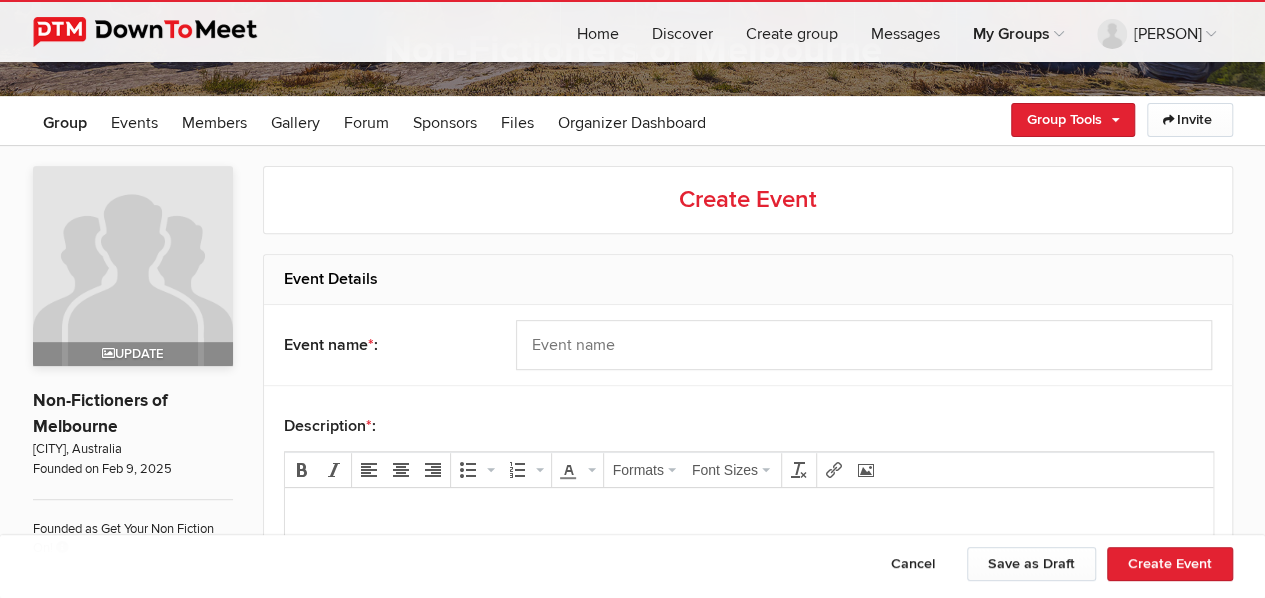 scroll, scrollTop: 0, scrollLeft: 0, axis: both 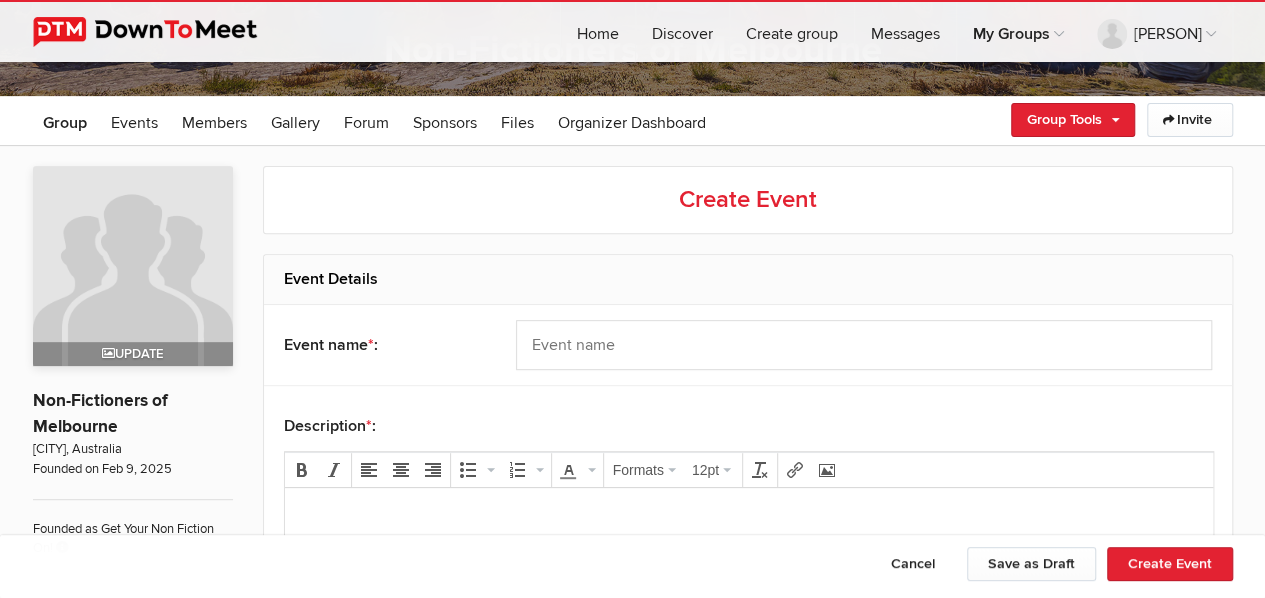 click at bounding box center (748, 516) 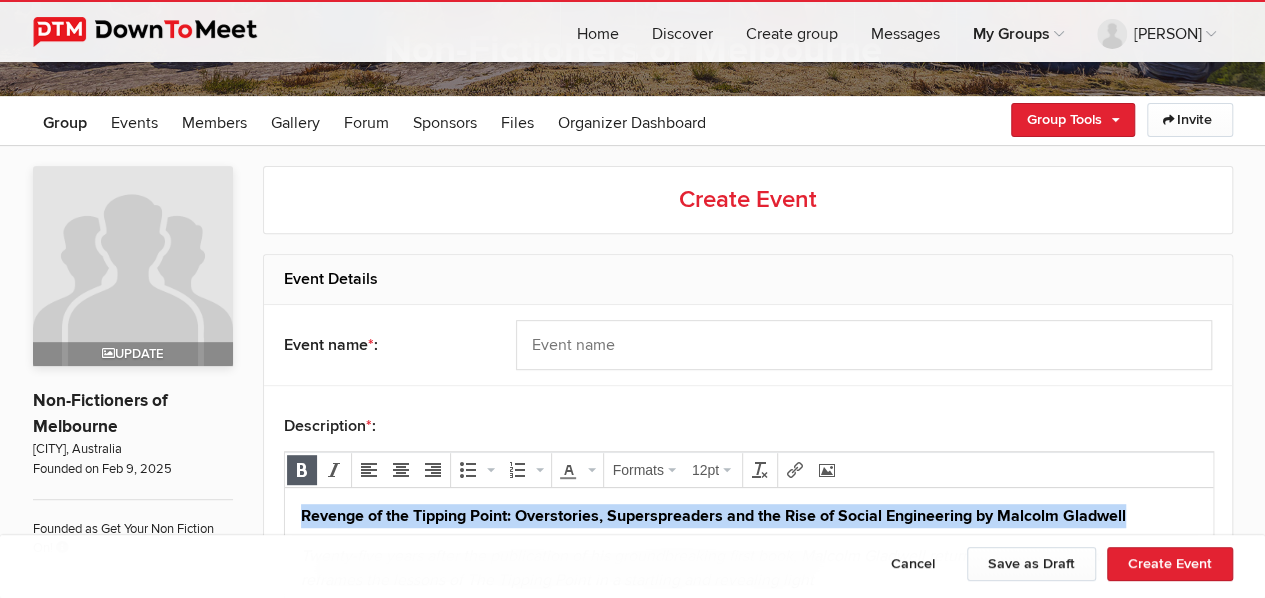 drag, startPoint x: 302, startPoint y: 515, endPoint x: 1134, endPoint y: 515, distance: 832 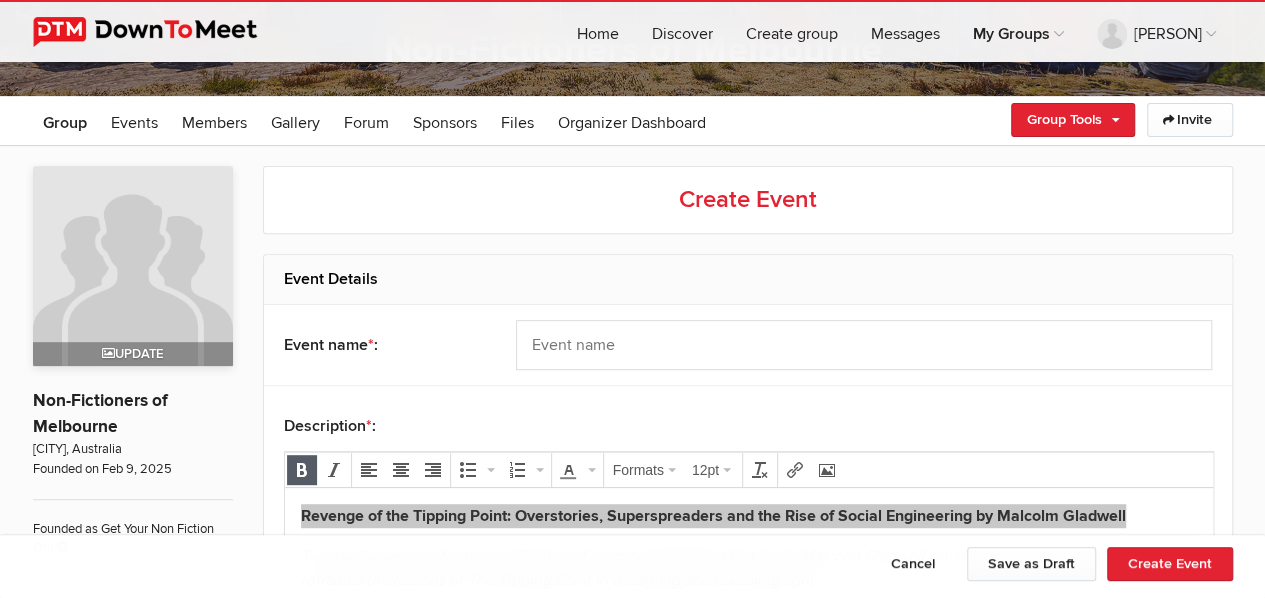 click 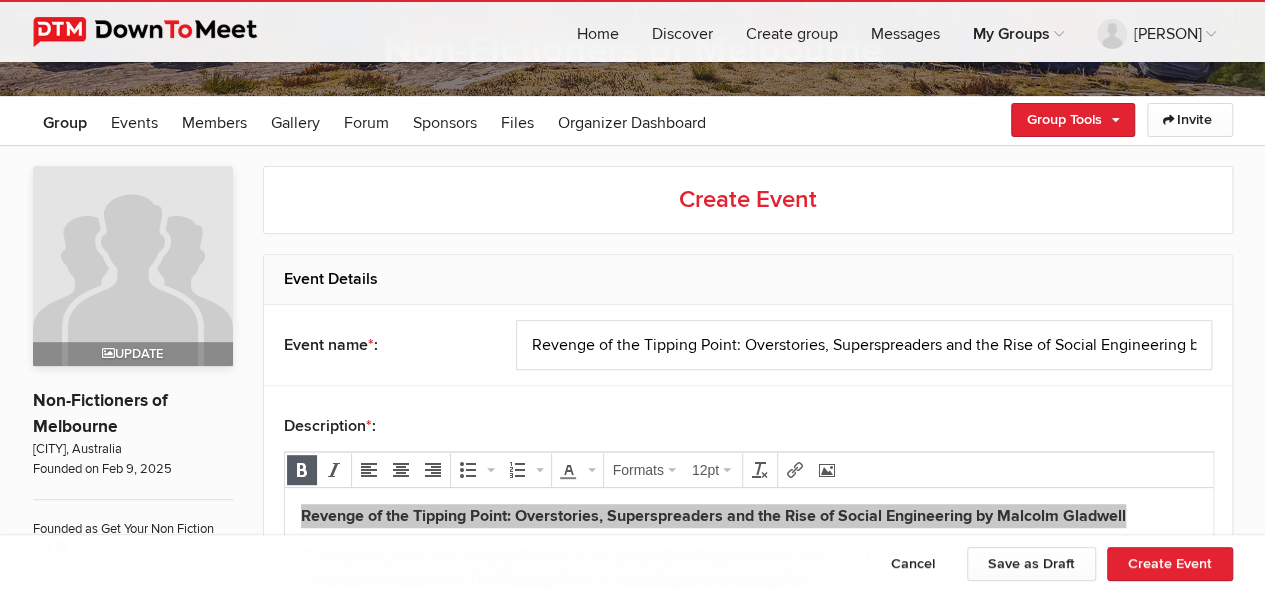 scroll, scrollTop: 0, scrollLeft: 138, axis: horizontal 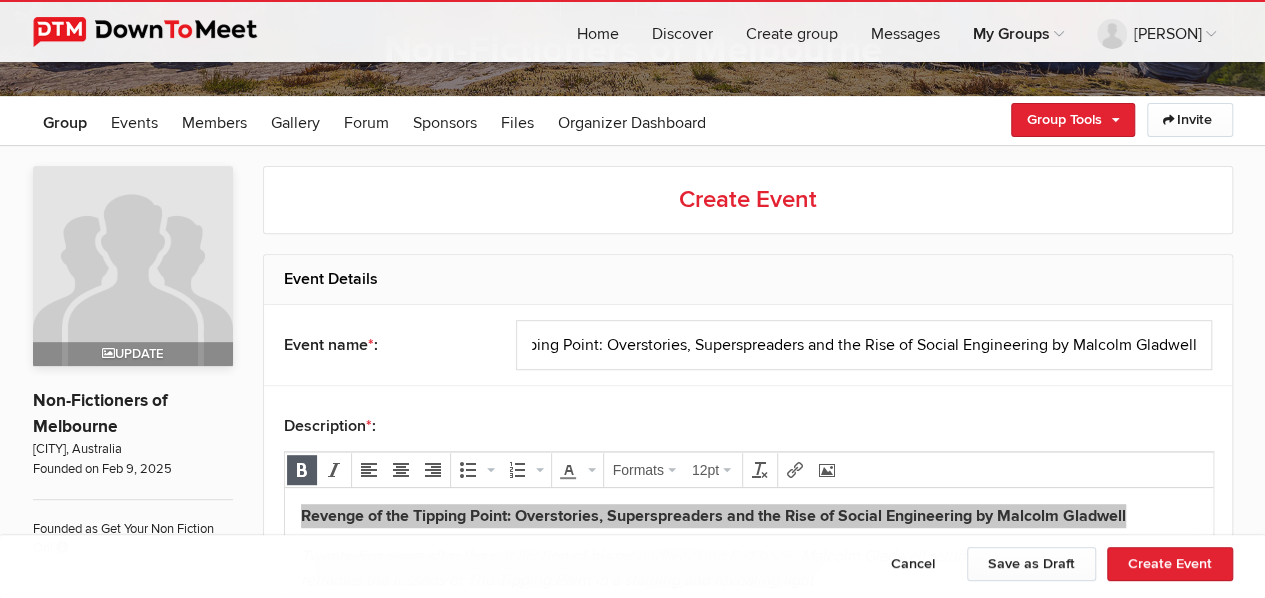 click on "Revenge of the Tipping Point: Overstories, Superspreaders and the Rise of Social Engineering by Malcolm Gladwell" 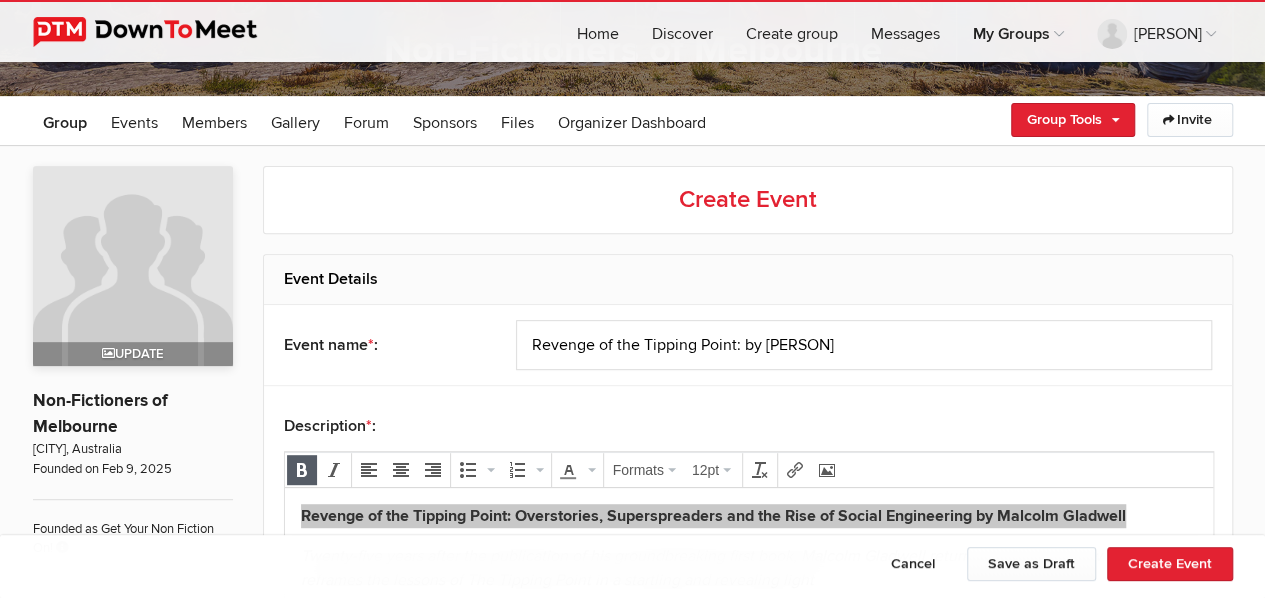 scroll, scrollTop: 0, scrollLeft: 0, axis: both 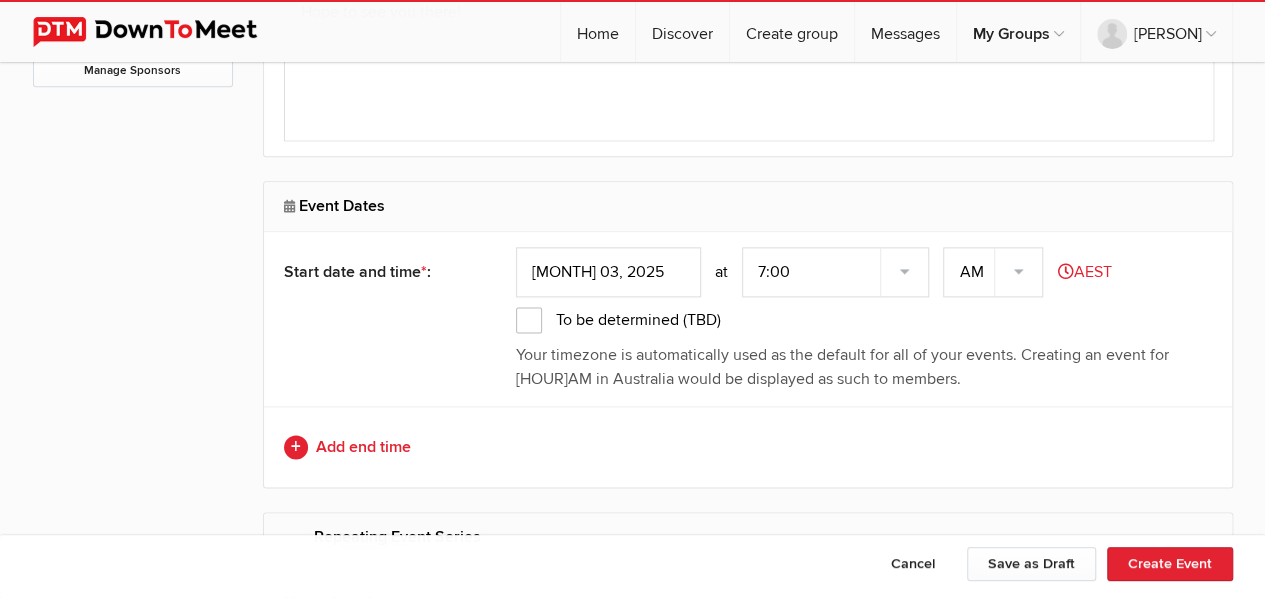 type on "Revenge of the Tipping Point by Malcolm Gladwell" 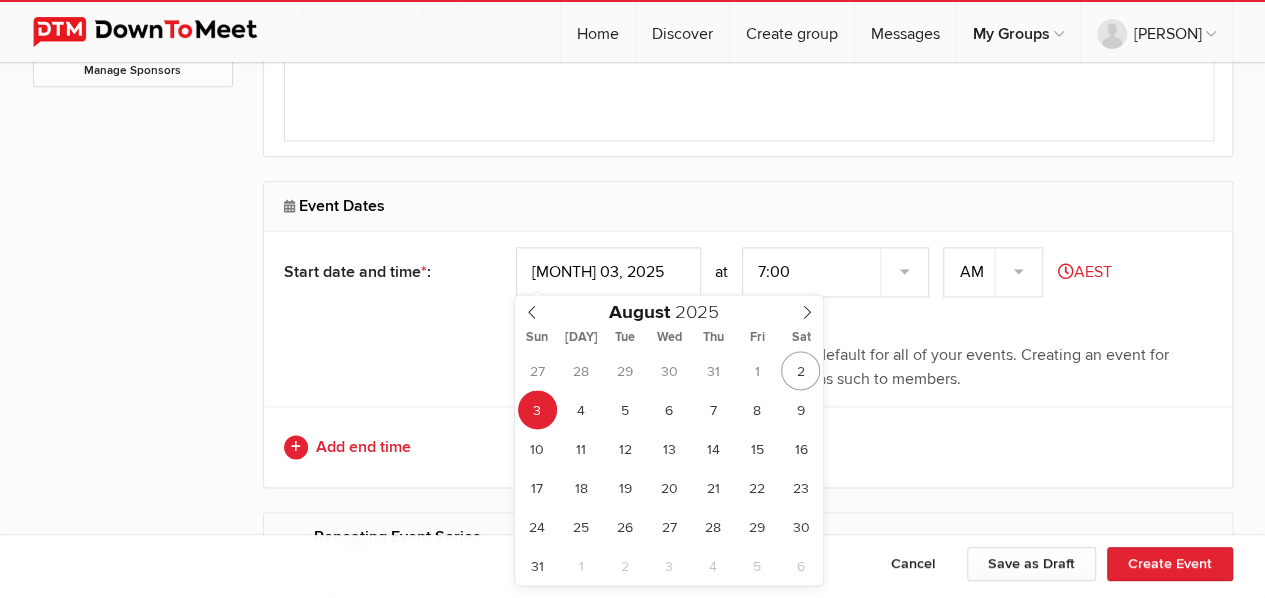 click on "[MONTH] 03, 2025" 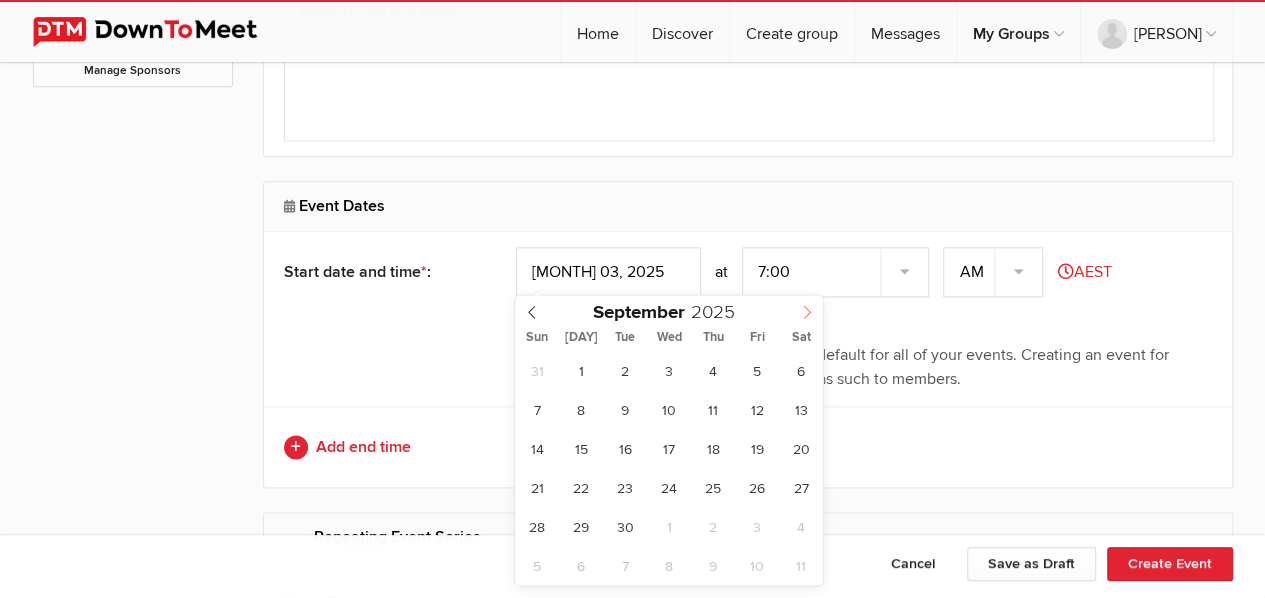 click 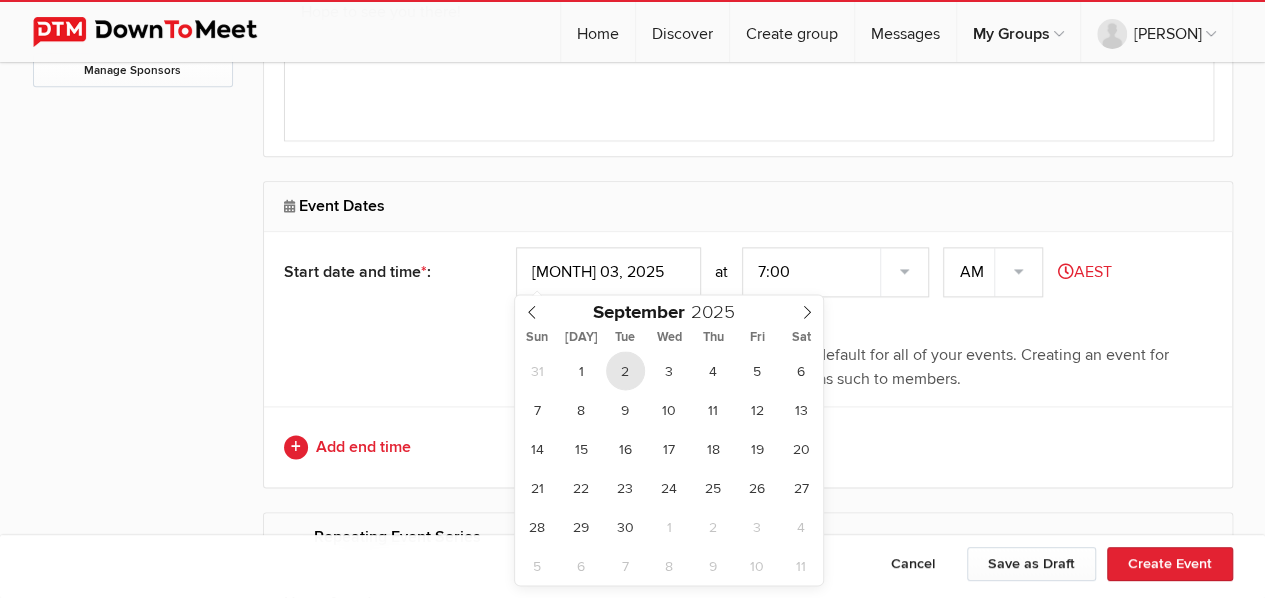 type on "[MONTH] [DAY], [YEAR]" 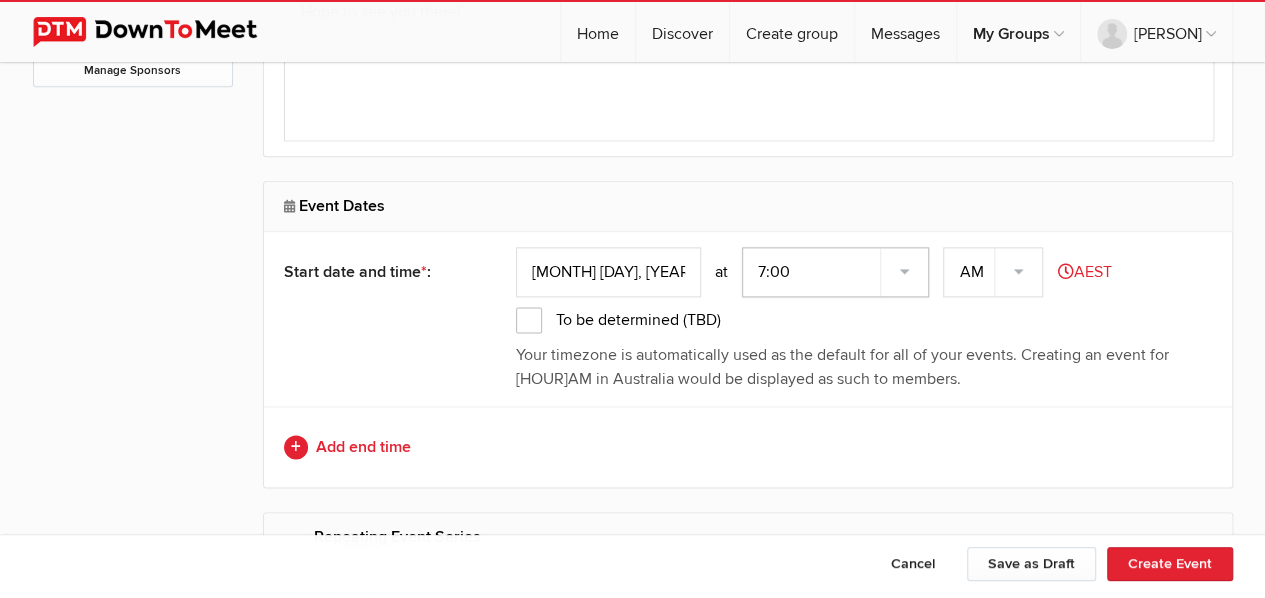 click on "7:00 7:15 7:30 7:45 8:00 8:15 8:30 8:45 9:00 9:15 9:30 9:45 10:00 10:15 10:30 10:45 11:00 11:15 11:30 11:45 12:00 12:15 12:30 12:45 1:00 1:15 1:30 1:45 2:00 2:15 2:30 2:45 3:00 3:15 3:30 3:45 4:00 4:15 4:30 4:45 5:00 5:15 5:30 5:45 6:00 6:15 6:30 6:45" 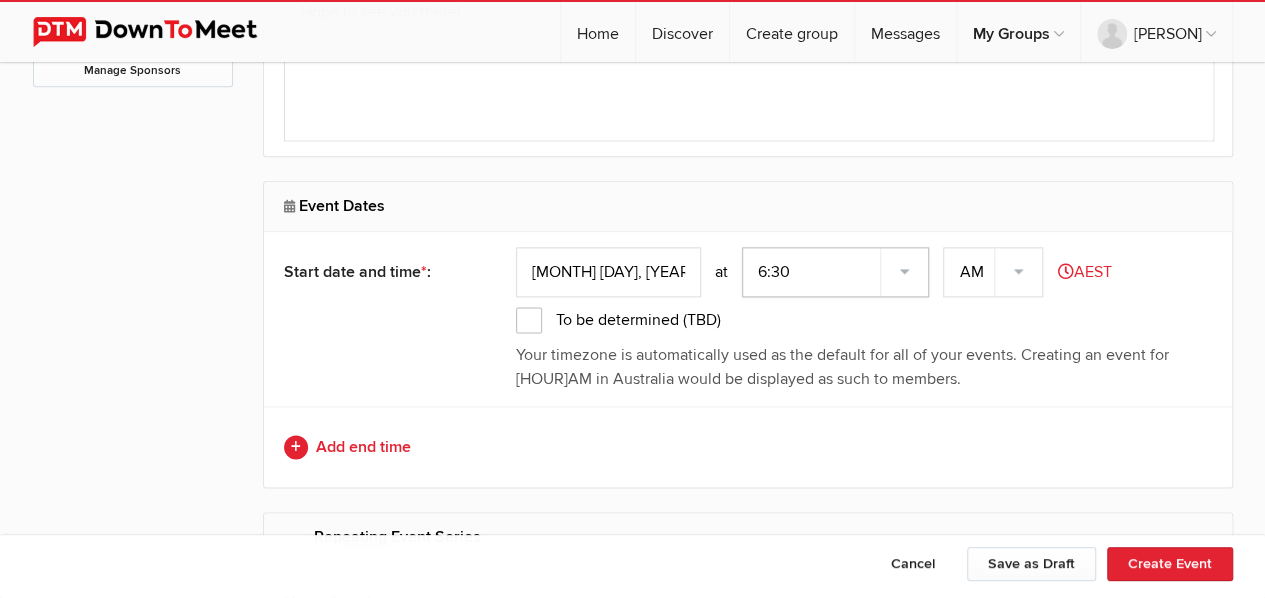 click on "7:00 7:15 7:30 7:45 8:00 8:15 8:30 8:45 9:00 9:15 9:30 9:45 10:00 10:15 10:30 10:45 11:00 11:15 11:30 11:45 12:00 12:15 12:30 12:45 1:00 1:15 1:30 1:45 2:00 2:15 2:30 2:45 3:00 3:15 3:30 3:45 4:00 4:15 4:30 4:45 5:00 5:15 5:30 5:45 6:00 6:15 6:30 6:45" 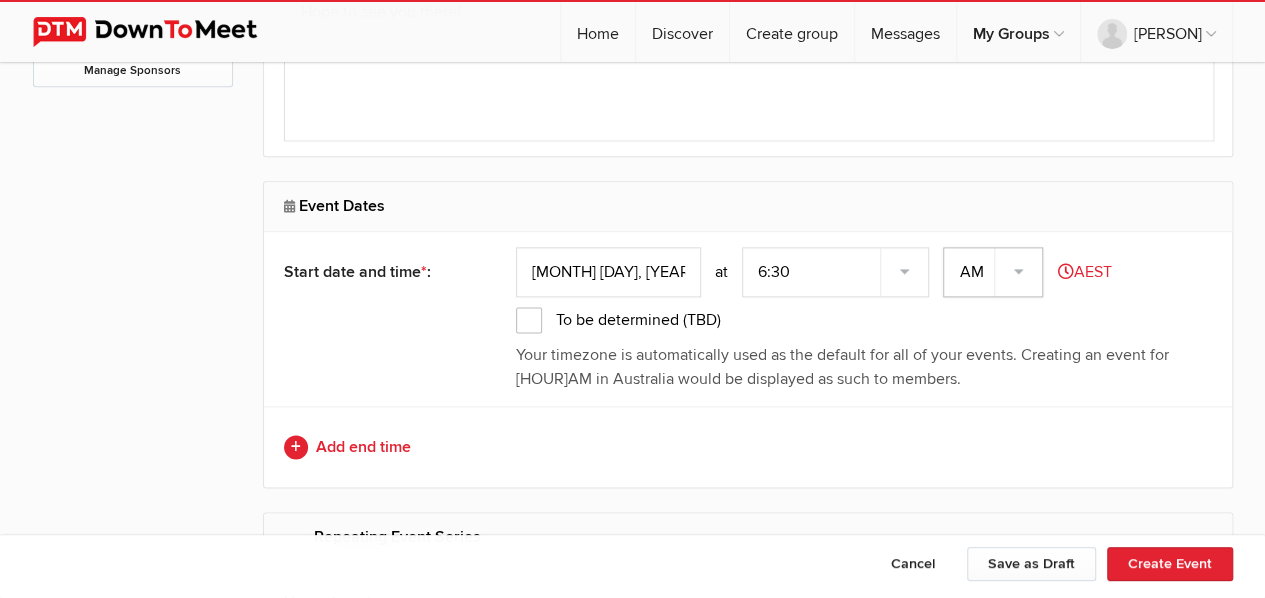 click on "AM PM" 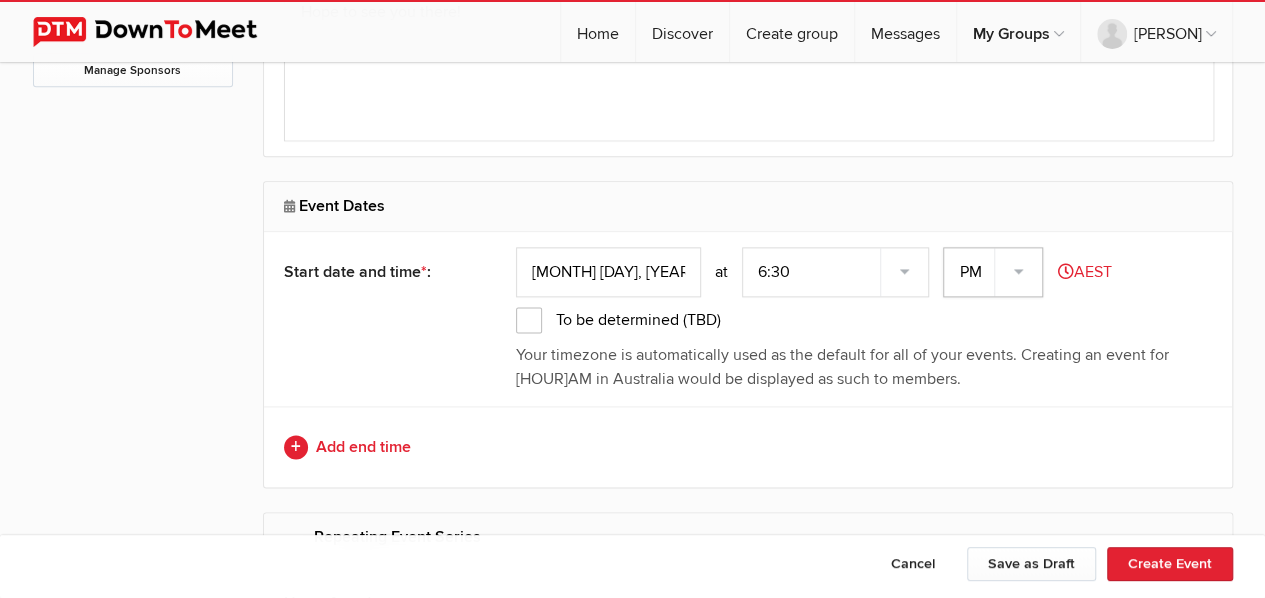 click on "AM PM" 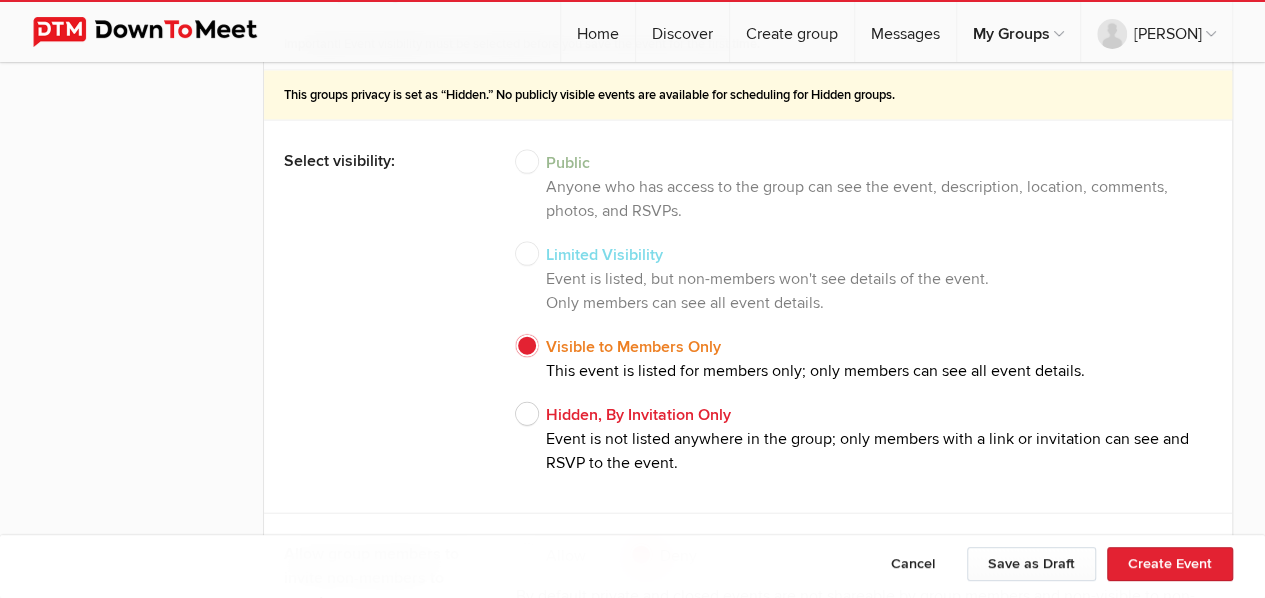 scroll, scrollTop: 2018, scrollLeft: 0, axis: vertical 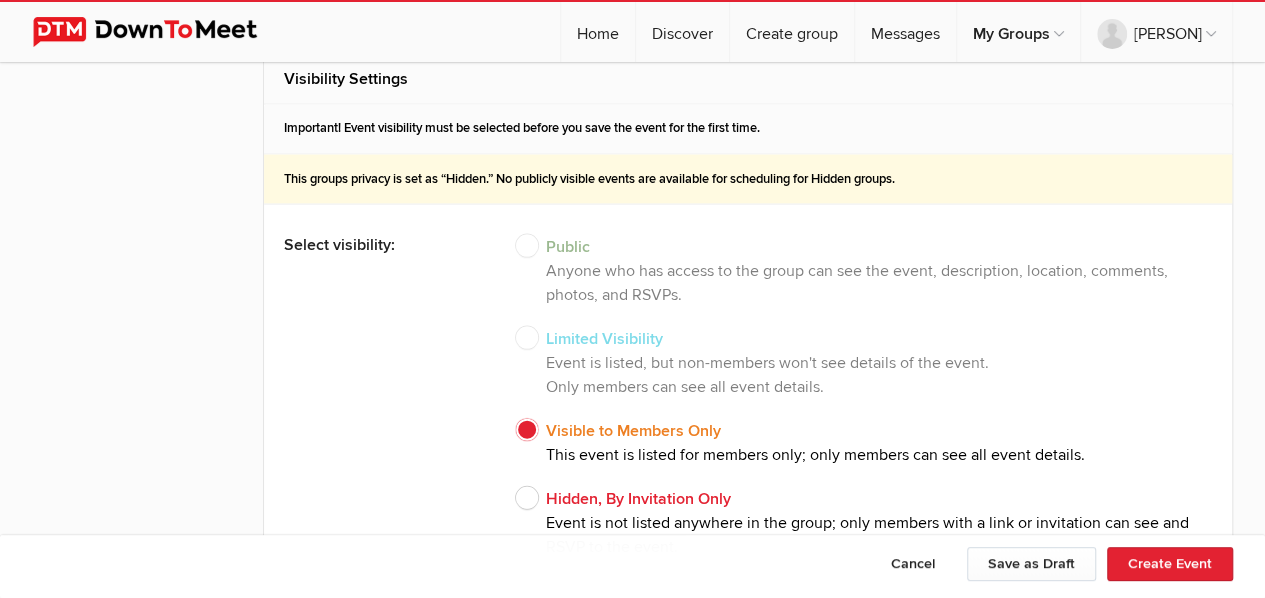 click on "Public
Anyone who has access to the group can see the event, description, location, comments, photos, and RSVPs.
Limited Visibility
Event is listed, but non-members won't see details of the event.
Only members can see all event details.
Visible to Members Only
This event is listed for members only; only members can see all event details.
Hidden, By Invitation Only" 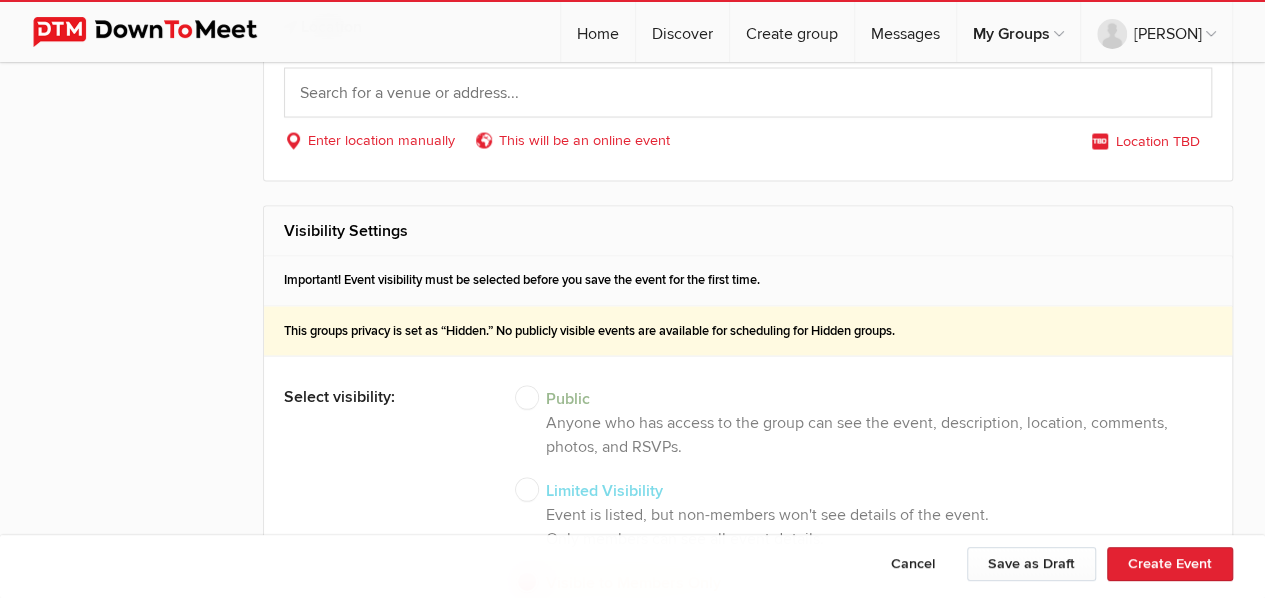 scroll, scrollTop: 1775, scrollLeft: 0, axis: vertical 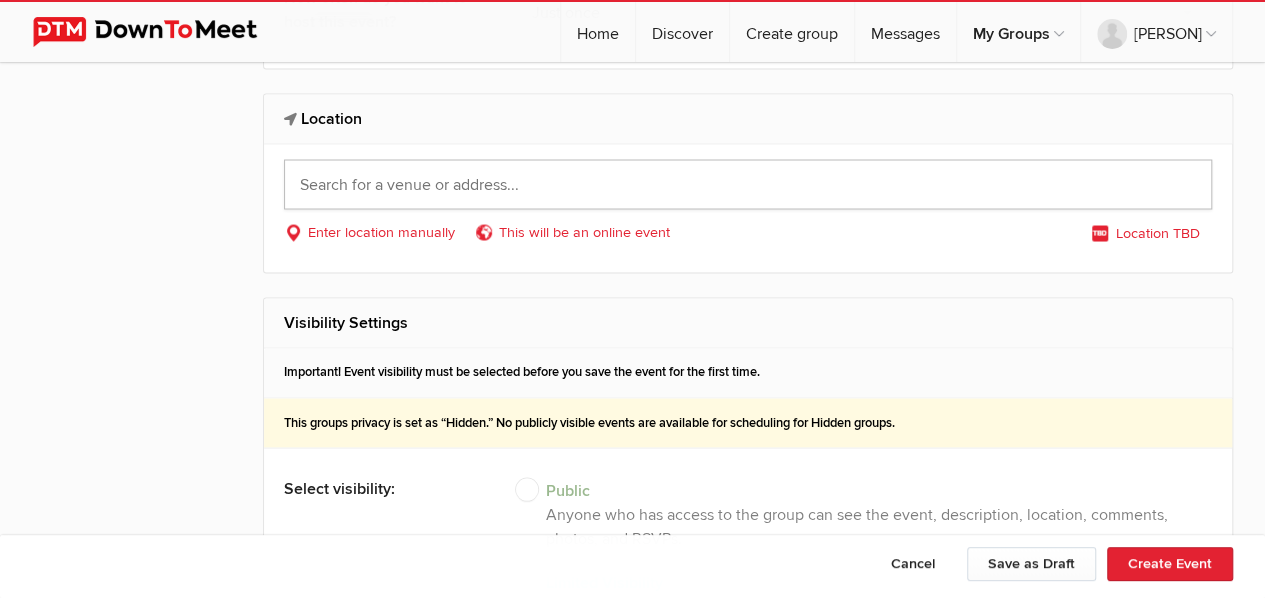click 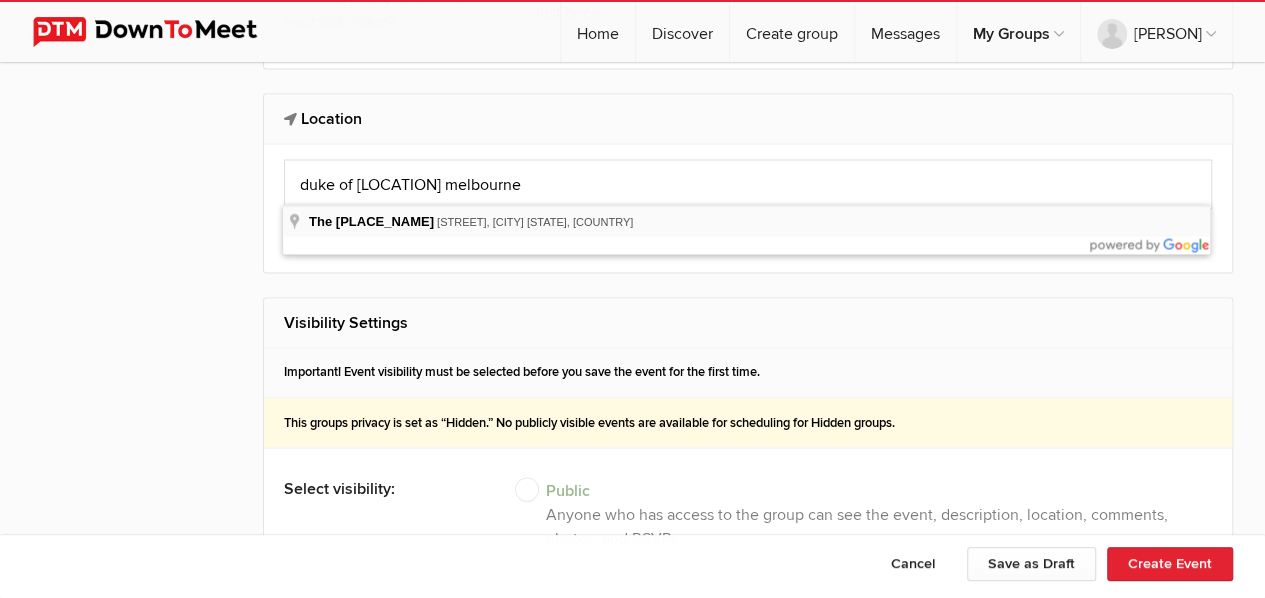 type on "The [PLACE_NAME], [STREET], [CITY] [STATE], [COUNTRY], [POSTAL_CODE]" 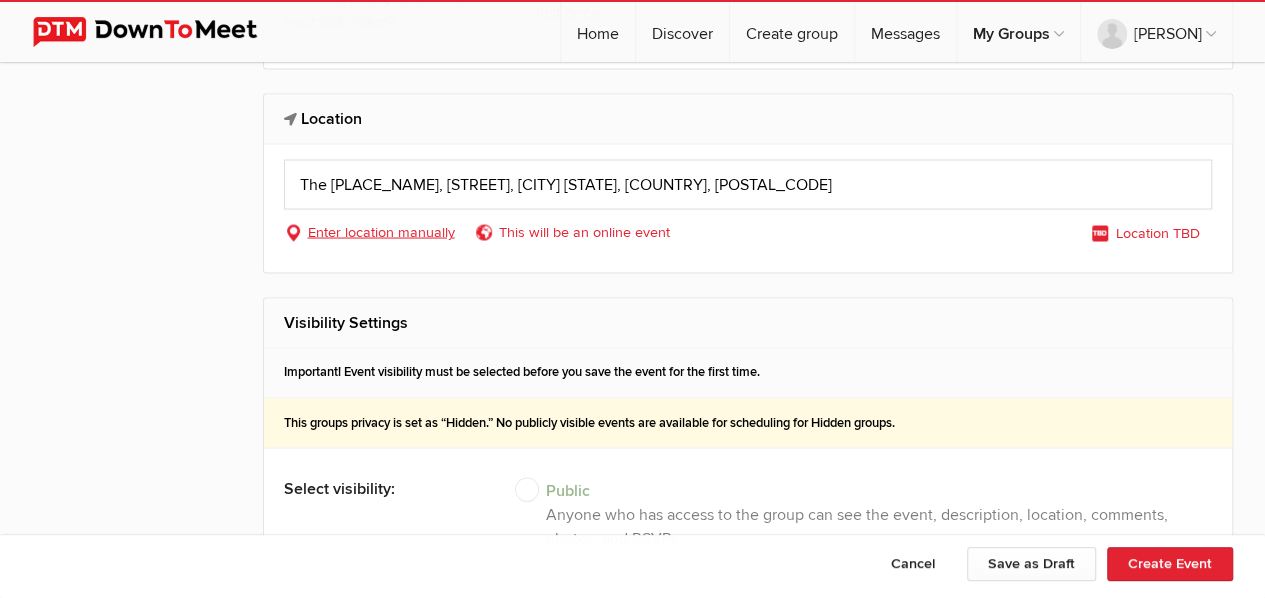 select 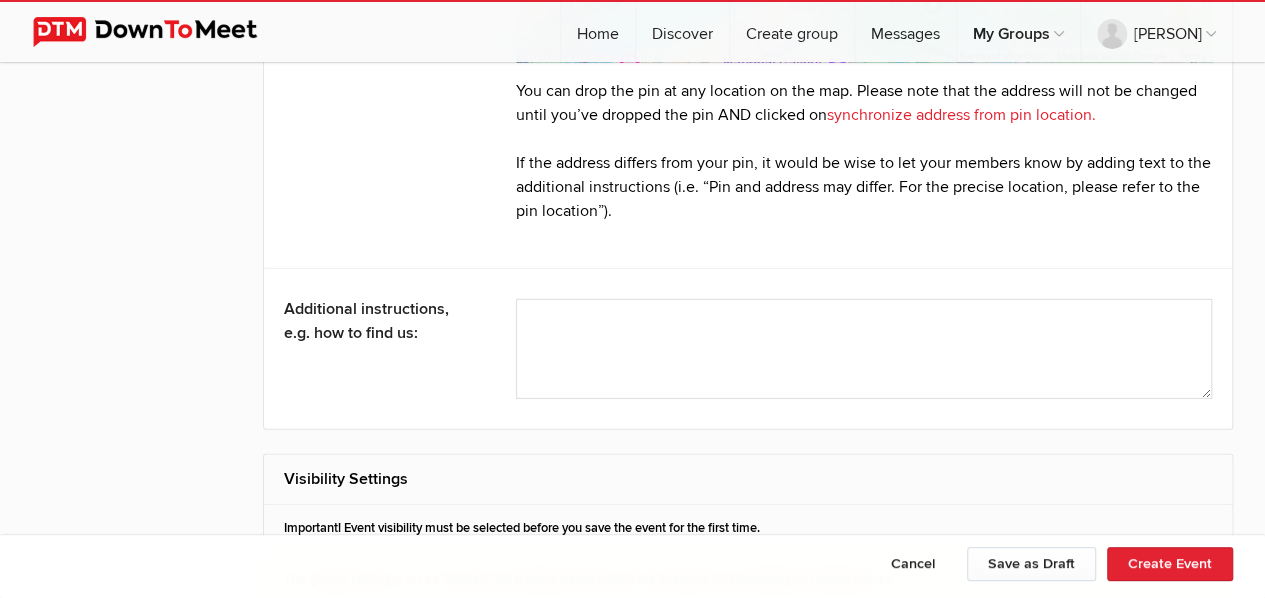 scroll, scrollTop: 2816, scrollLeft: 0, axis: vertical 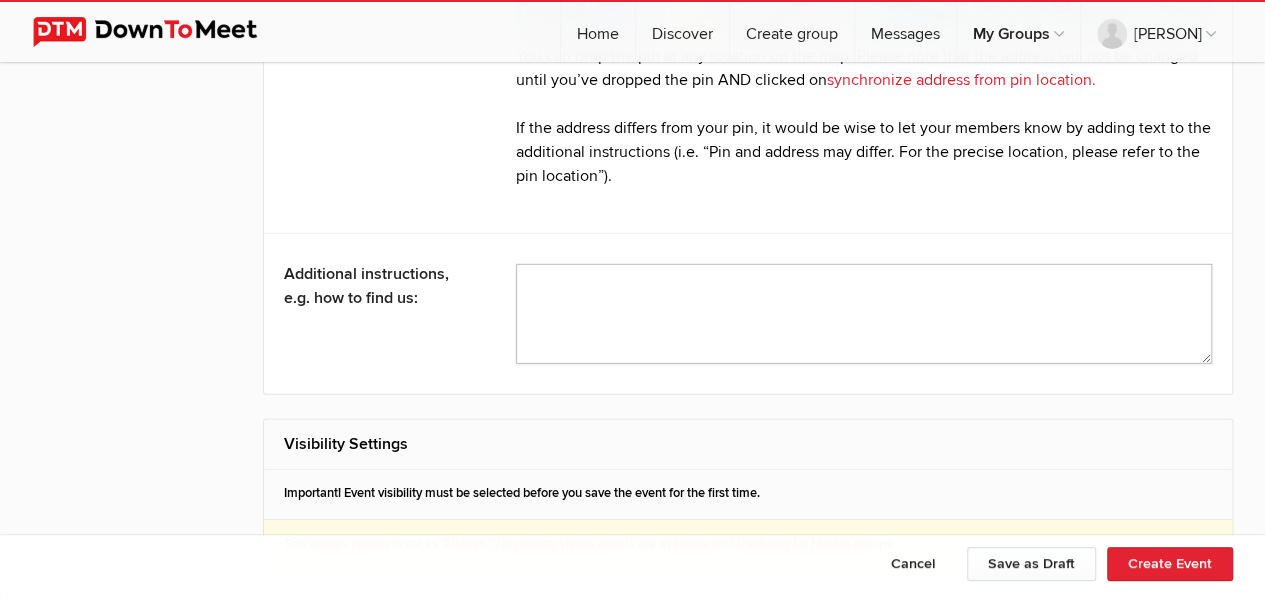 click 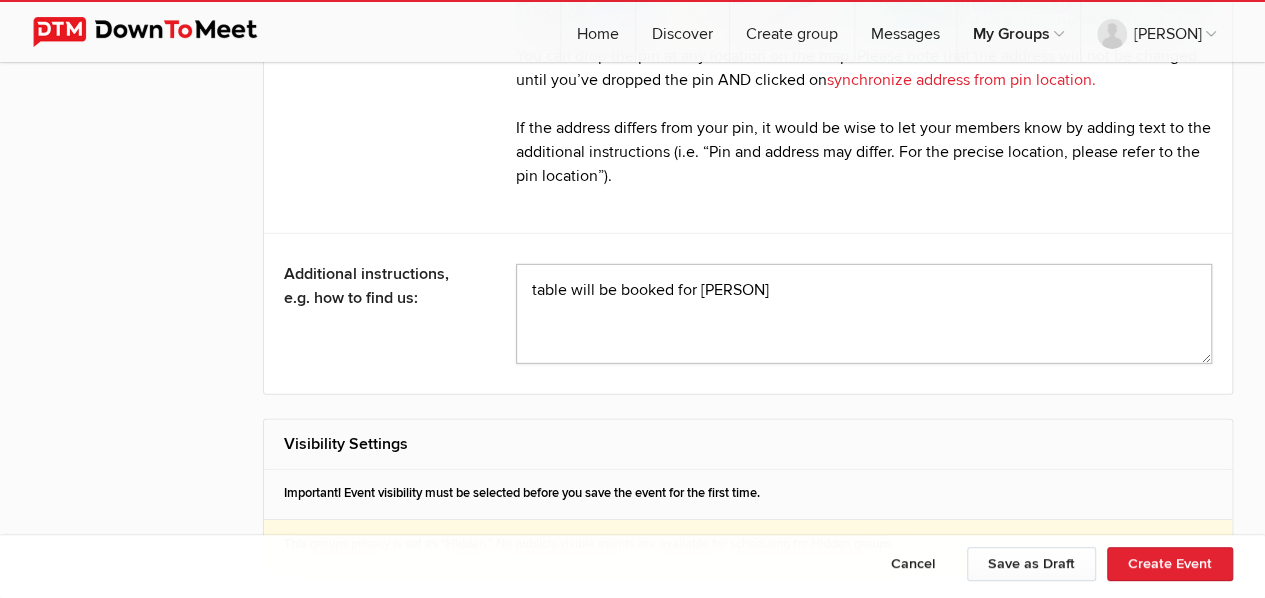 type on "table will be booked for [PERSON]" 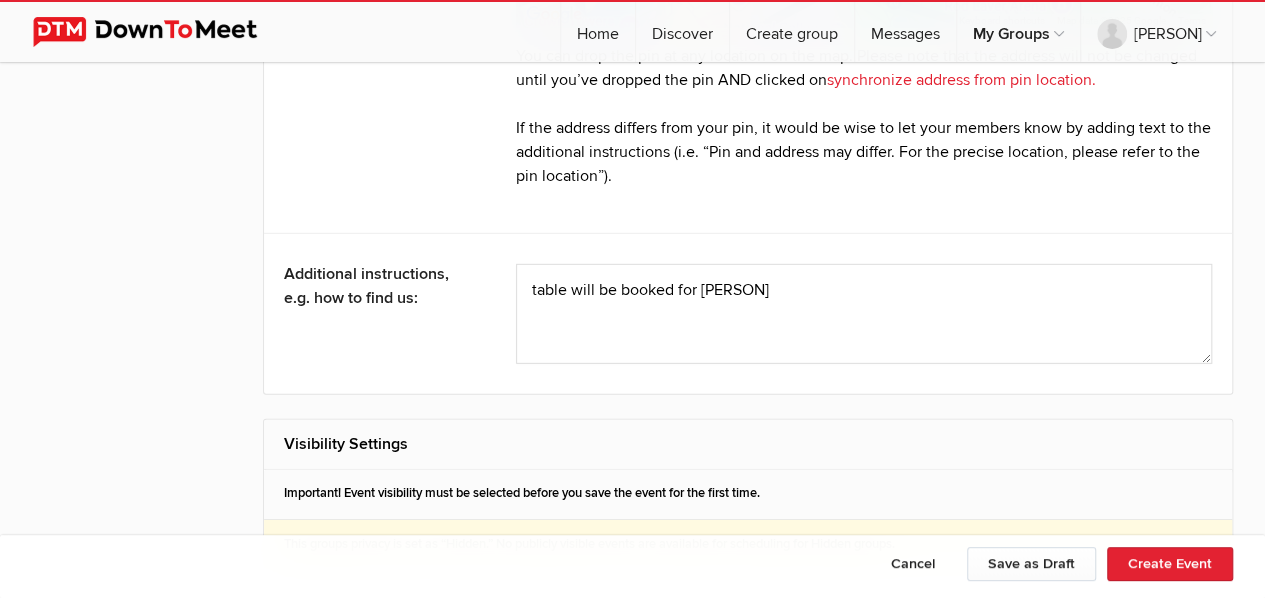 click on "Additional instructions, e.g. how to find us:" 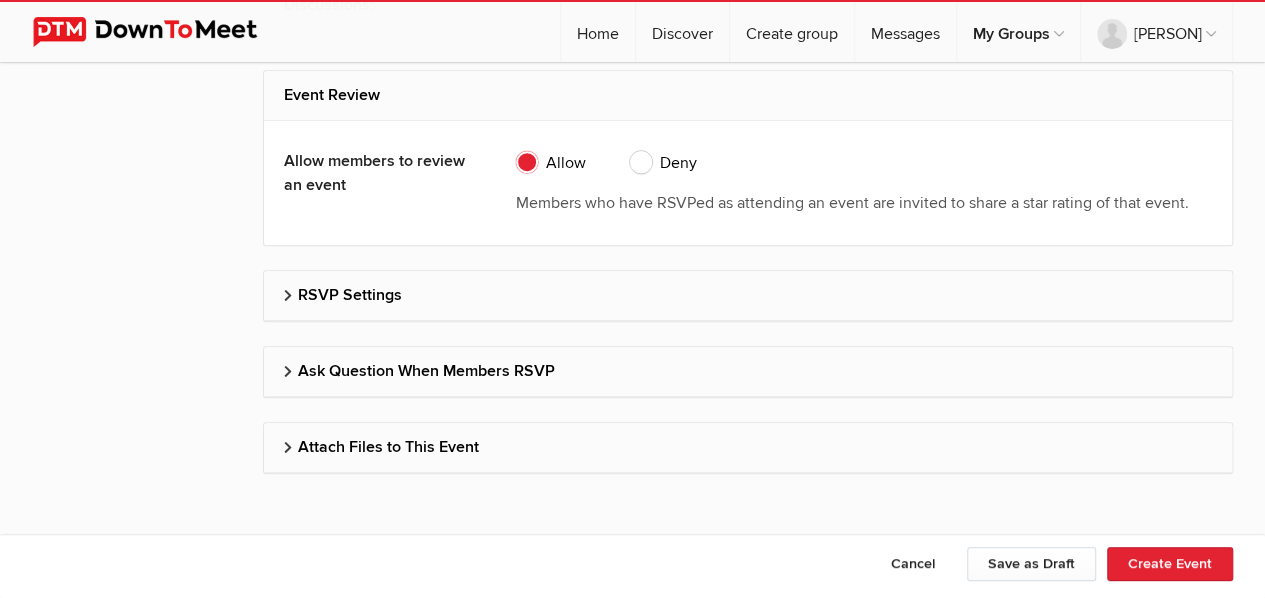 scroll, scrollTop: 4260, scrollLeft: 0, axis: vertical 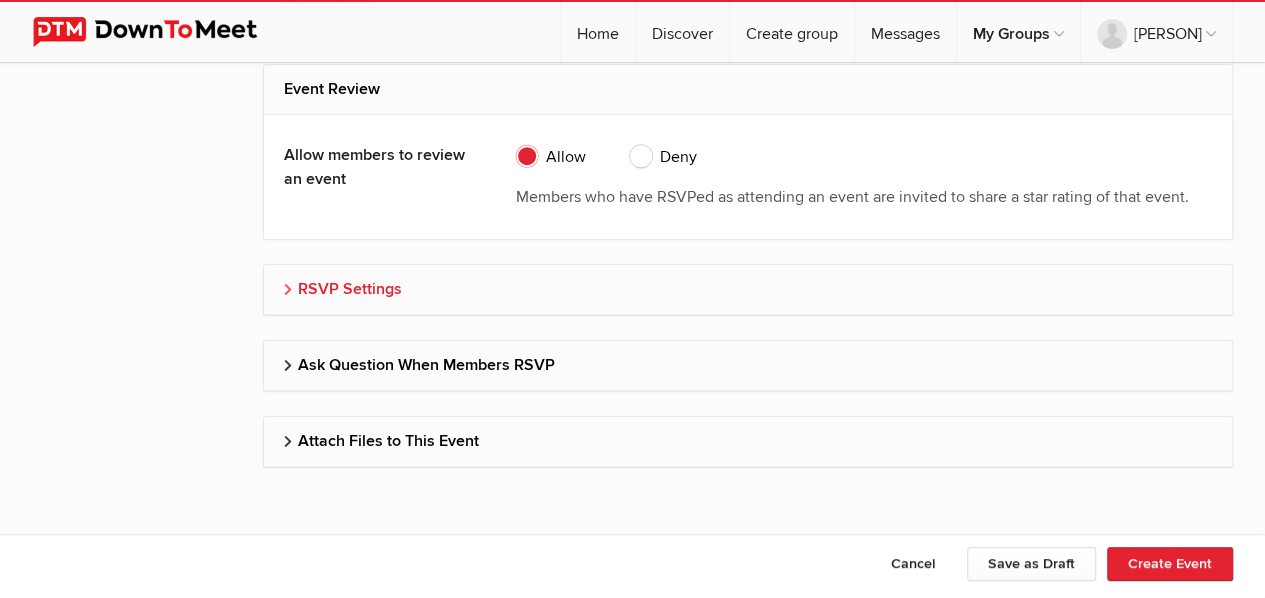 click on "RSVP Settings" 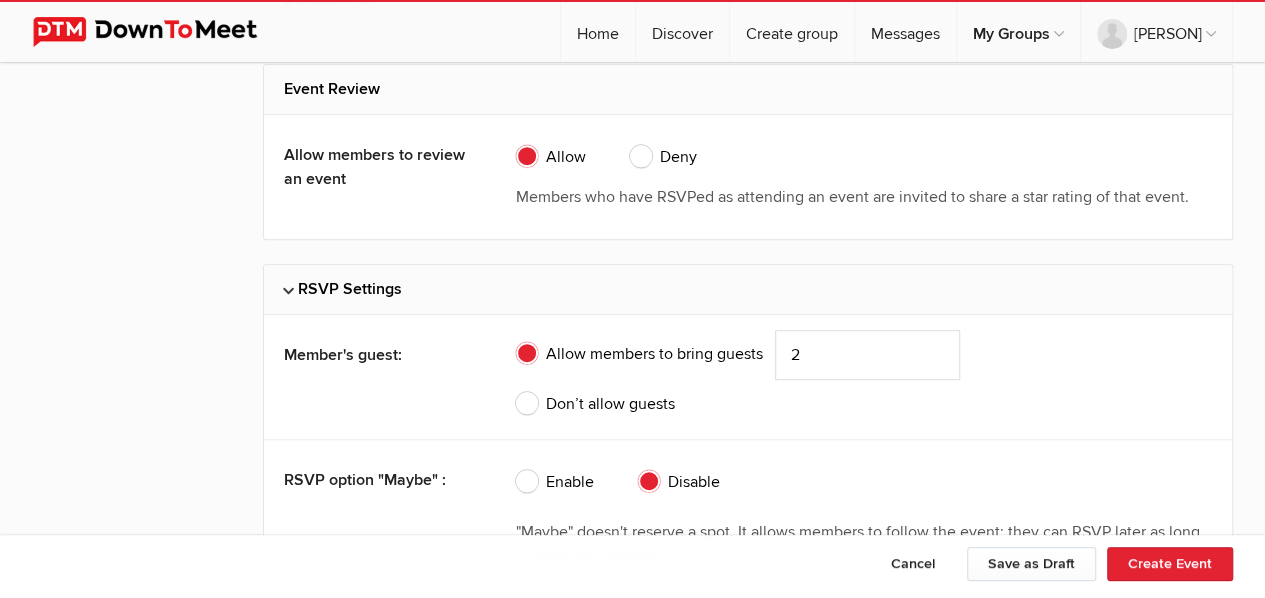 click on "Don’t allow guests" 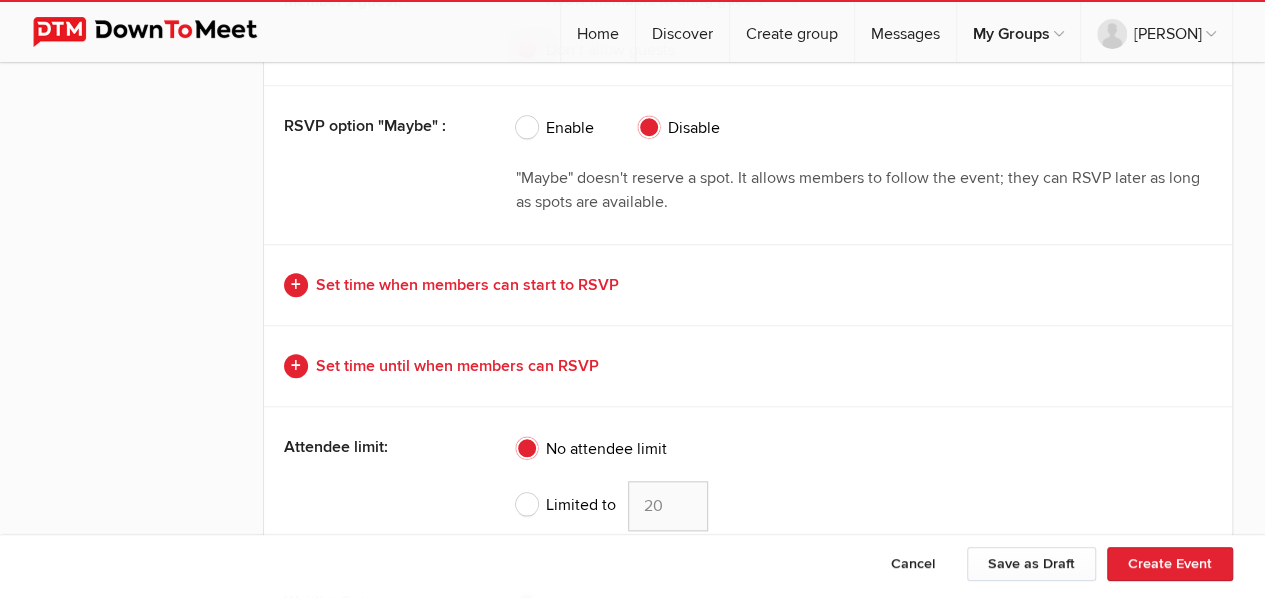 scroll, scrollTop: 4621, scrollLeft: 0, axis: vertical 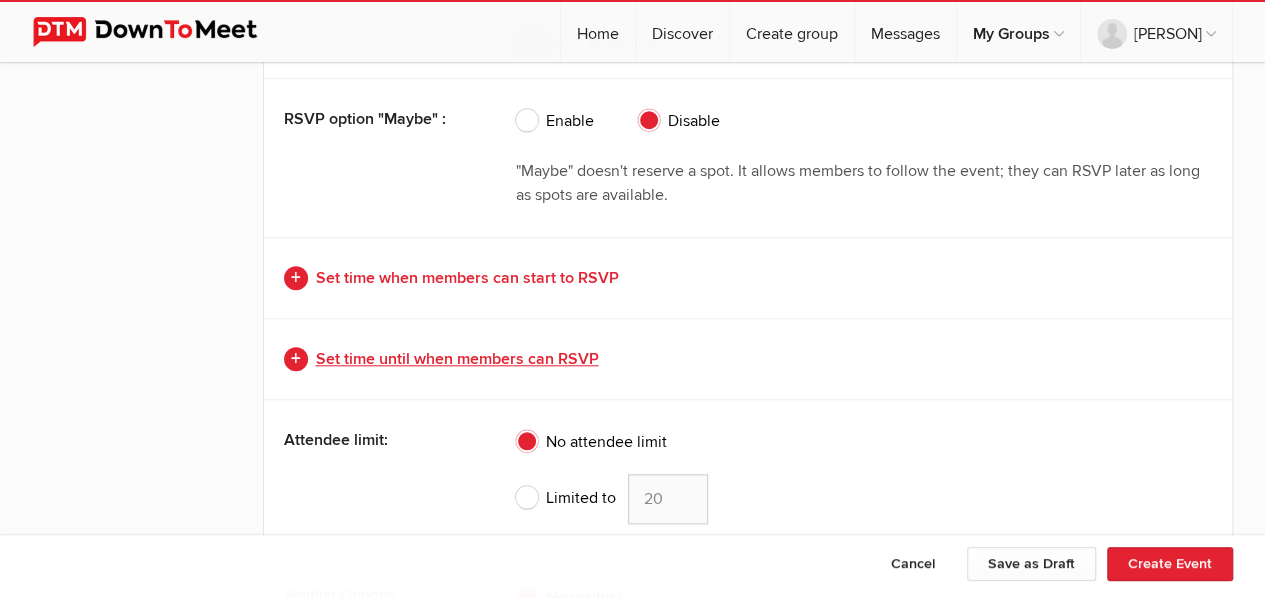click on "Set time until when members can RSVP" 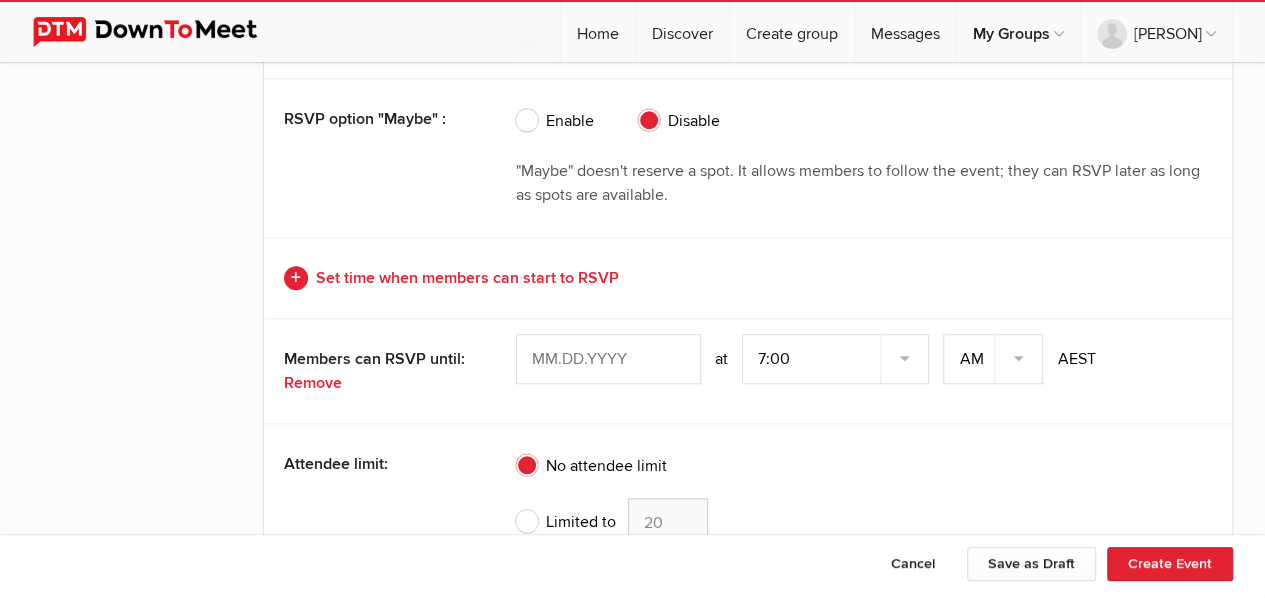 click at bounding box center [608, 359] 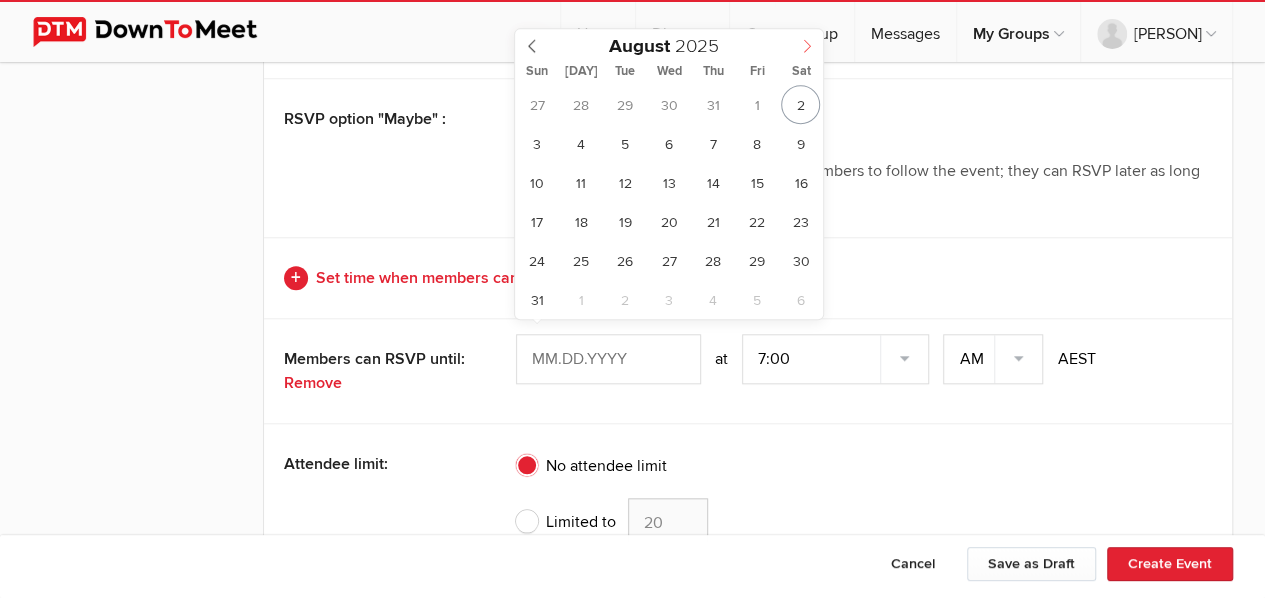 click 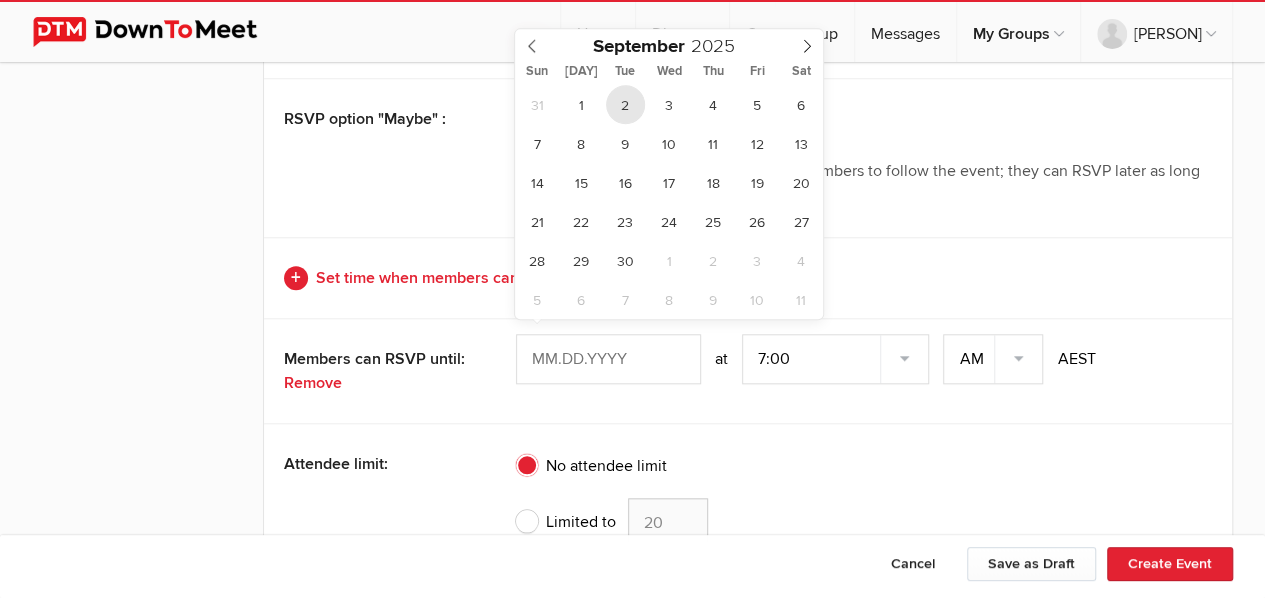 type on "[MONTH] [DAY], [YEAR]" 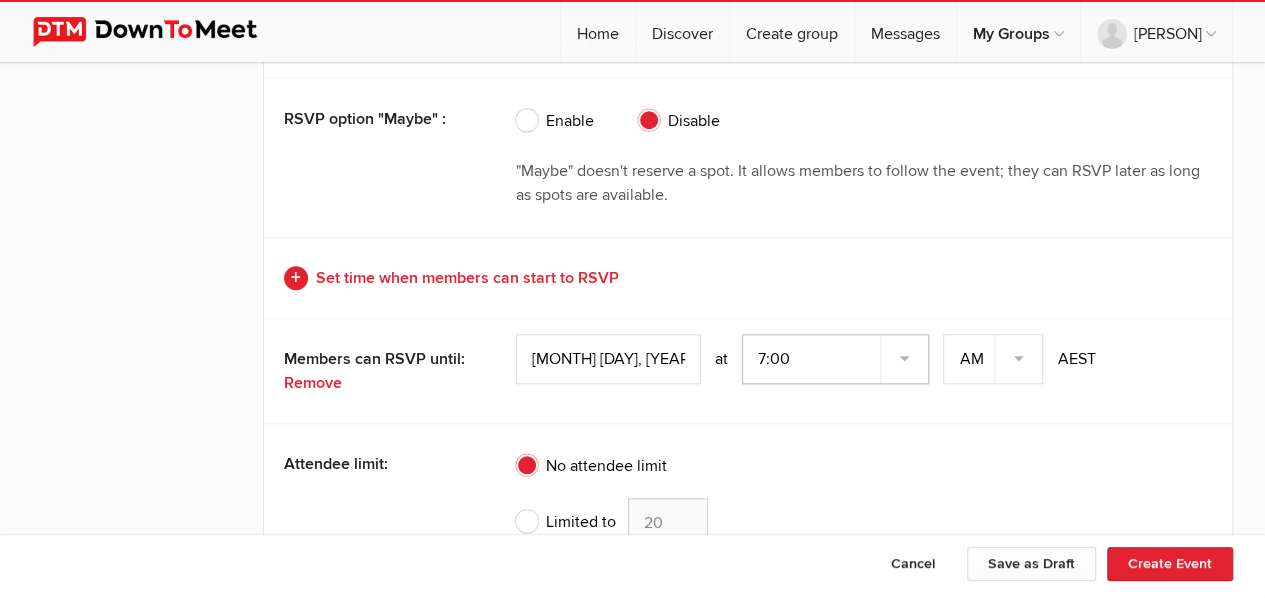 click on "7:00 7:15 7:30 7:45 8:00 8:15 8:30 8:45 9:00 9:15 9:30 9:45 10:00 10:15 10:30 10:45 11:00 11:15 11:30 11:45 12:00 12:15 12:30 12:45 1:00 1:15 1:30 1:45 2:00 2:15 2:30 2:45 3:00 3:15 3:30 3:45 4:00 4:15 4:30 4:45 5:00 5:15 5:30 5:45 6:00 6:15 6:30 6:45" 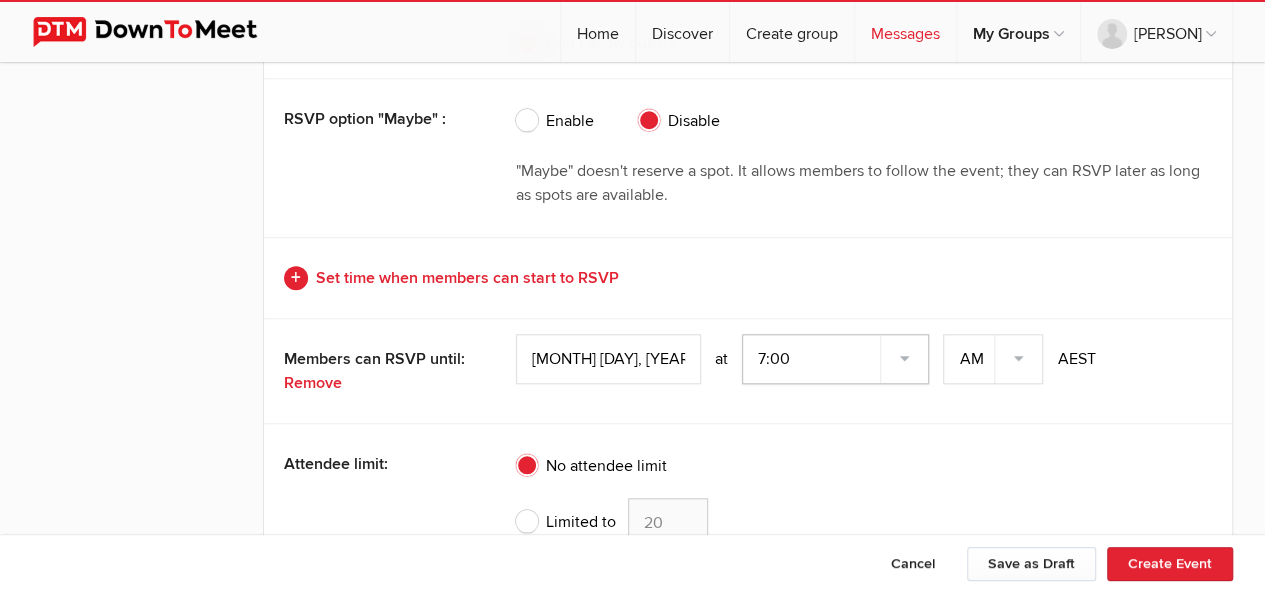 select on "4:00:00" 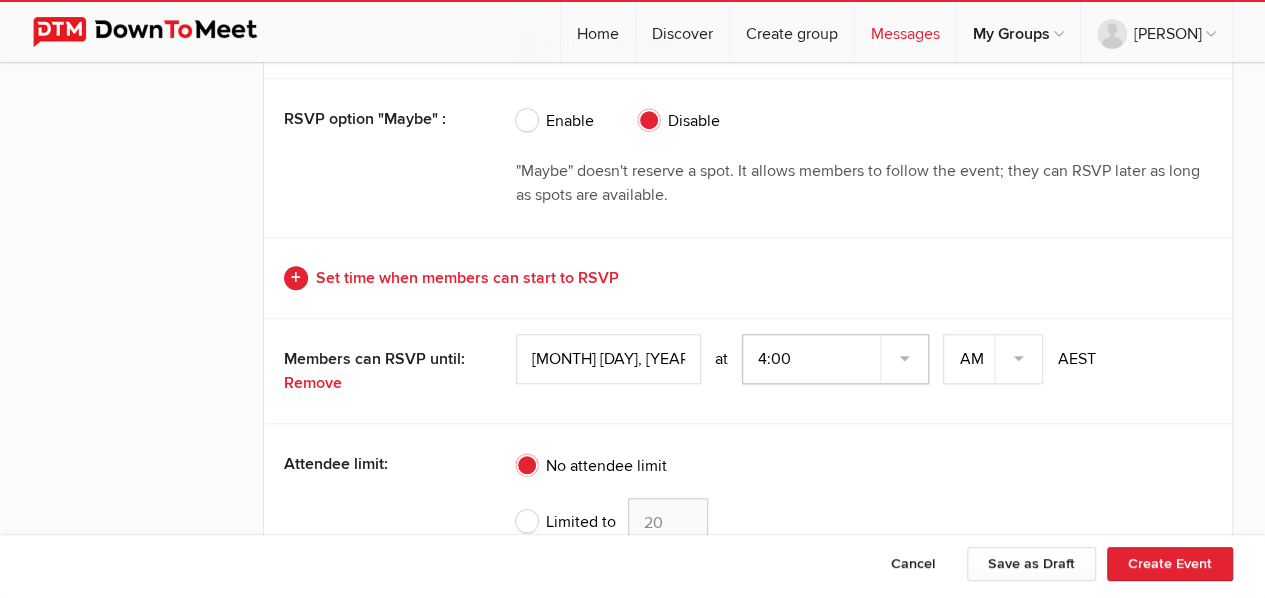click on "7:00 7:15 7:30 7:45 8:00 8:15 8:30 8:45 9:00 9:15 9:30 9:45 10:00 10:15 10:30 10:45 11:00 11:15 11:30 11:45 12:00 12:15 12:30 12:45 1:00 1:15 1:30 1:45 2:00 2:15 2:30 2:45 3:00 3:15 3:30 3:45 4:00 4:15 4:30 4:45 5:00 5:15 5:30 5:45 6:00 6:15 6:30 6:45" 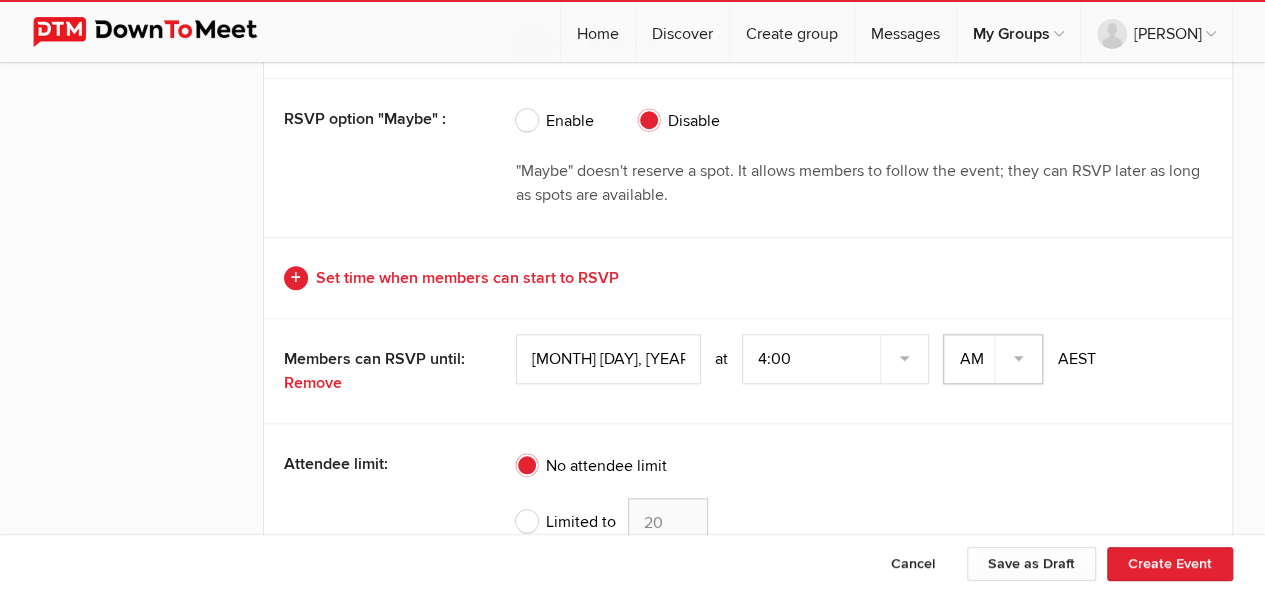 click on "AM PM" 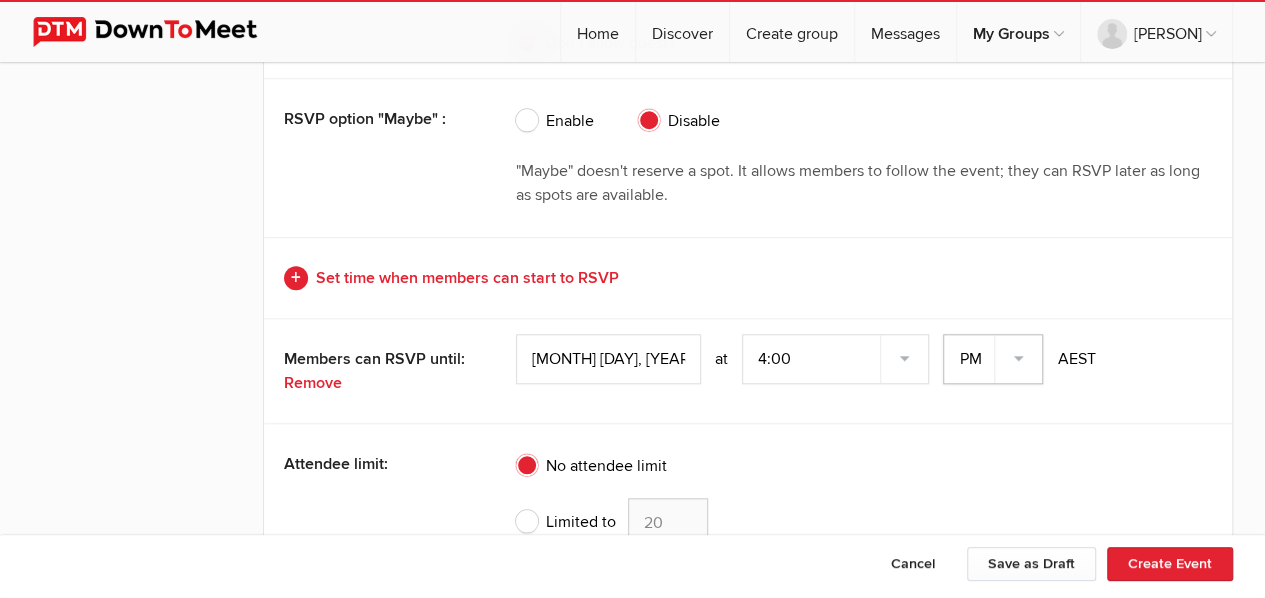 click on "AM PM" 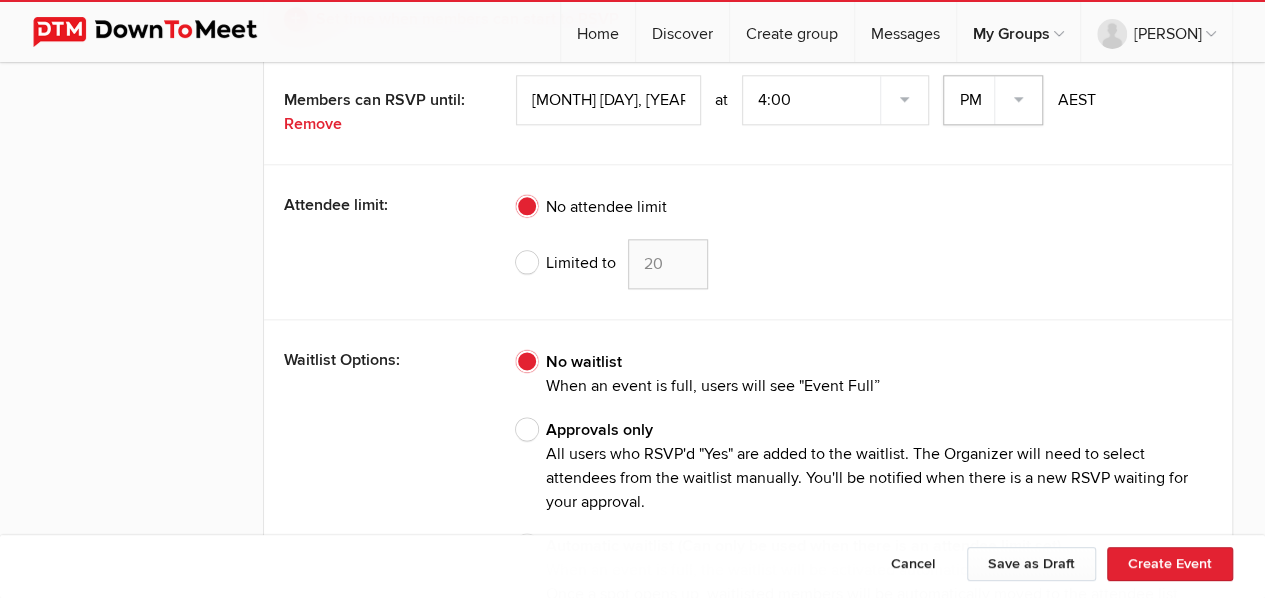 scroll, scrollTop: 4874, scrollLeft: 0, axis: vertical 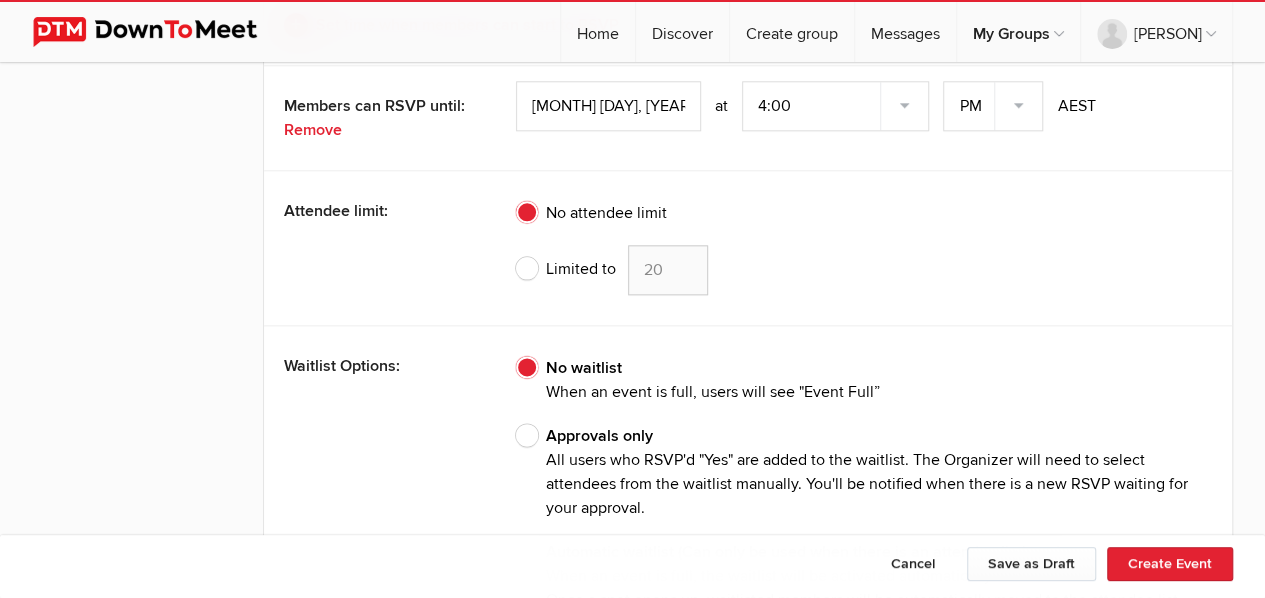 click on "Limited to" 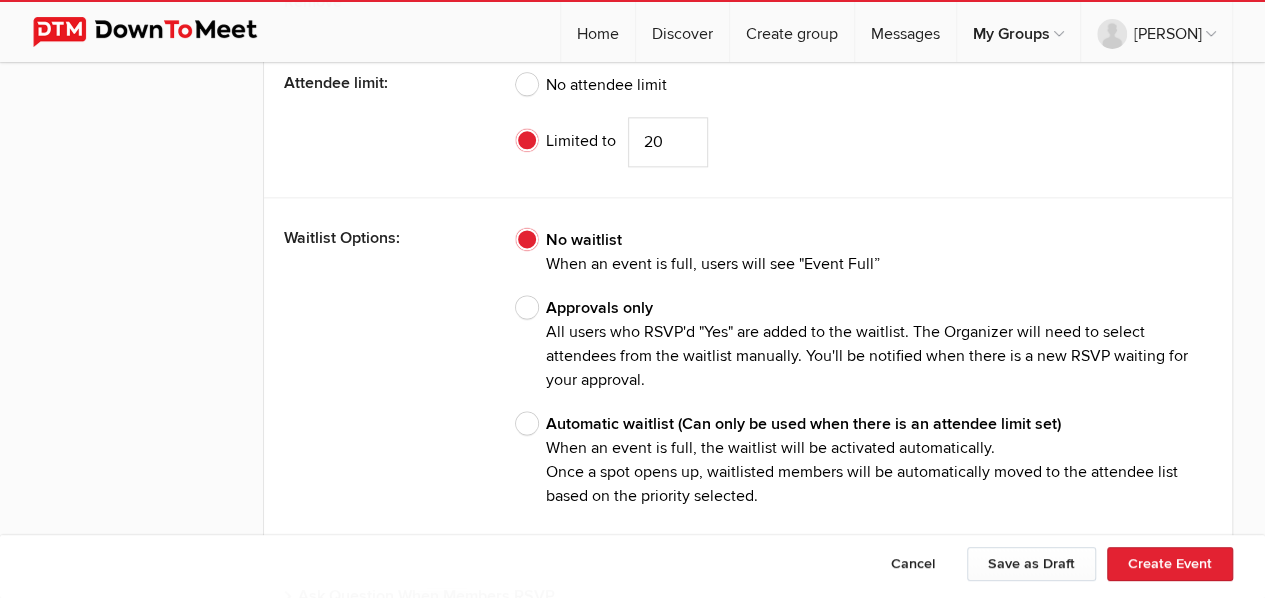 scroll, scrollTop: 5112, scrollLeft: 0, axis: vertical 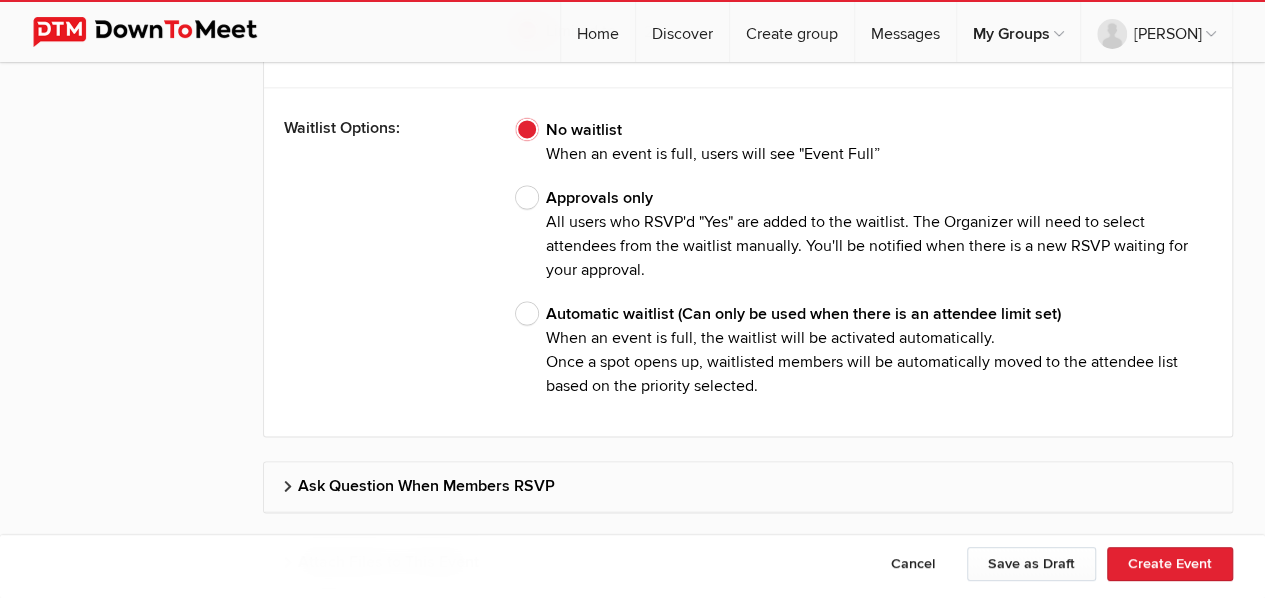click on "Automatic waitlist (Can only be used when there is an attendee limit set)
When an event is full, the waitlist will be activated automatically.
Once a spot opens up, waitlisted members will be automatically moved to the attendee list based on the priority selected." 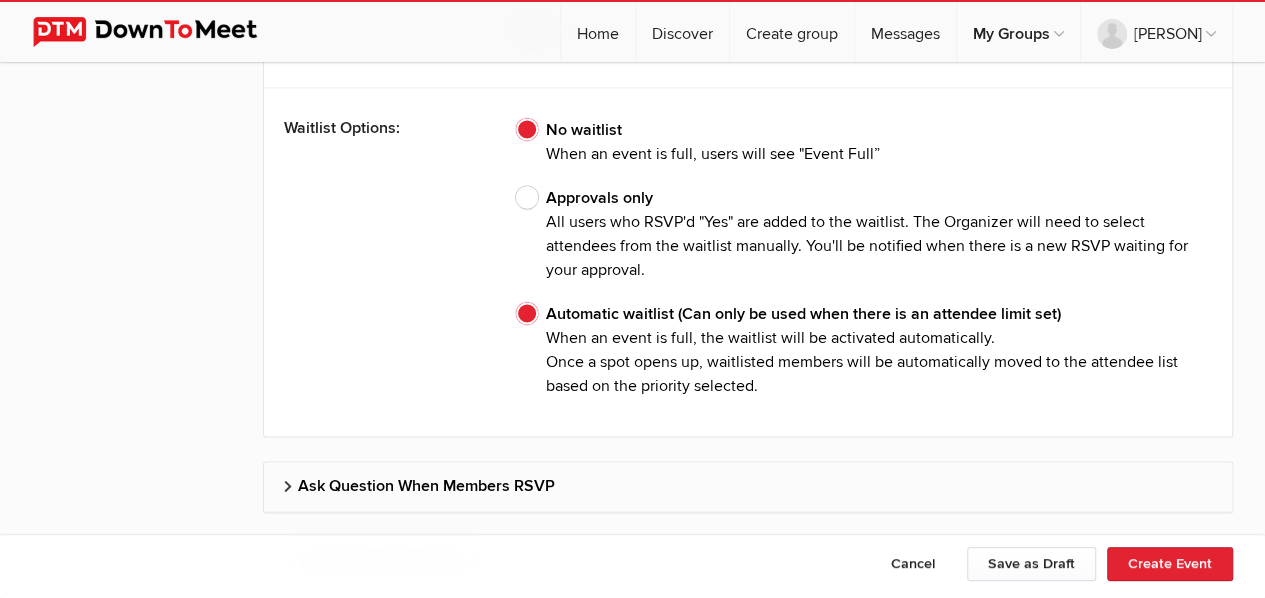 radio on "false" 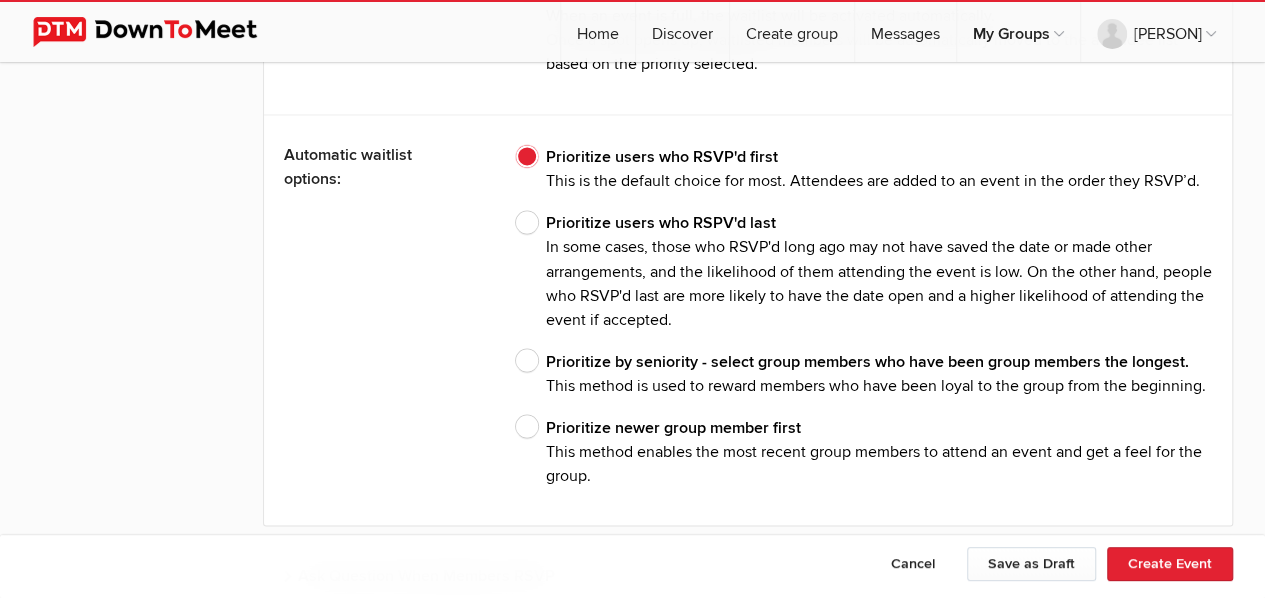 scroll, scrollTop: 5642, scrollLeft: 0, axis: vertical 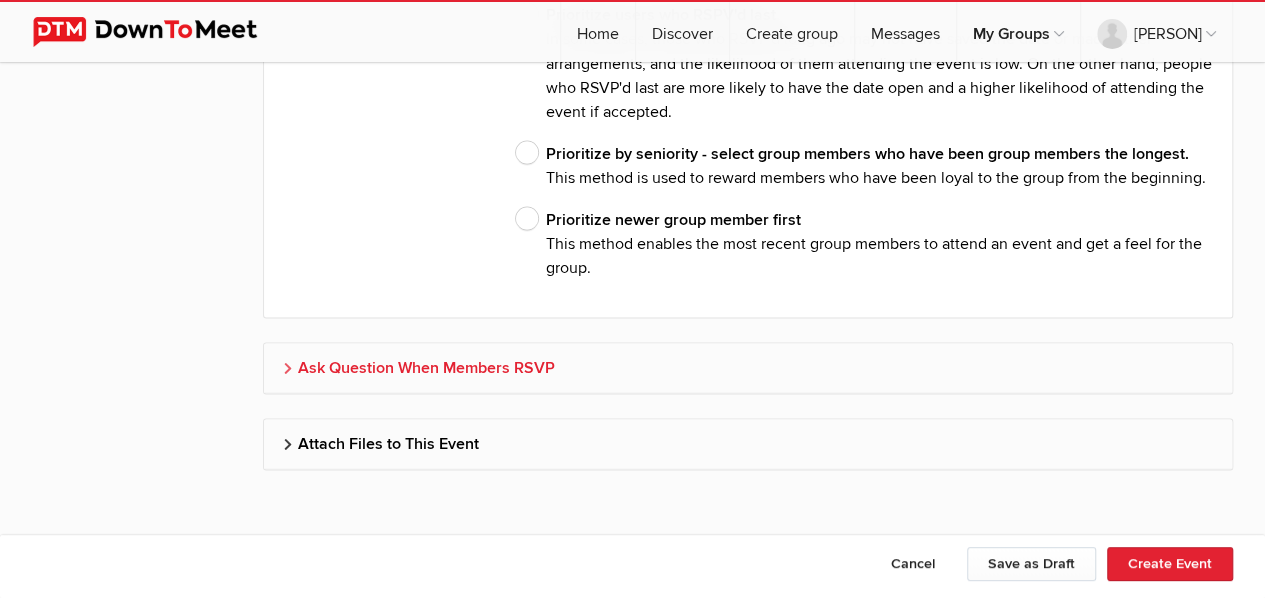 click on "Ask Question When Members RSVP" 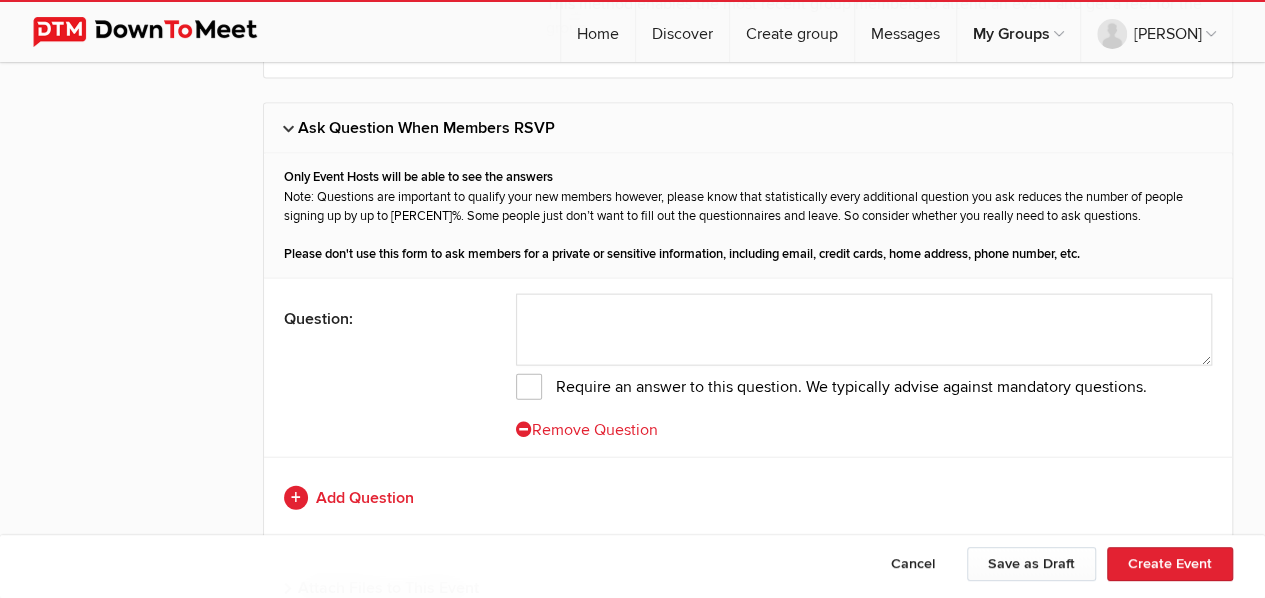 scroll, scrollTop: 6025, scrollLeft: 0, axis: vertical 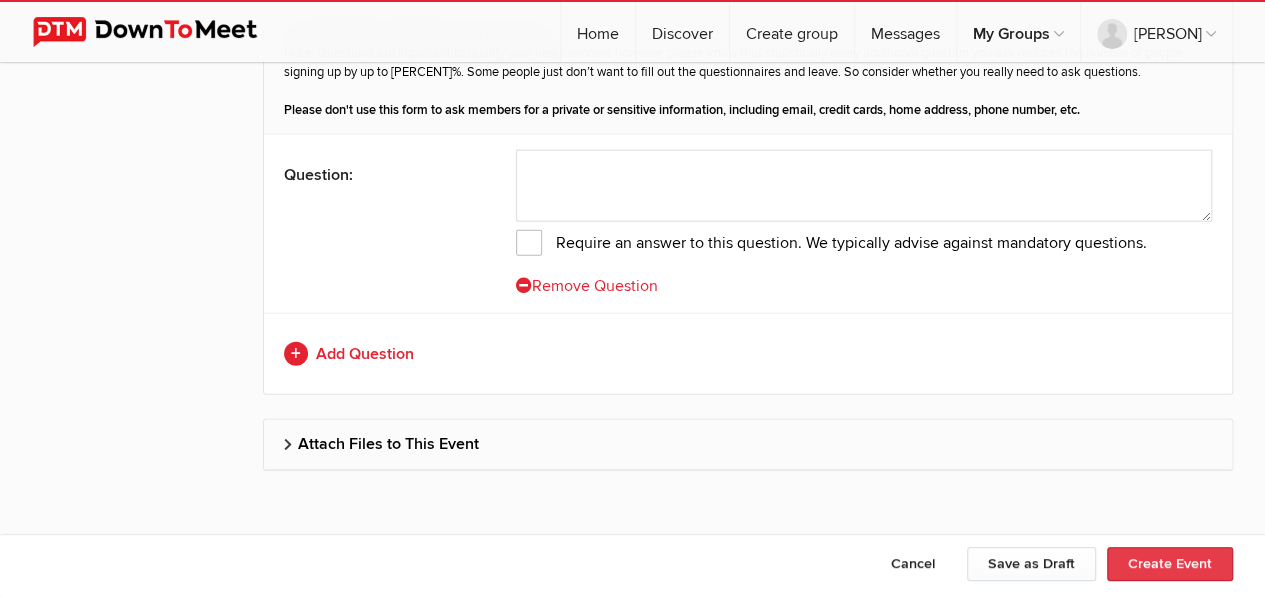 click on "Create Event" 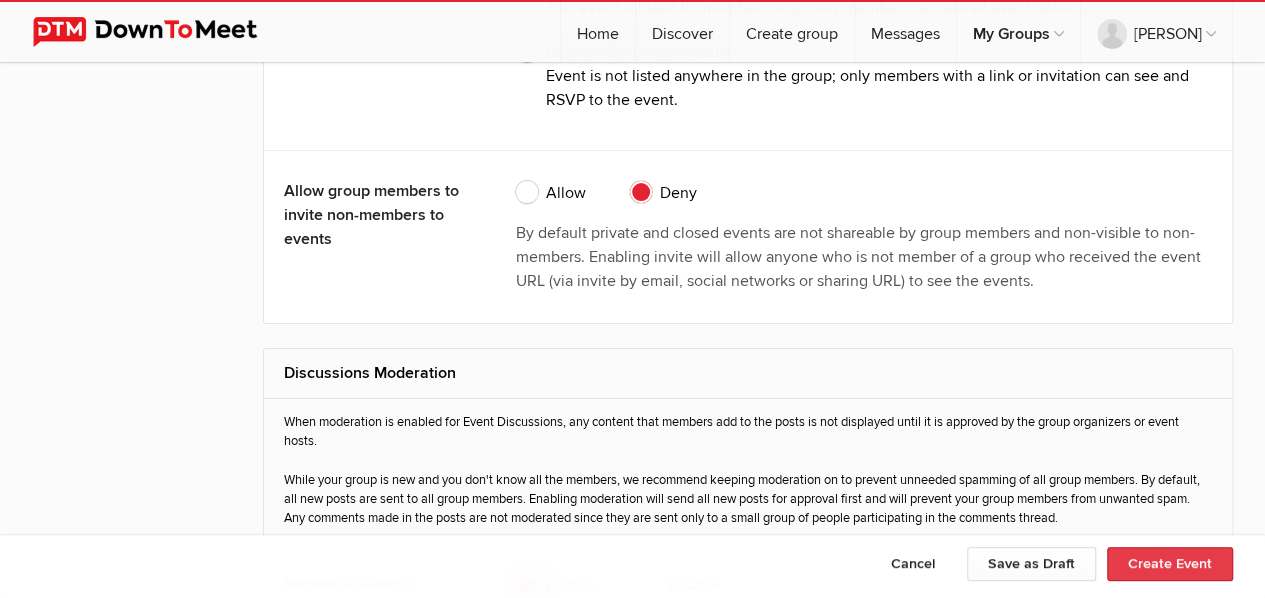 scroll, scrollTop: 2260, scrollLeft: 0, axis: vertical 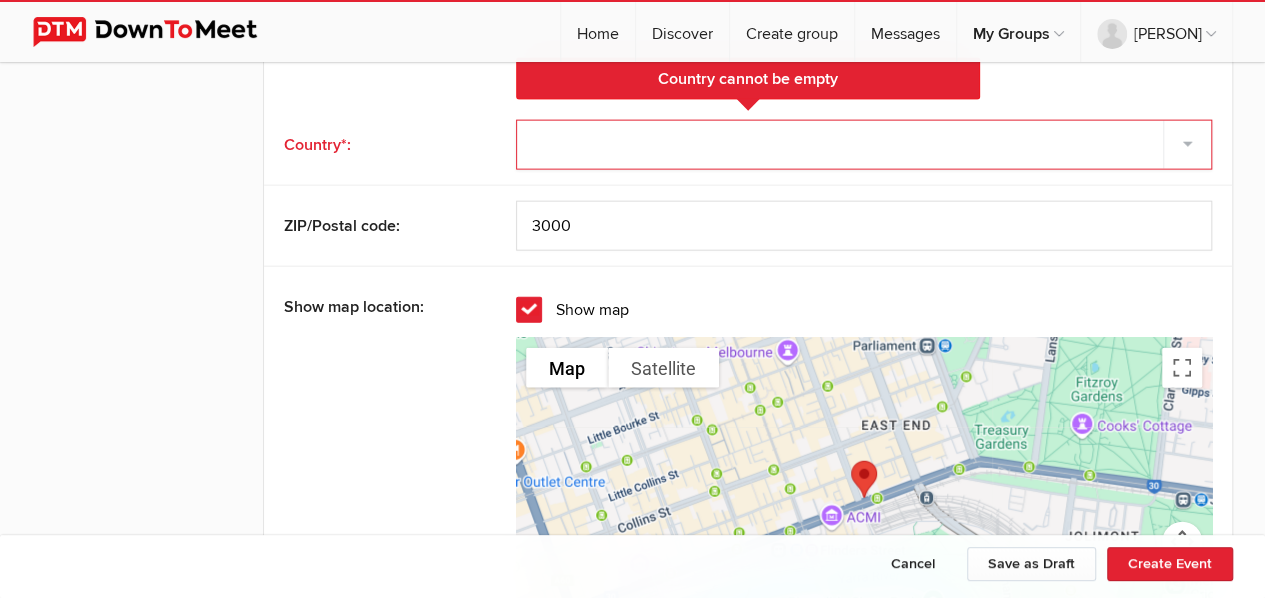click on "Select country
United States
––––––––––
Afghanistan
Albania
Algeria
American Samoa
Andorra
Angola
Anguilla
Antarctica
Antigua and Barbuda
Argentina
Armenia
Aruba
Australia
Austria
Azerbaijan
Bahamas
Bahrain
Bangladesh
Barbados
Belarus
Belgium
Belize
Benin
Bermuda
Bhutan
Bolivia
Bosnia and Herzegovina
Botswana Brazil" 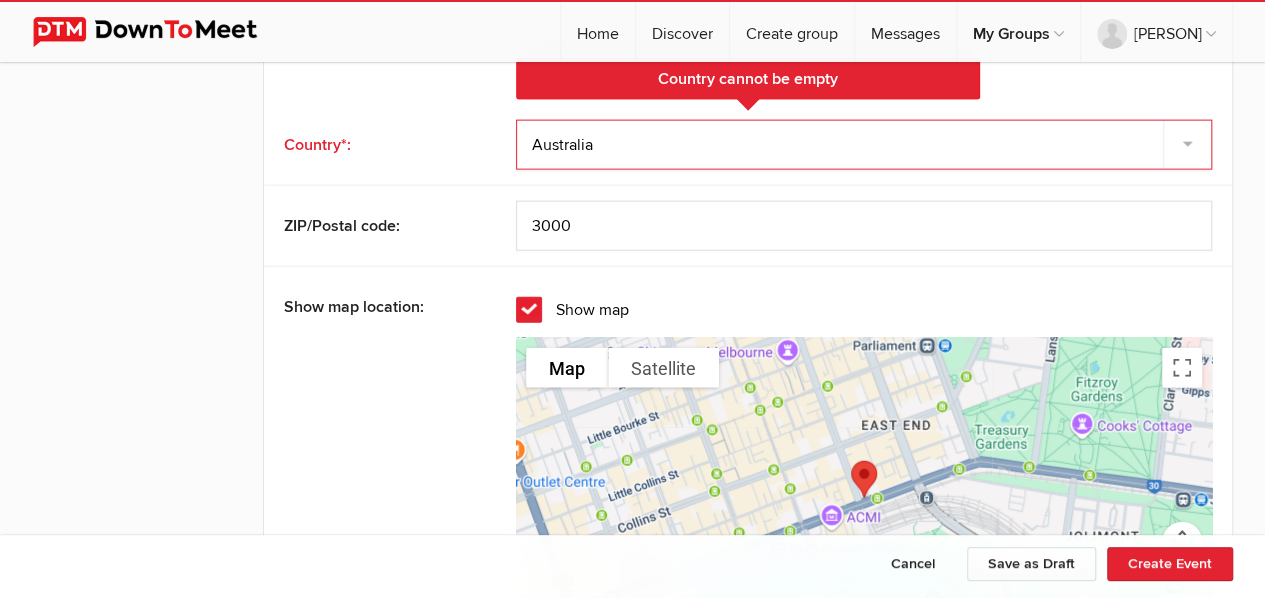 click on "Select country
United States
––––––––––
Afghanistan
Albania
Algeria
American Samoa
Andorra
Angola
Anguilla
Antarctica
Antigua and Barbuda
Argentina
Armenia
Aruba
Australia
Austria
Azerbaijan
Bahamas
Bahrain
Bangladesh
Barbados
Belarus
Belgium
Belize
Benin
Bermuda
Bhutan
Bolivia
Bosnia and Herzegovina
Botswana Brazil" 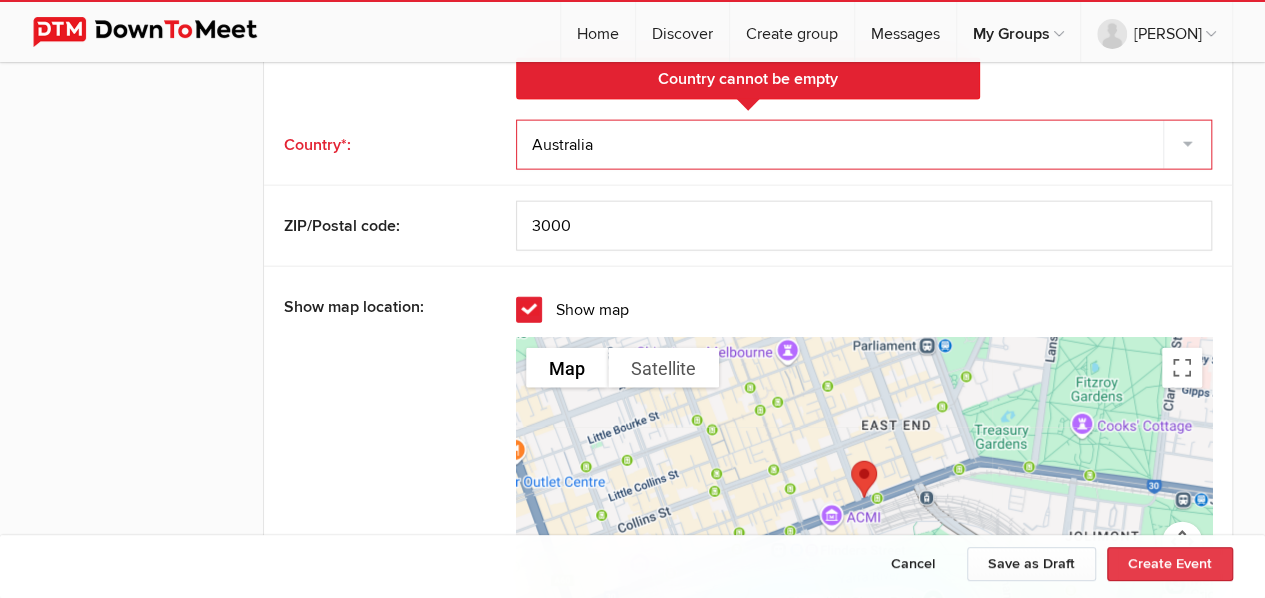click on "Create Event" 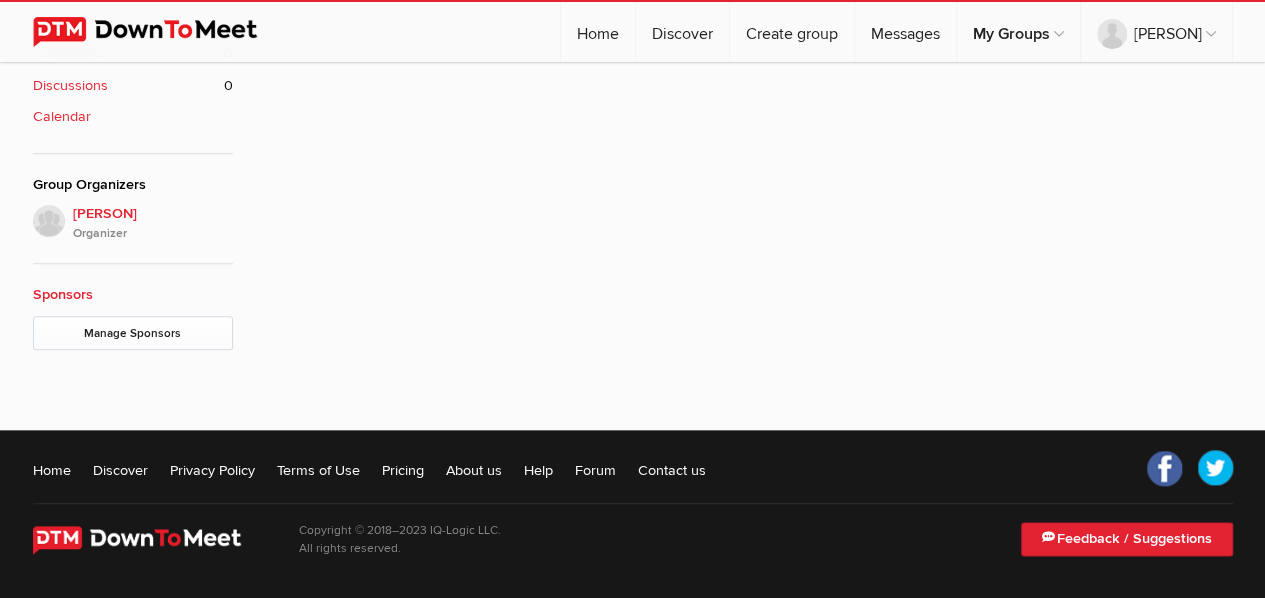 scroll, scrollTop: 0, scrollLeft: 0, axis: both 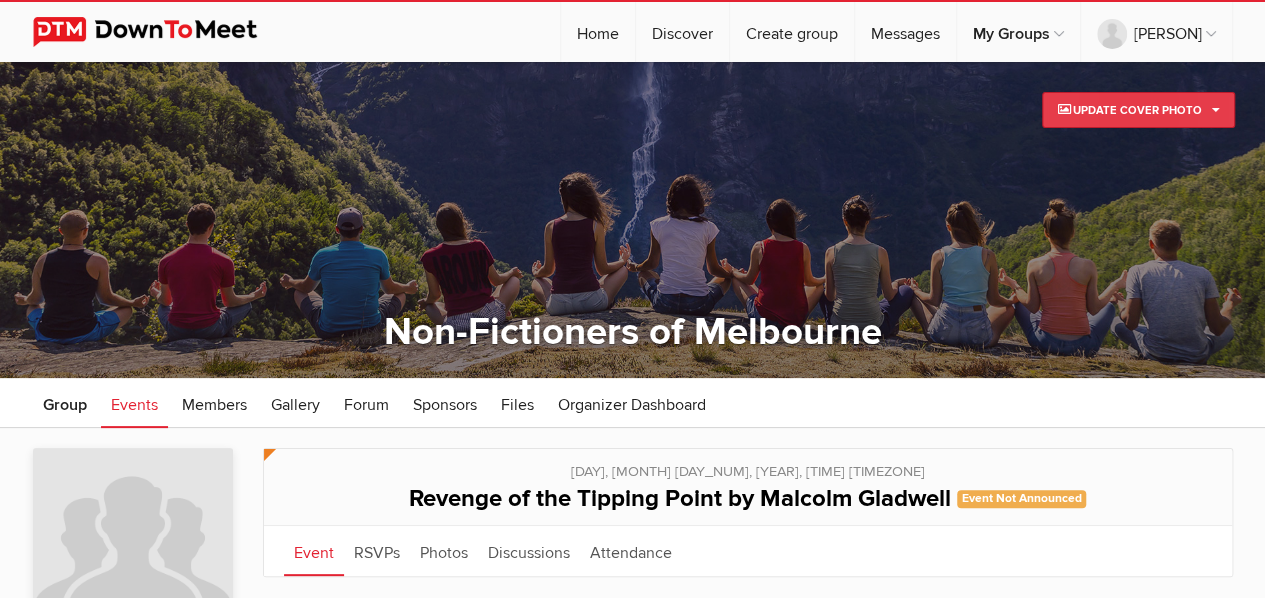 click at bounding box center [1065, 109] 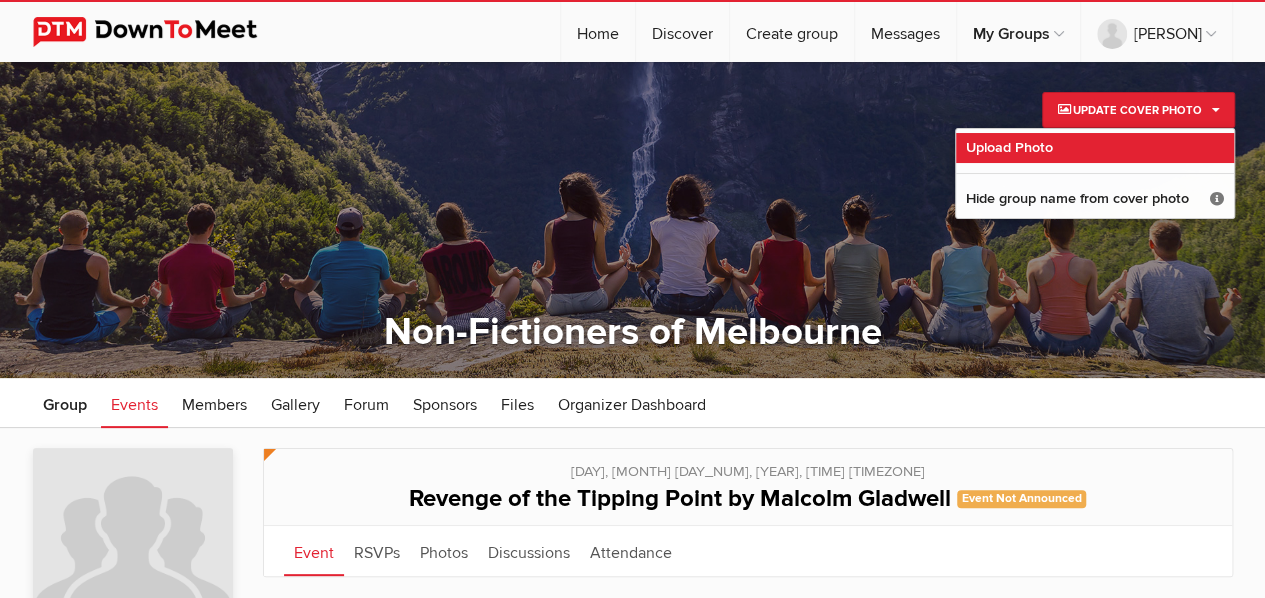 click on "Upload Photo" at bounding box center (1009, 147) 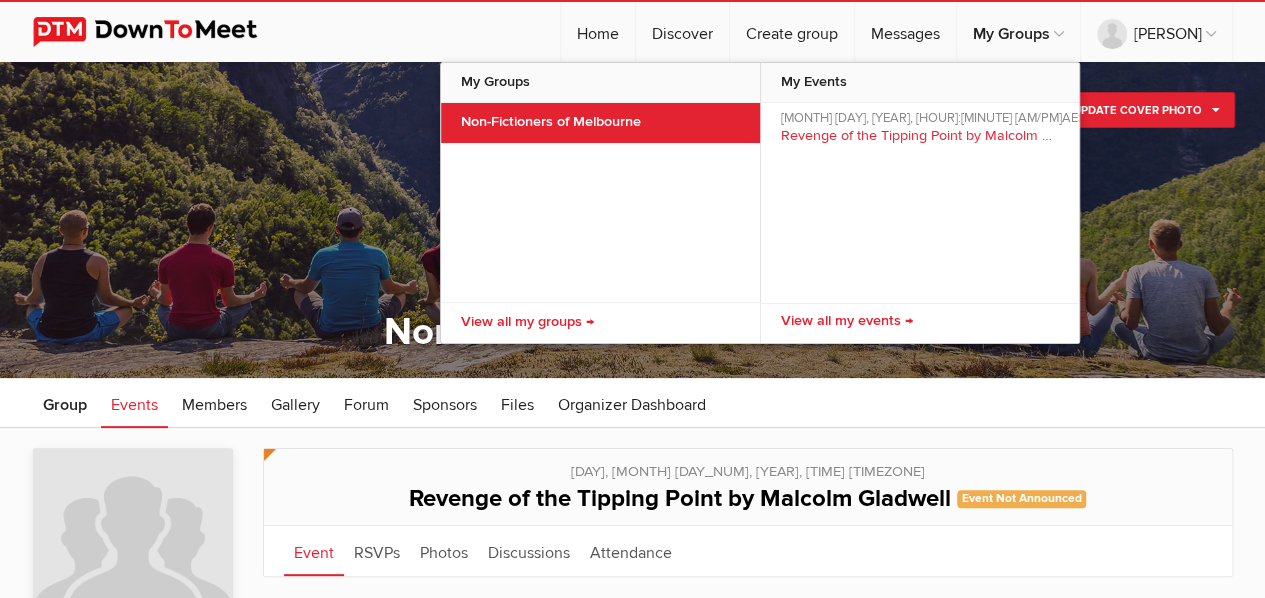 click on "Non-Fictioners of Melbourne" 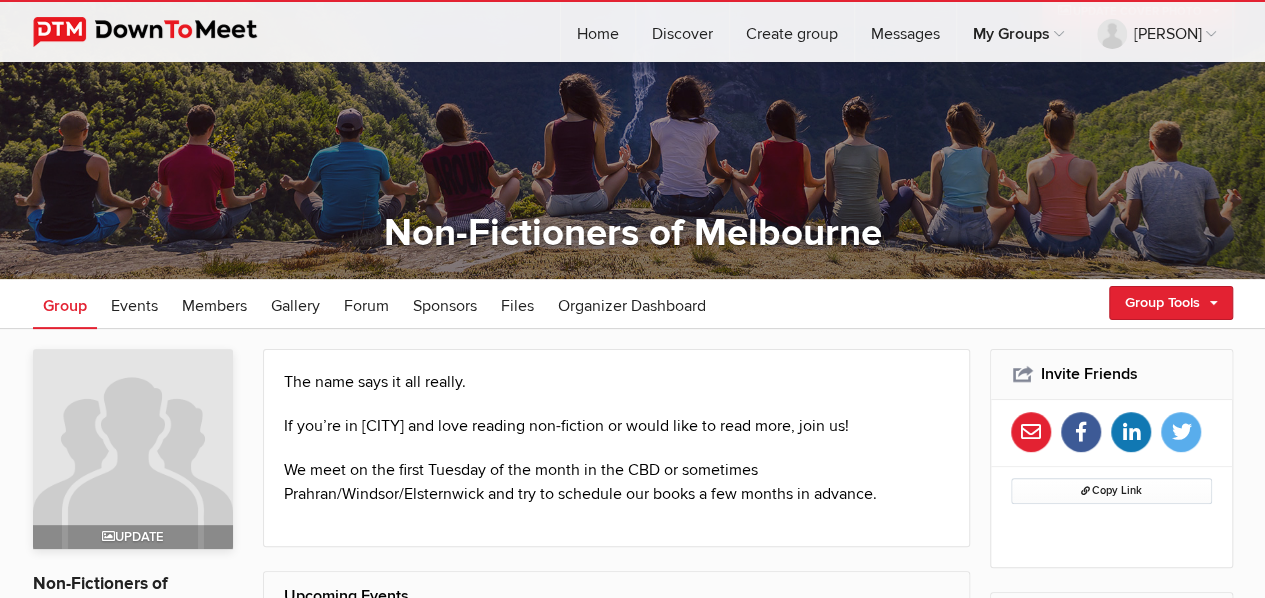 scroll, scrollTop: 164, scrollLeft: 0, axis: vertical 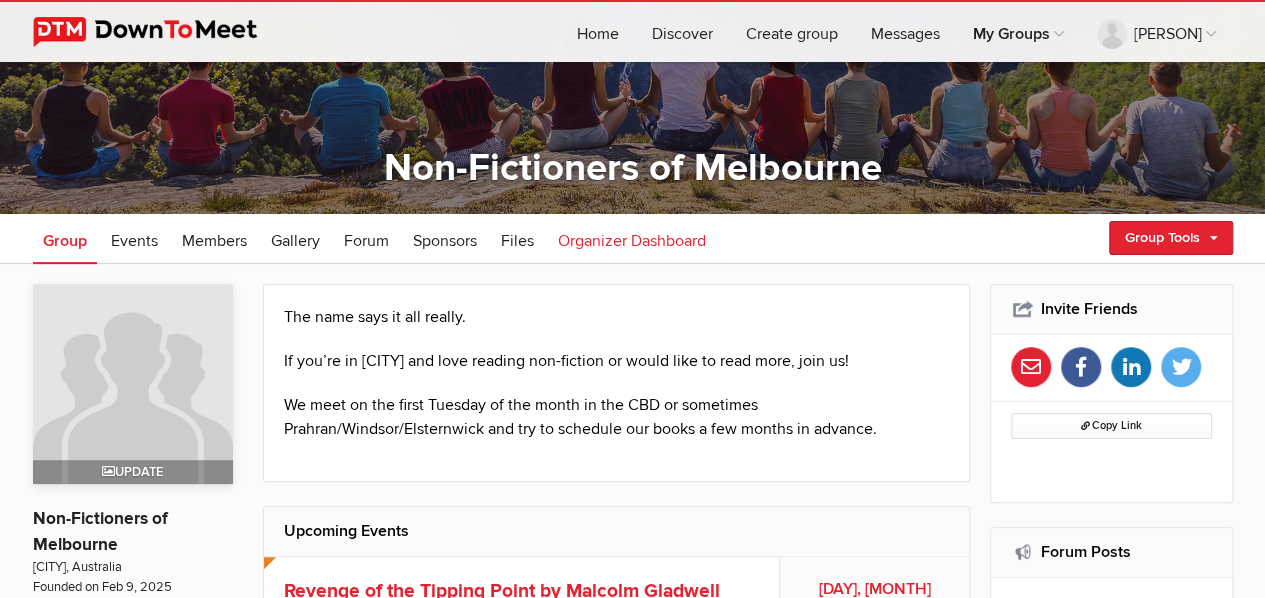 click on "Organizer Dashboard" 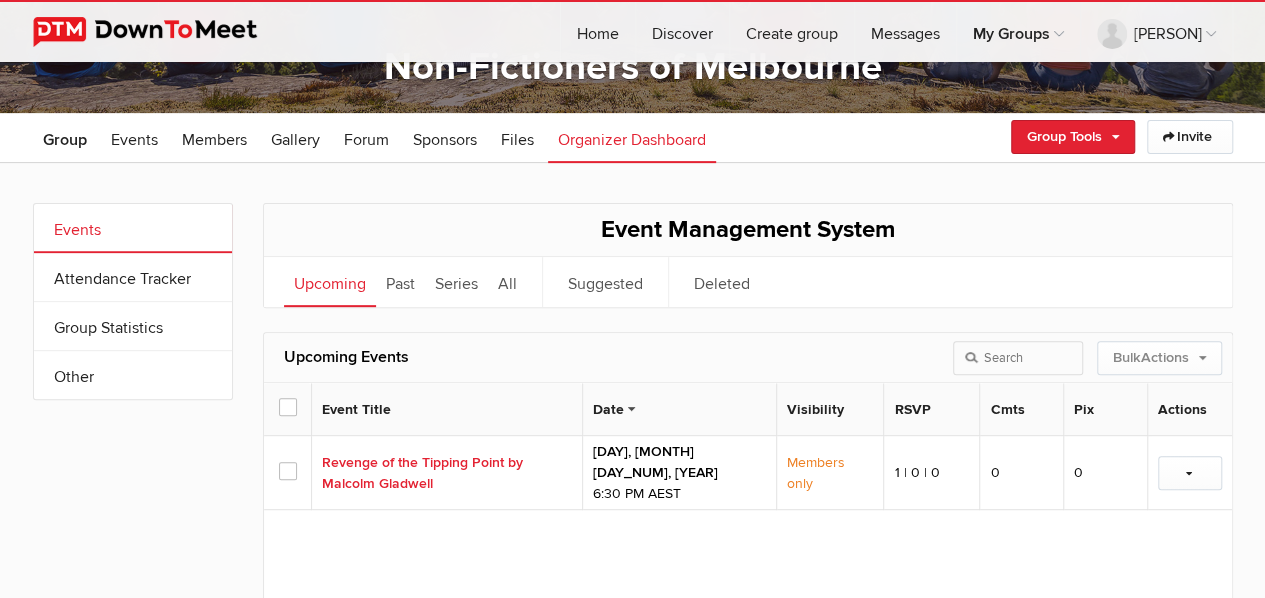 scroll, scrollTop: 178, scrollLeft: 0, axis: vertical 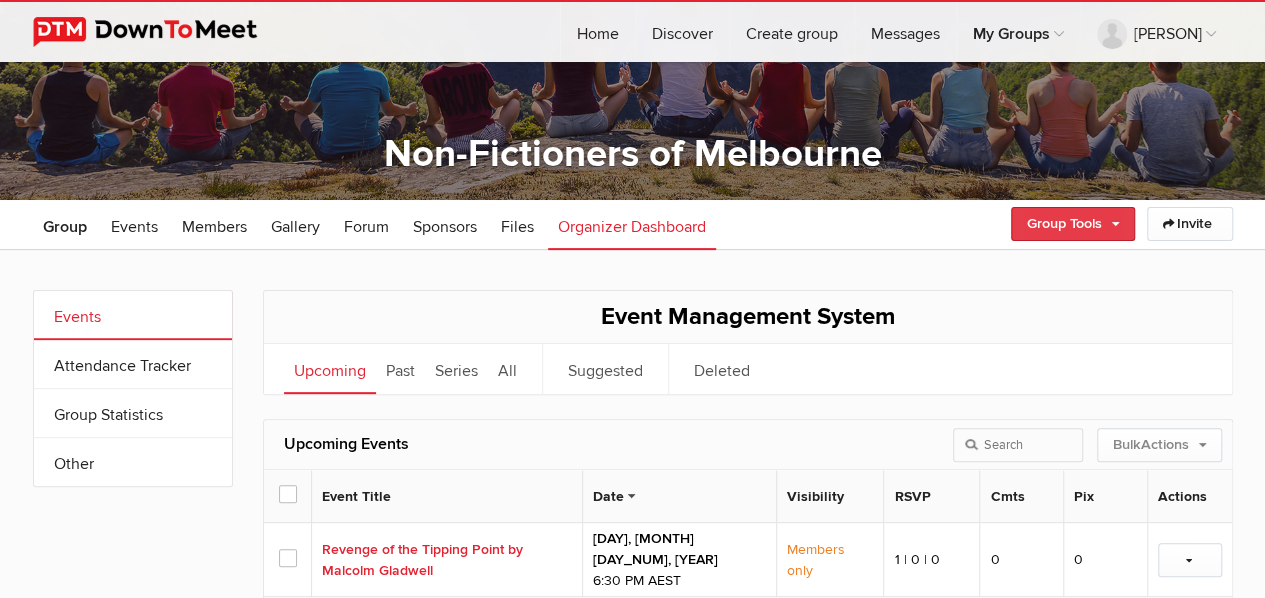 click on "Group Tools" 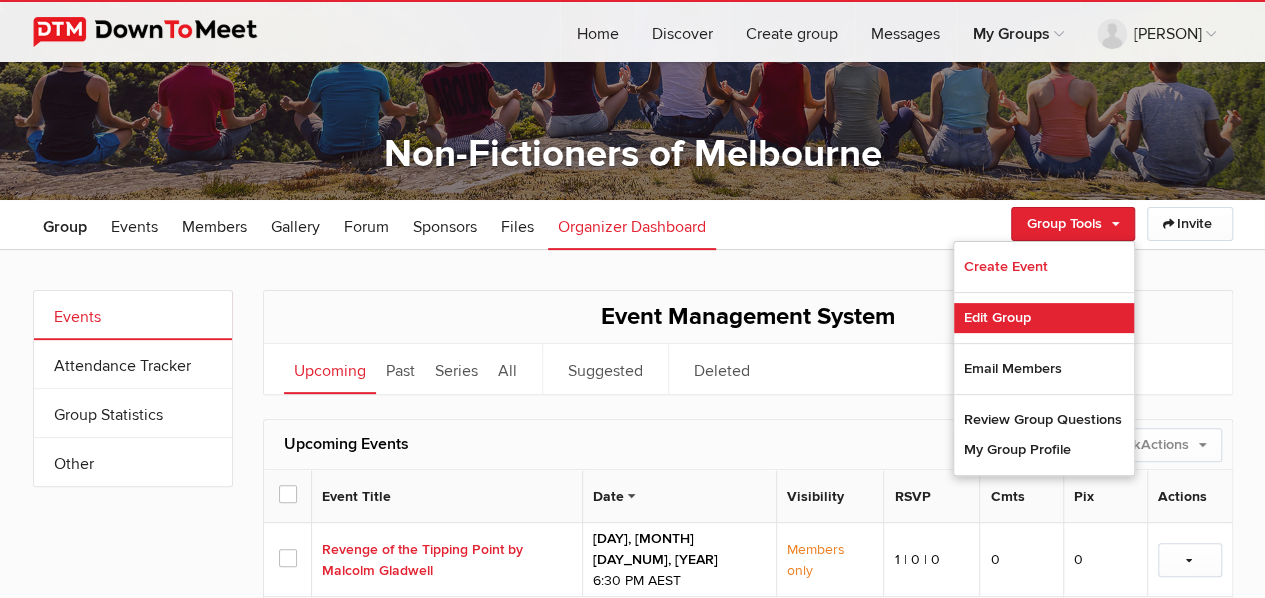 click on "Edit Group" 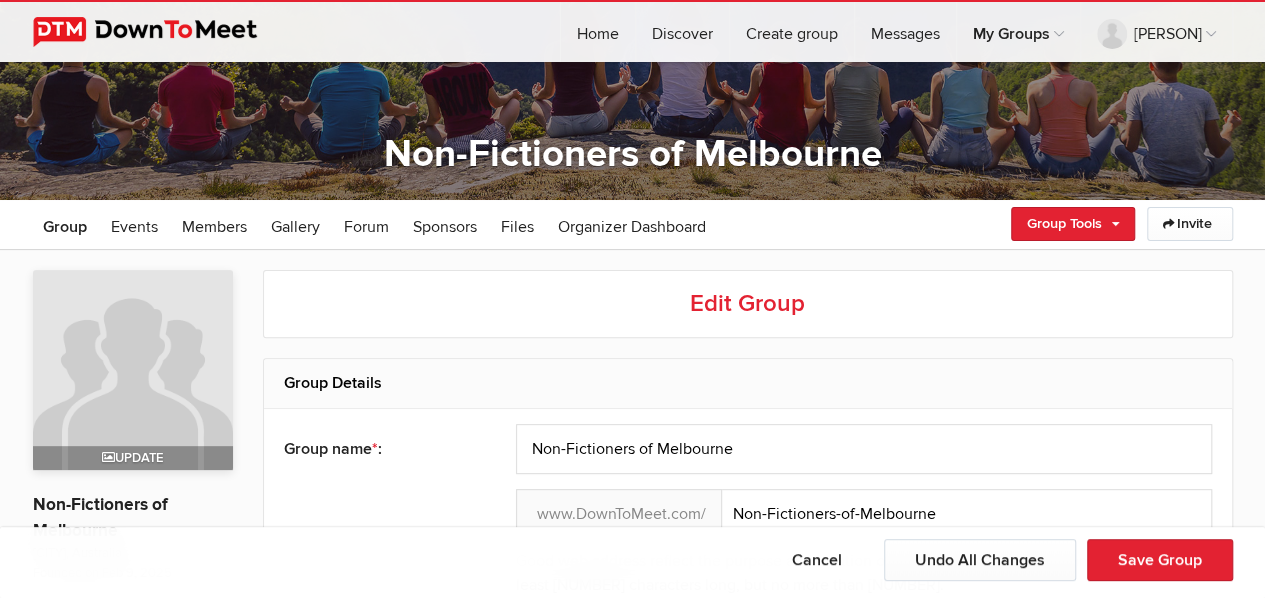 scroll, scrollTop: 0, scrollLeft: 0, axis: both 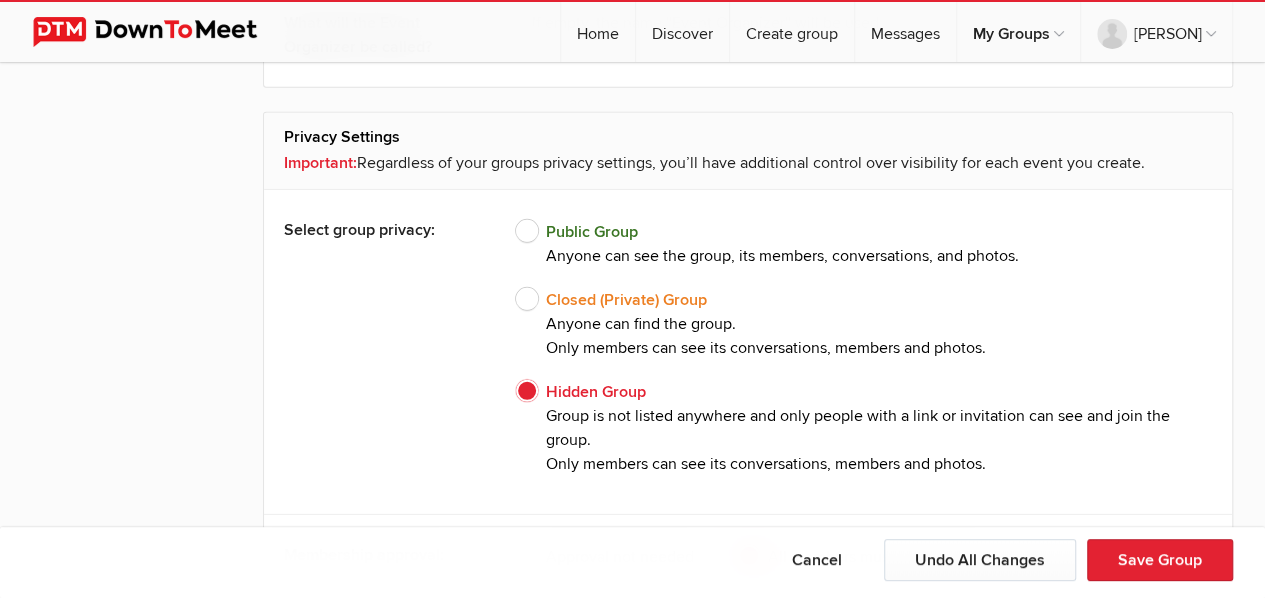 click on "Closed (Private) Group
Anyone can find the group.
Only members can see its conversations, members and photos." at bounding box center [751, 324] 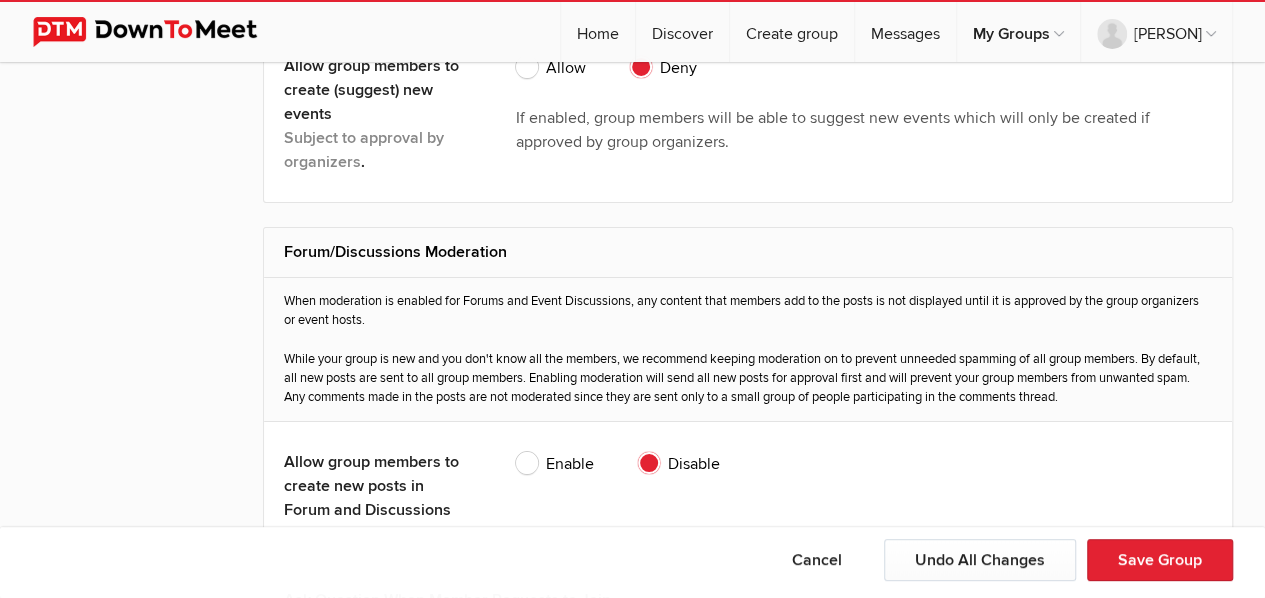 scroll, scrollTop: 3459, scrollLeft: 0, axis: vertical 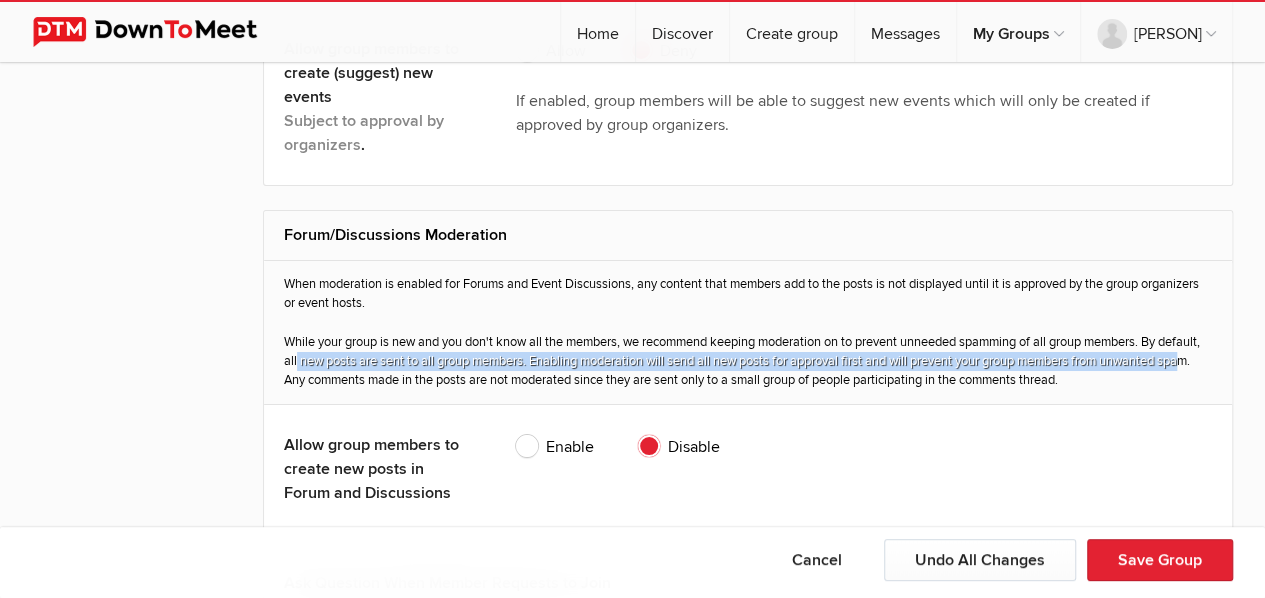 drag, startPoint x: 1242, startPoint y: 335, endPoint x: 1241, endPoint y: 346, distance: 11.045361 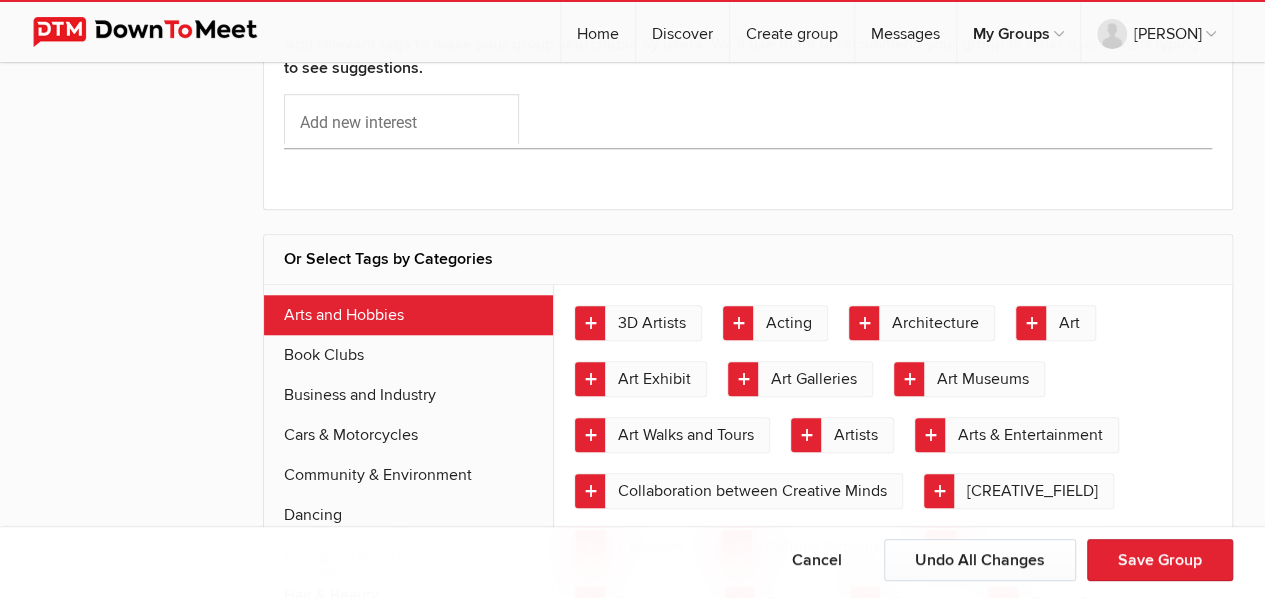 scroll, scrollTop: 4632, scrollLeft: 0, axis: vertical 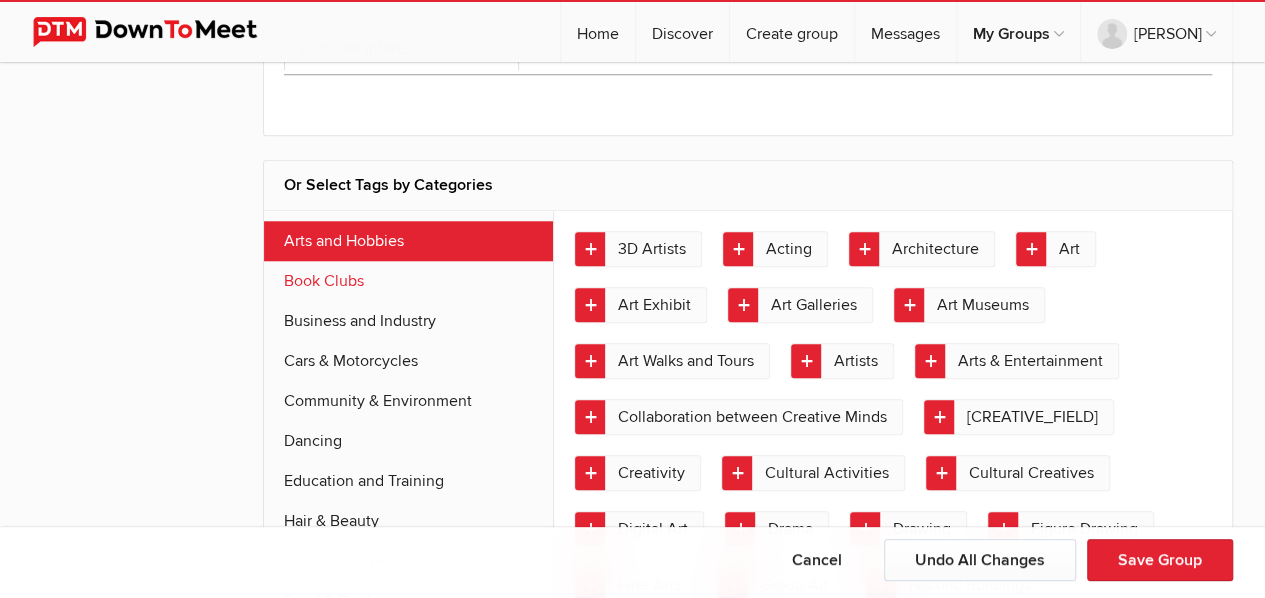 click on "Book Clubs" 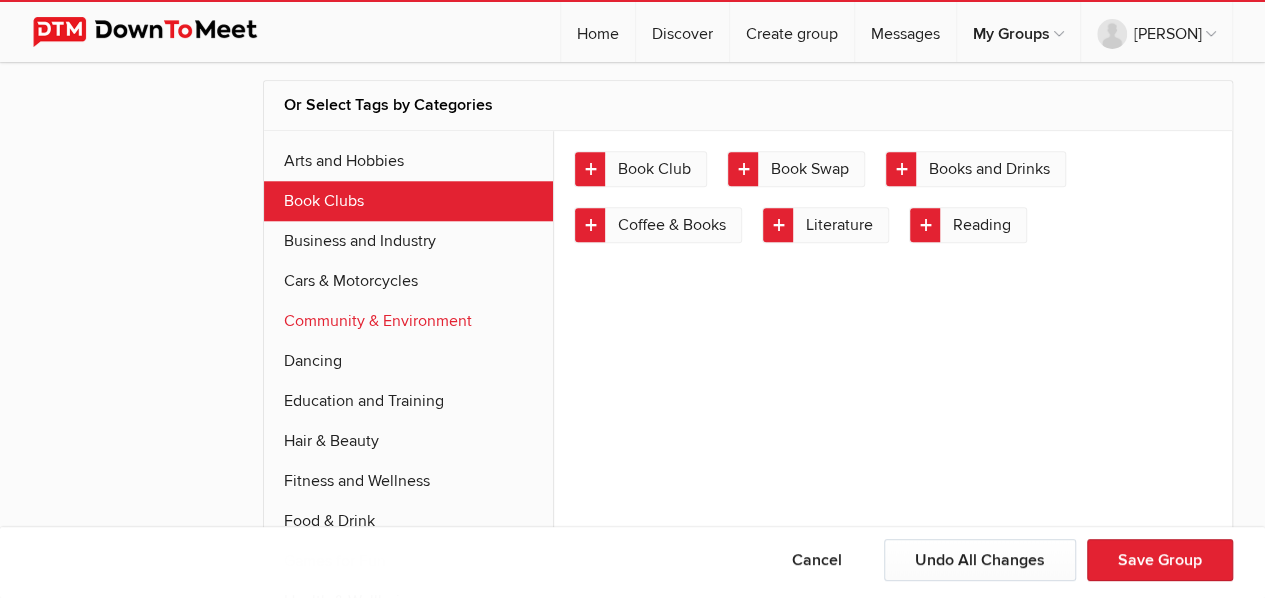scroll, scrollTop: 4764, scrollLeft: 0, axis: vertical 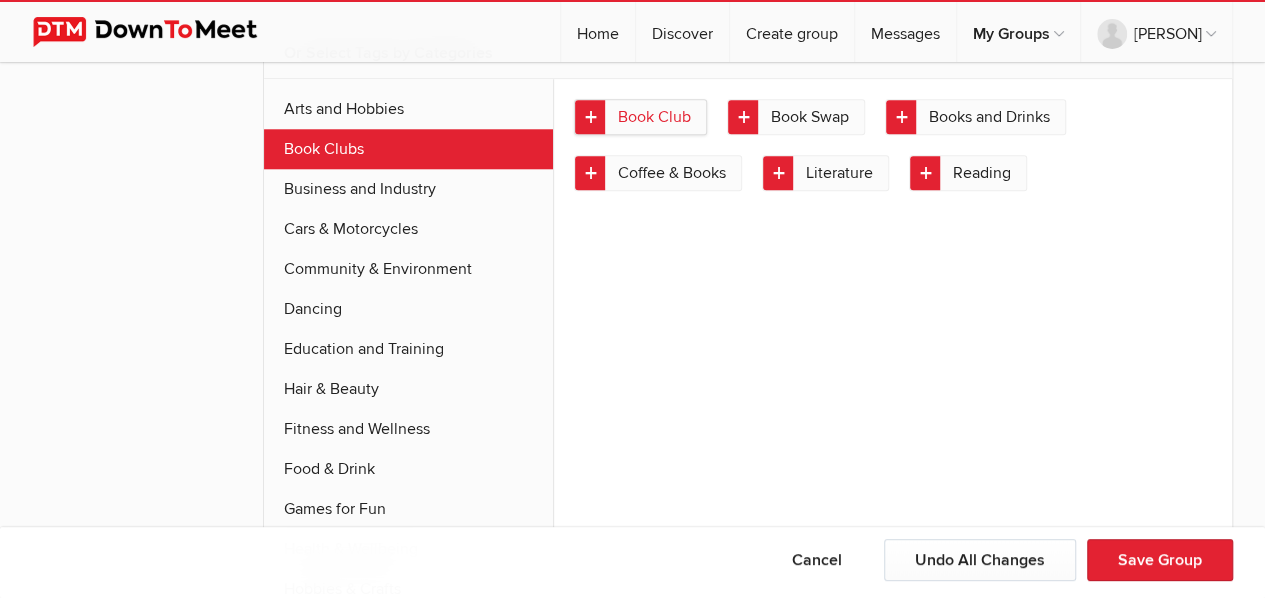 click on "Book Club" 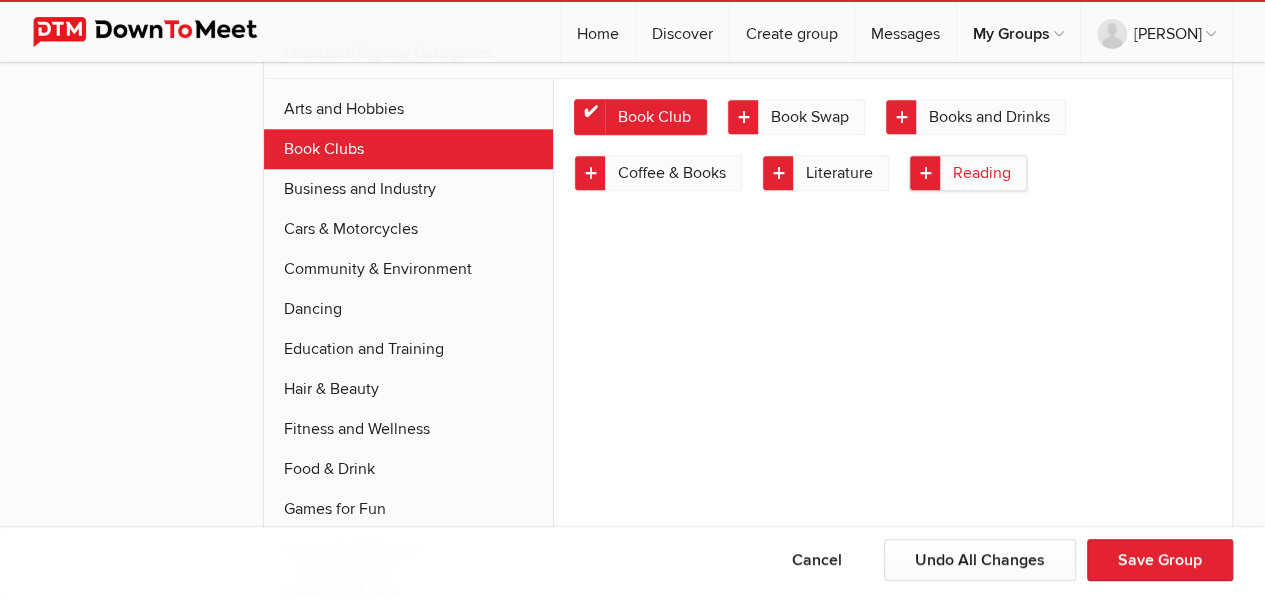 click on "Reading" 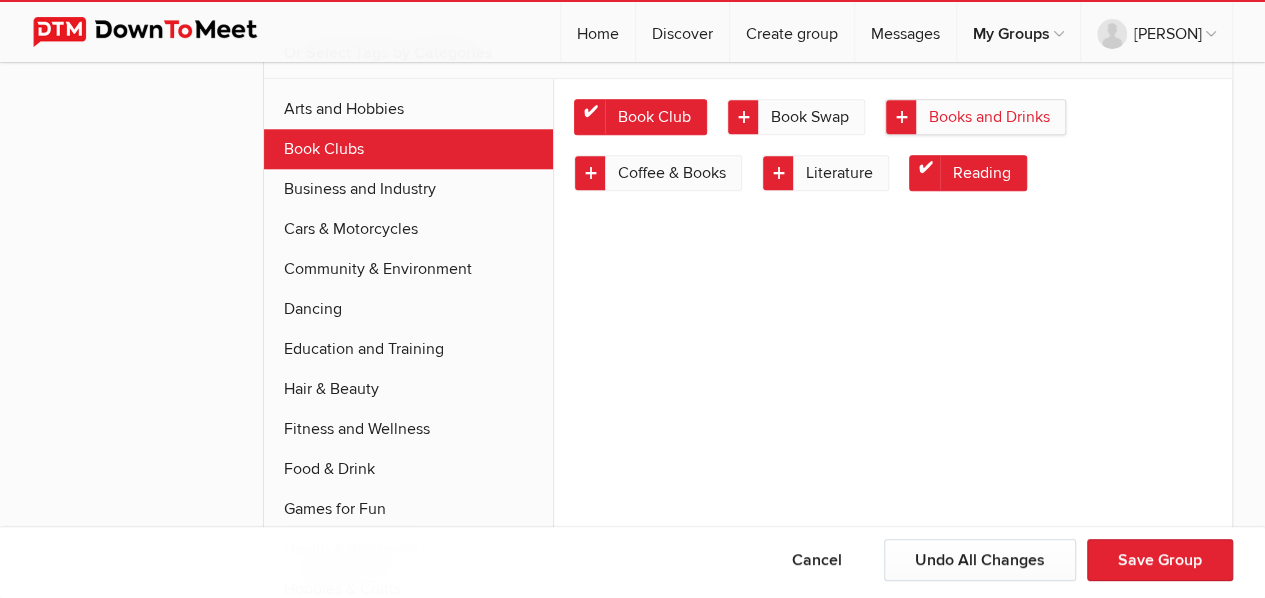 click on "Books and Drinks" 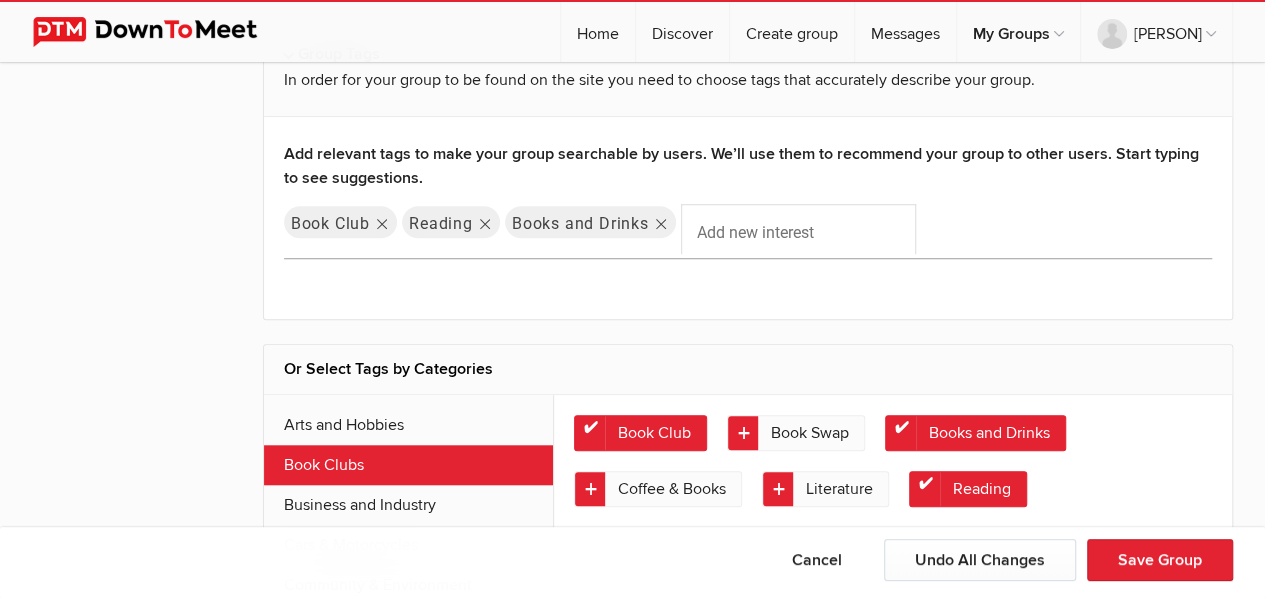 scroll, scrollTop: 4406, scrollLeft: 0, axis: vertical 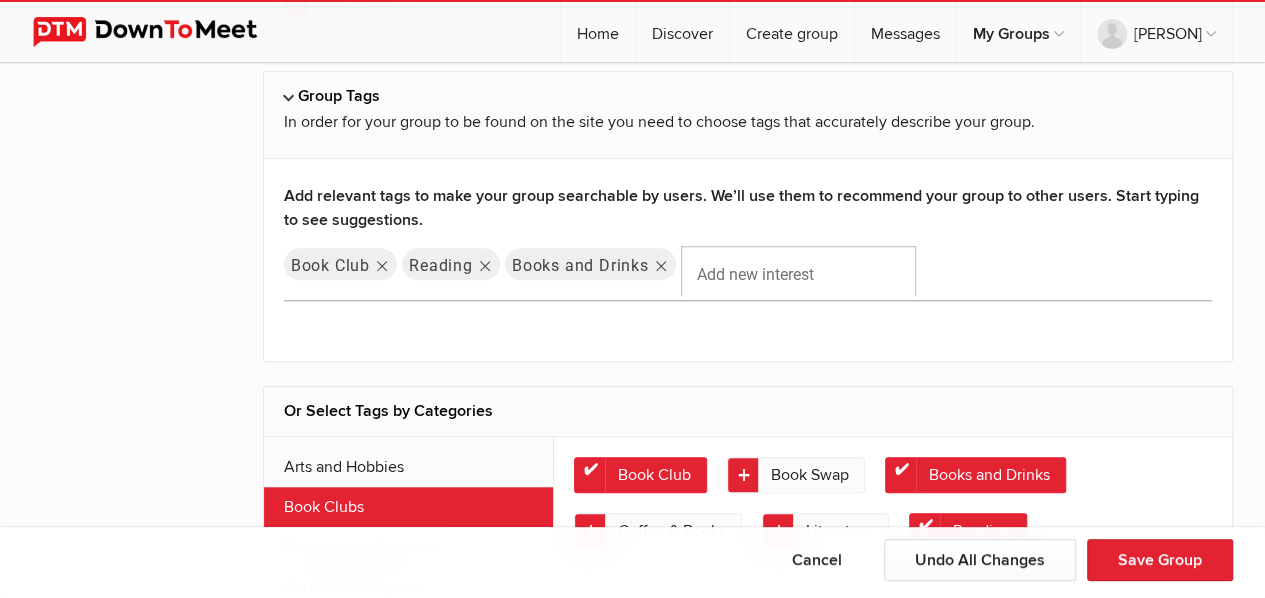 click 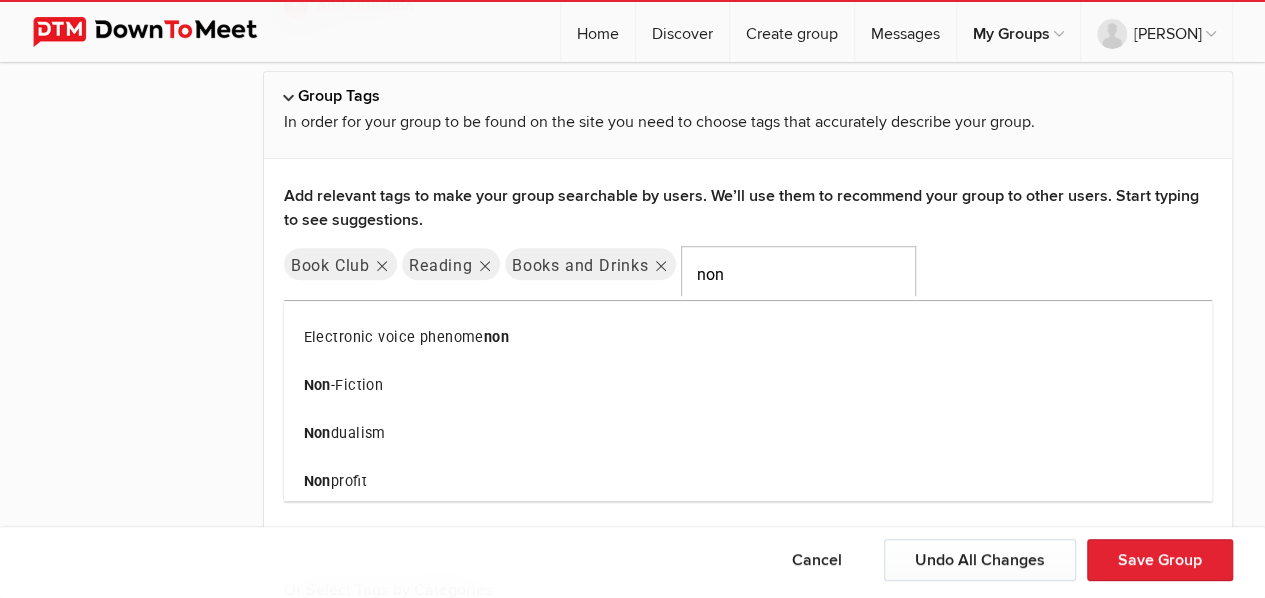 type on "non" 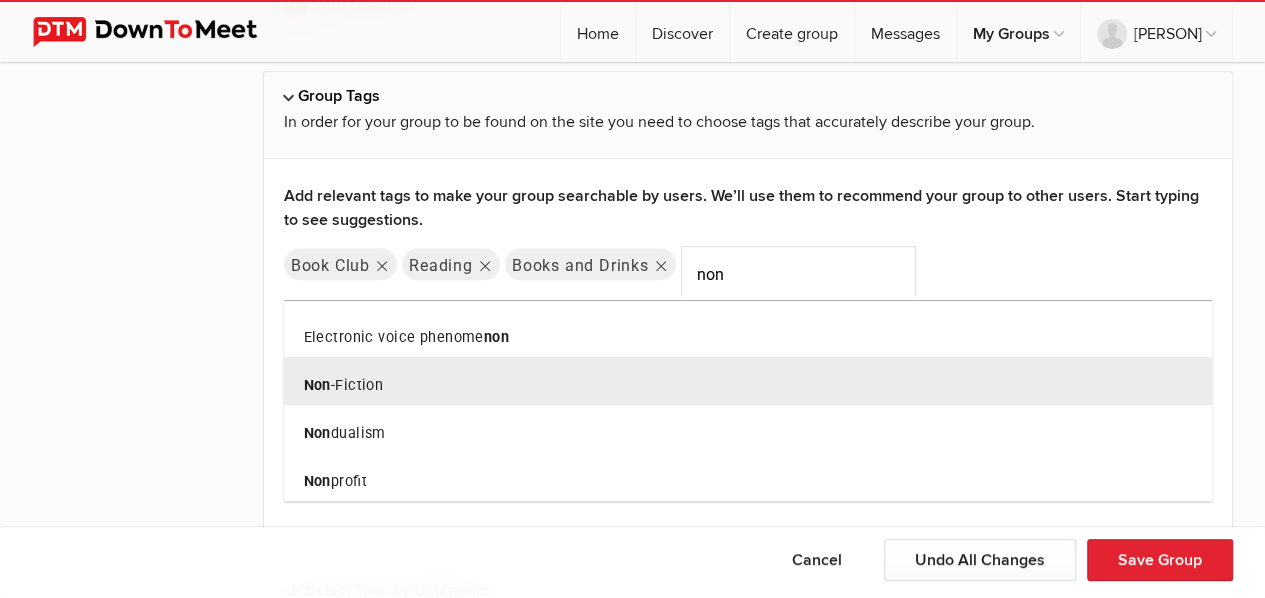 click on "Non -Fiction" 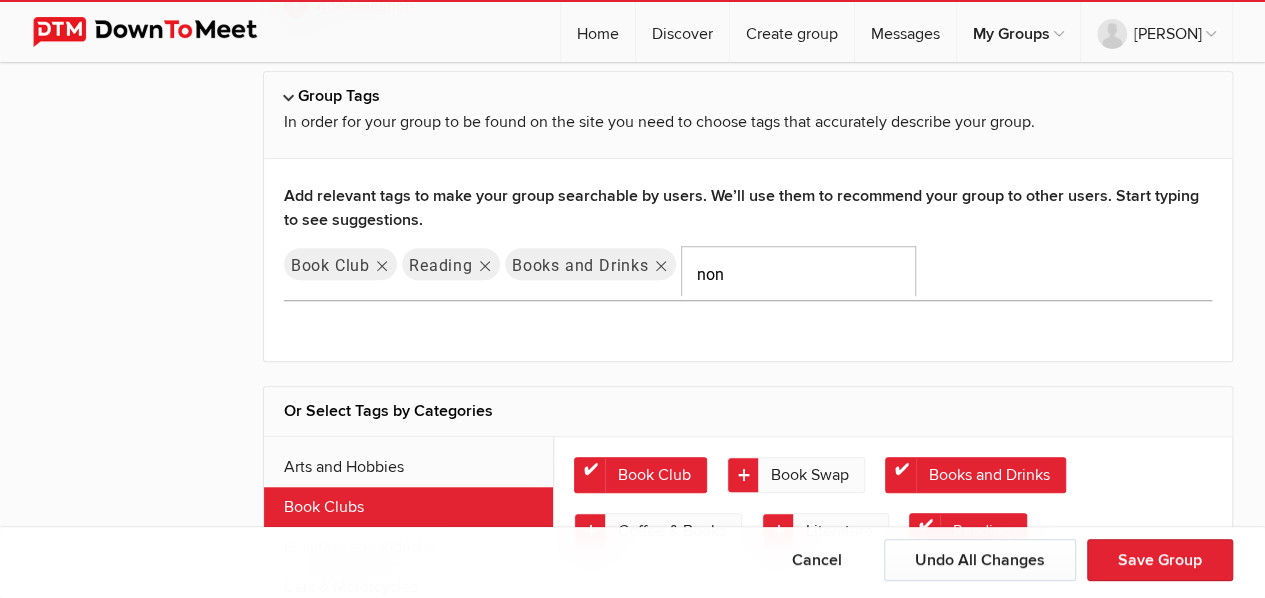 type 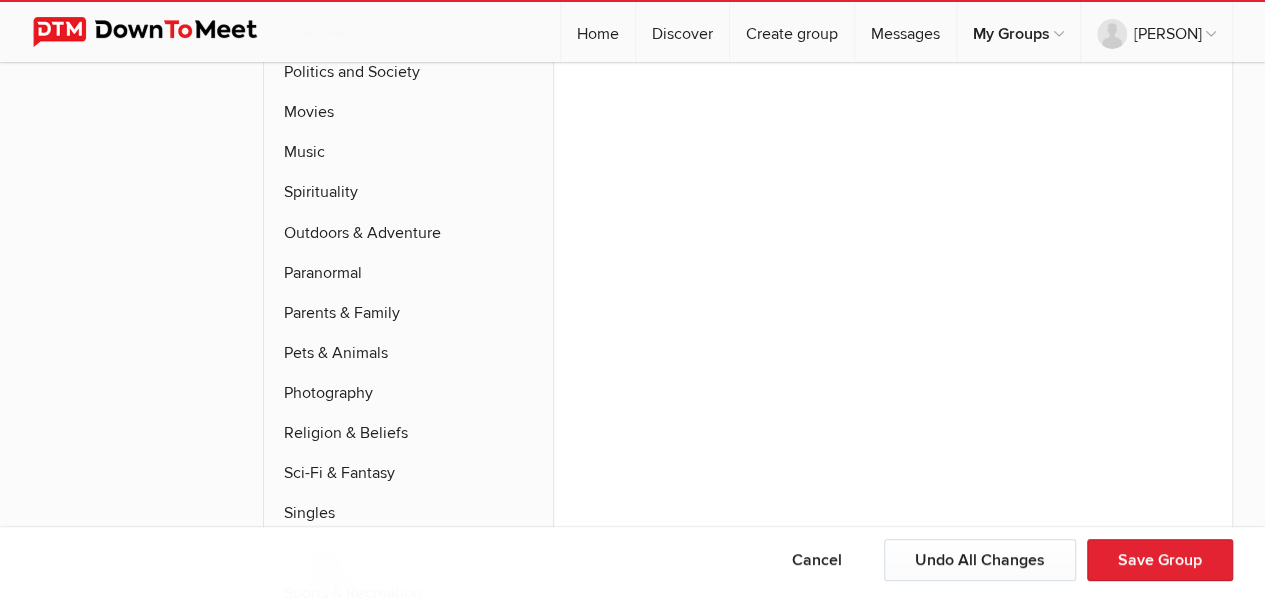 scroll, scrollTop: 5218, scrollLeft: 0, axis: vertical 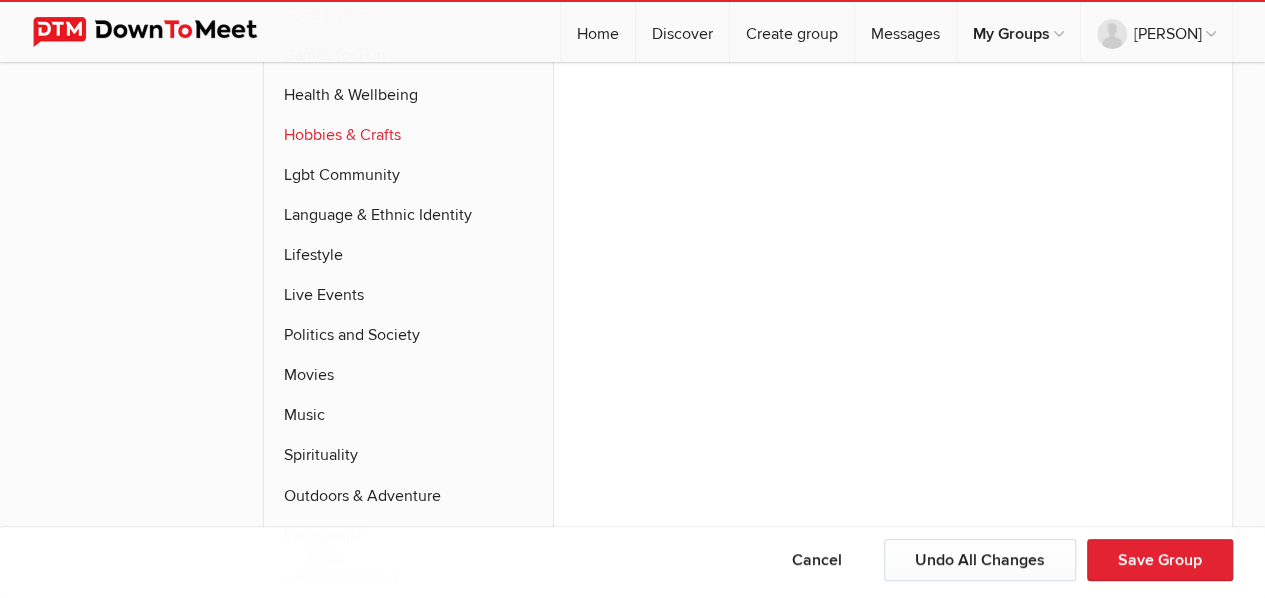 click on "Hobbies & Crafts" 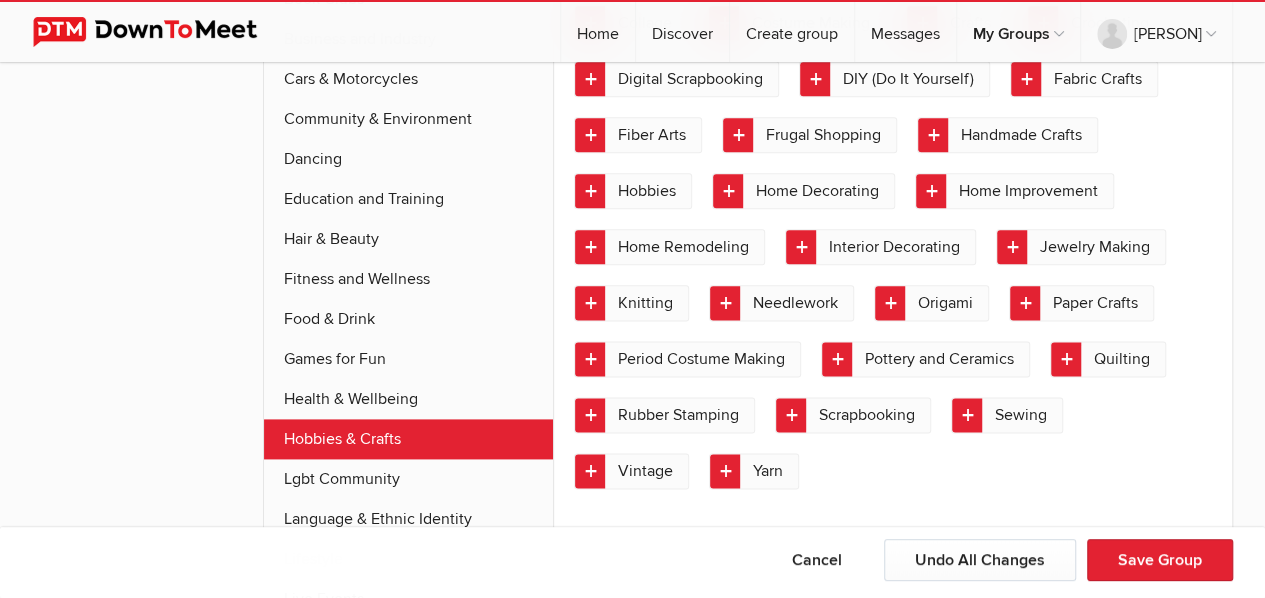 scroll, scrollTop: 4764, scrollLeft: 0, axis: vertical 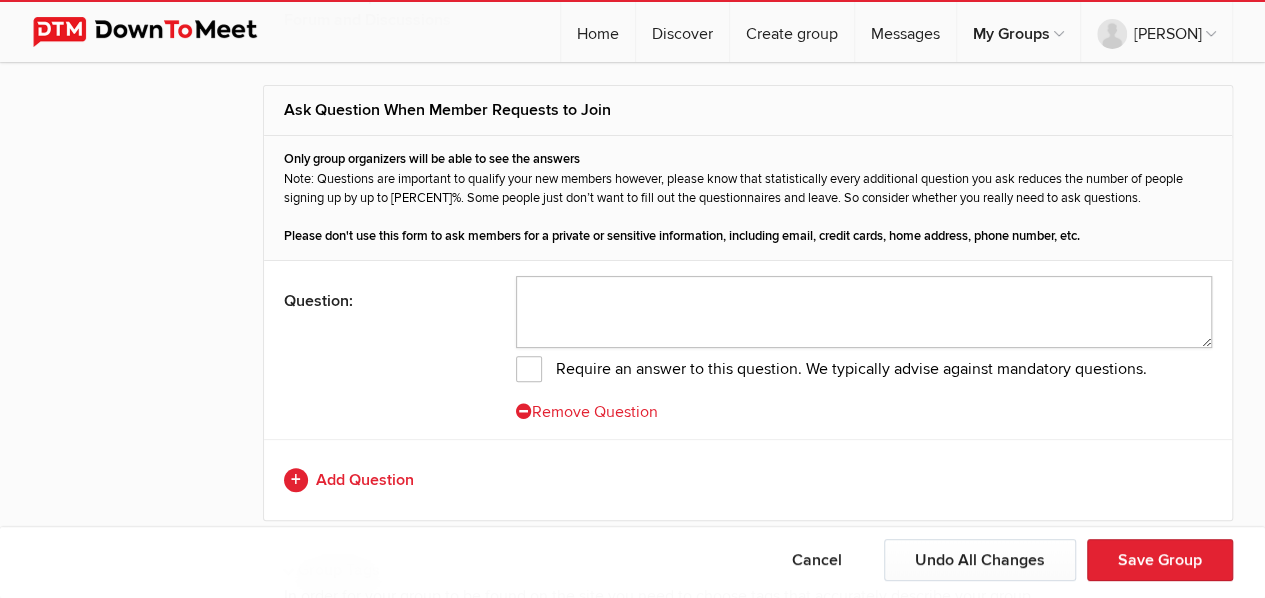 click at bounding box center (864, 312) 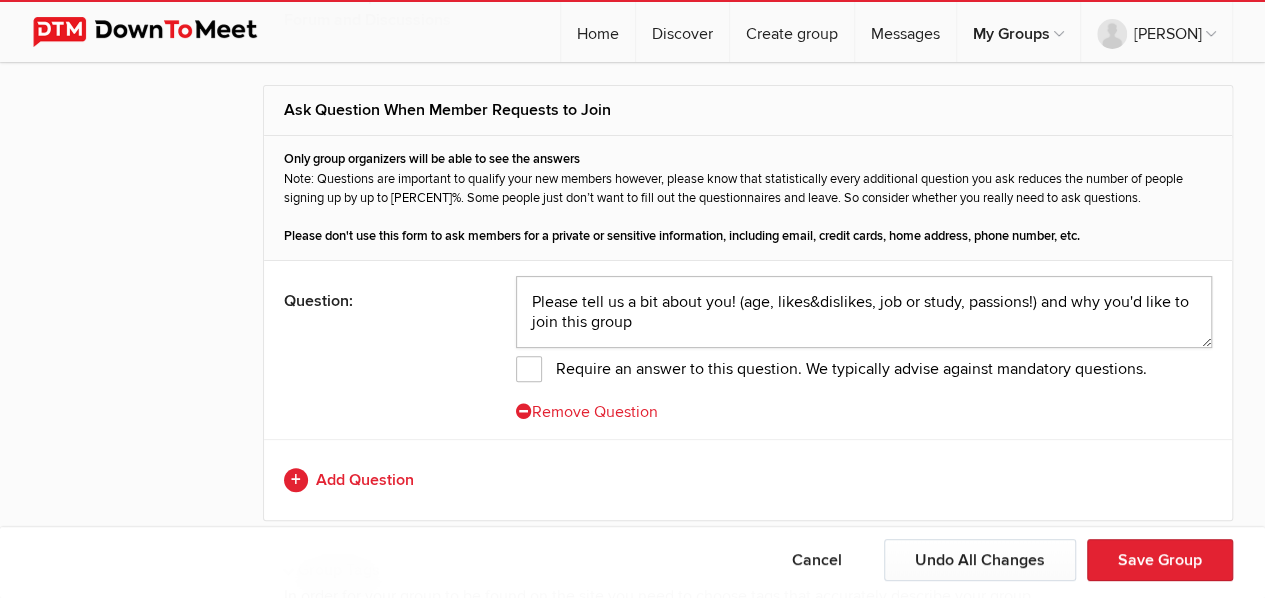 drag, startPoint x: 640, startPoint y: 290, endPoint x: 1044, endPoint y: 287, distance: 404.01114 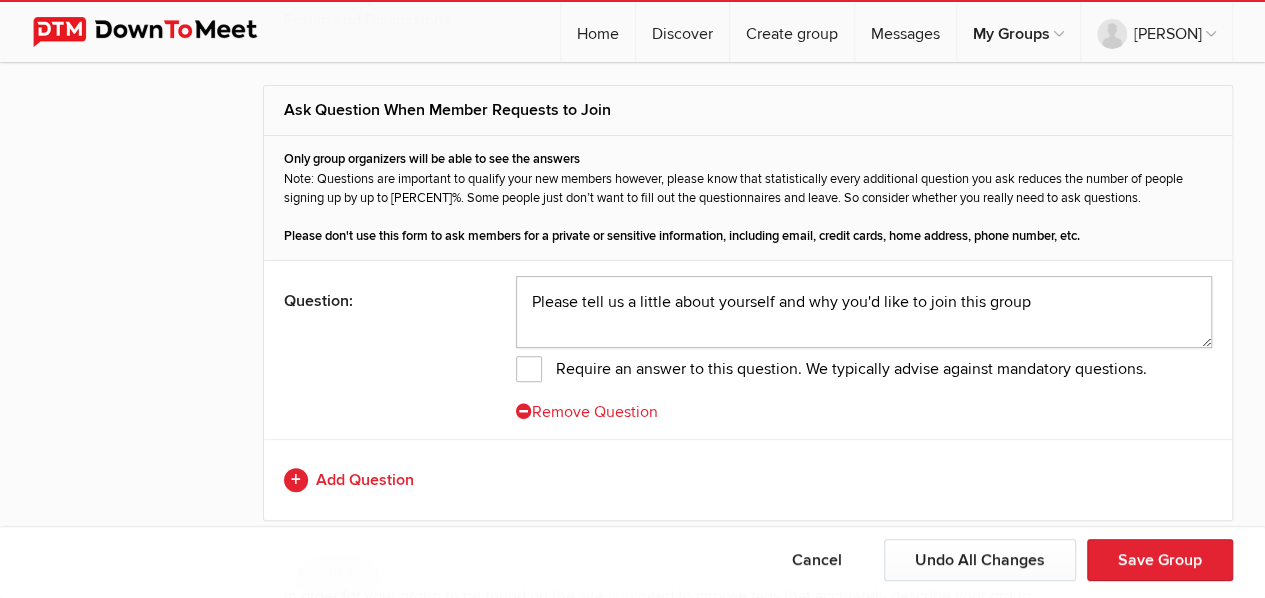 click on "Please tell us a little about yourself and why you'd like to join this group" at bounding box center [864, 312] 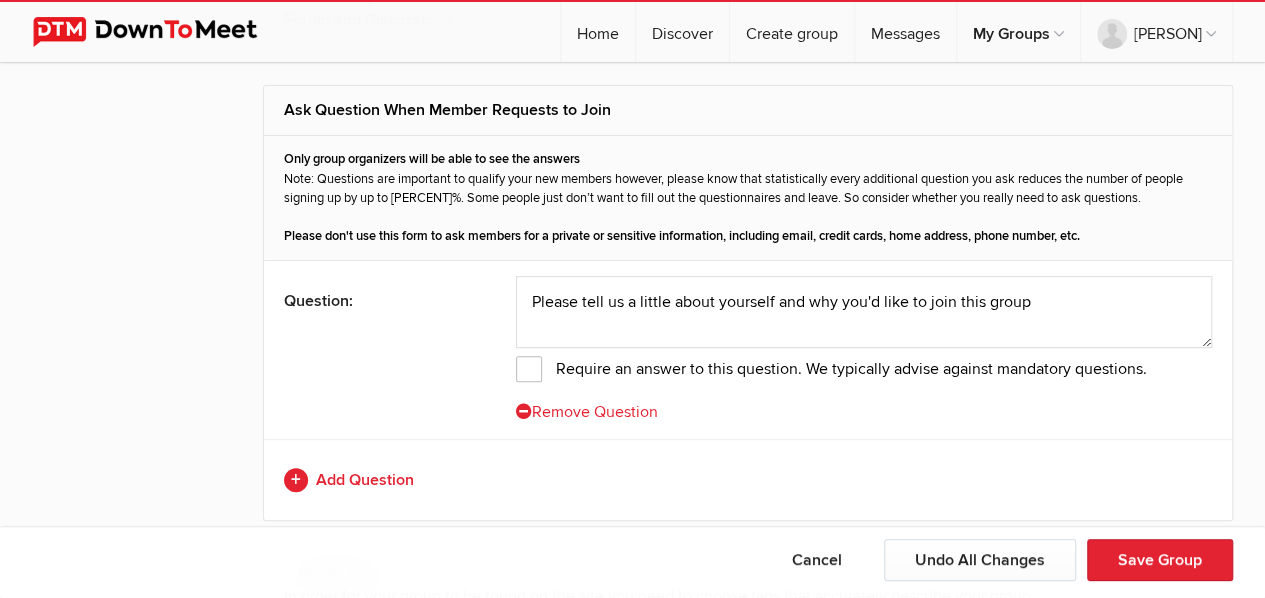 click on "Require an answer to this question. We typically advise against mandatory questions." at bounding box center [831, 369] 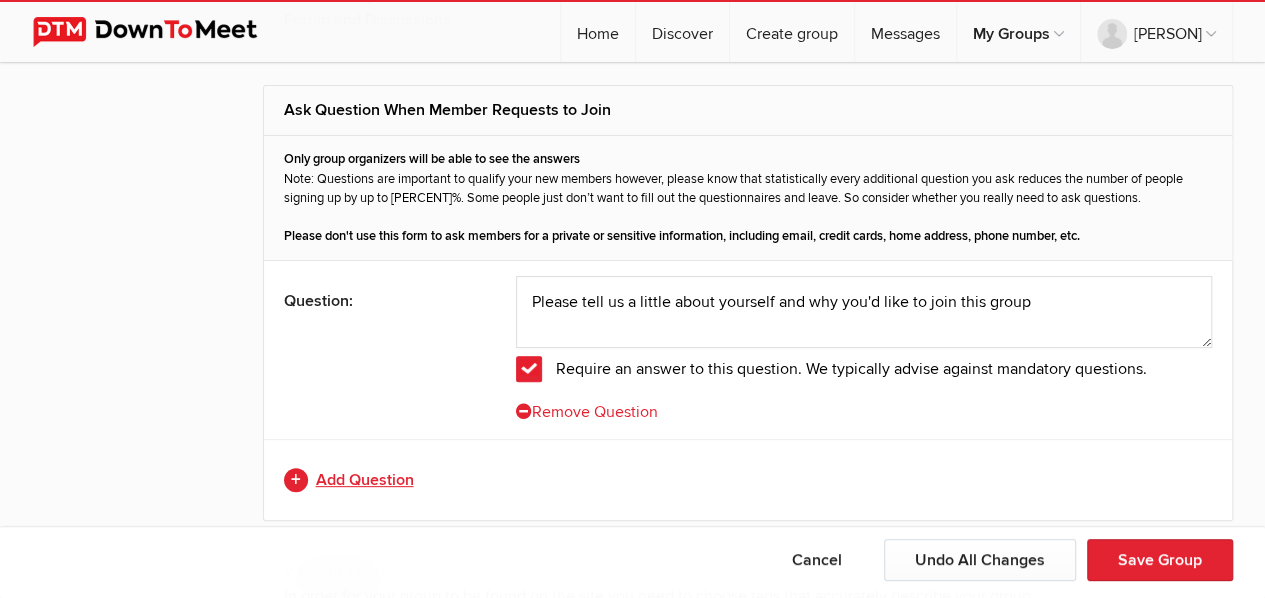 click on "Add Question" at bounding box center [748, 480] 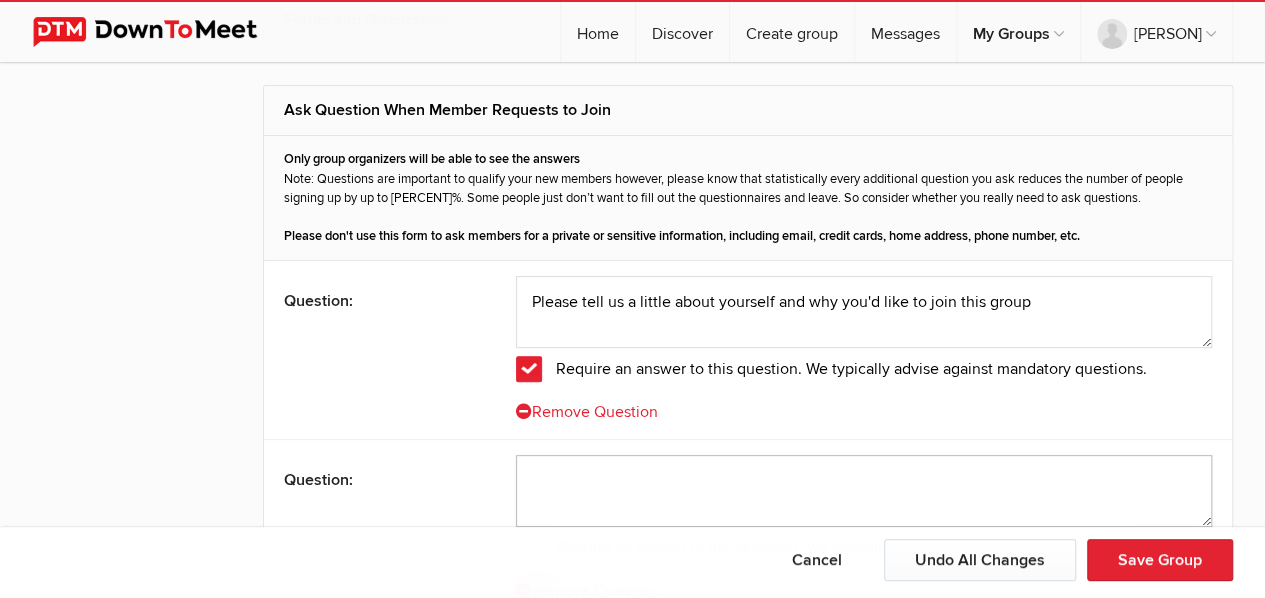 click at bounding box center [864, 491] 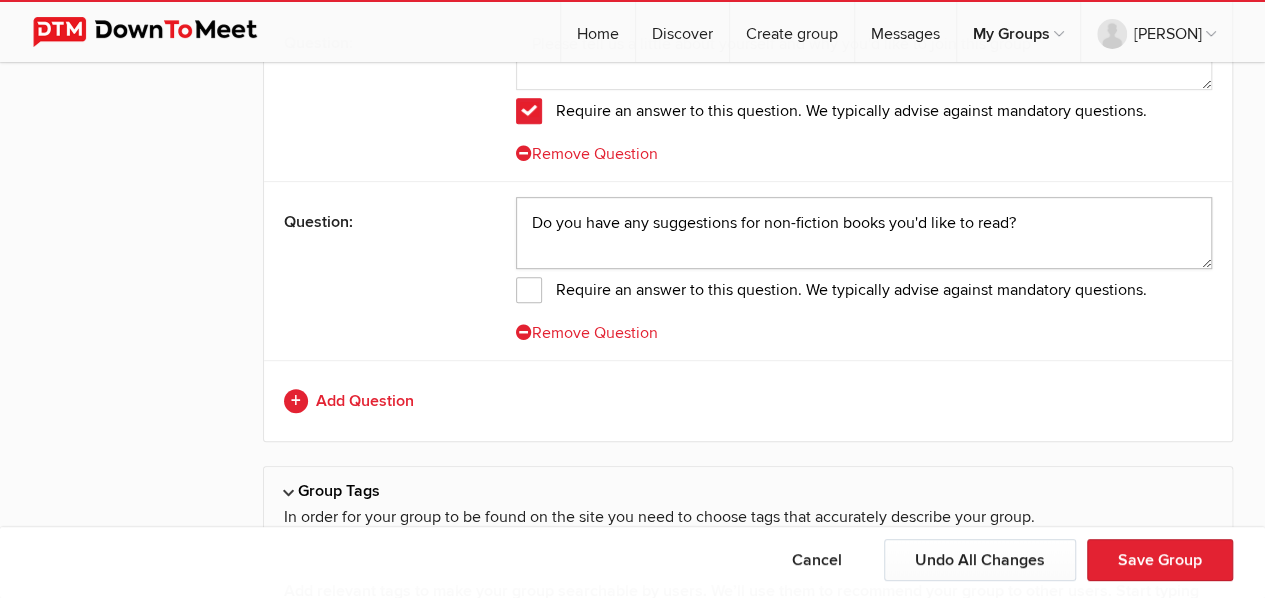 scroll, scrollTop: 4038, scrollLeft: 0, axis: vertical 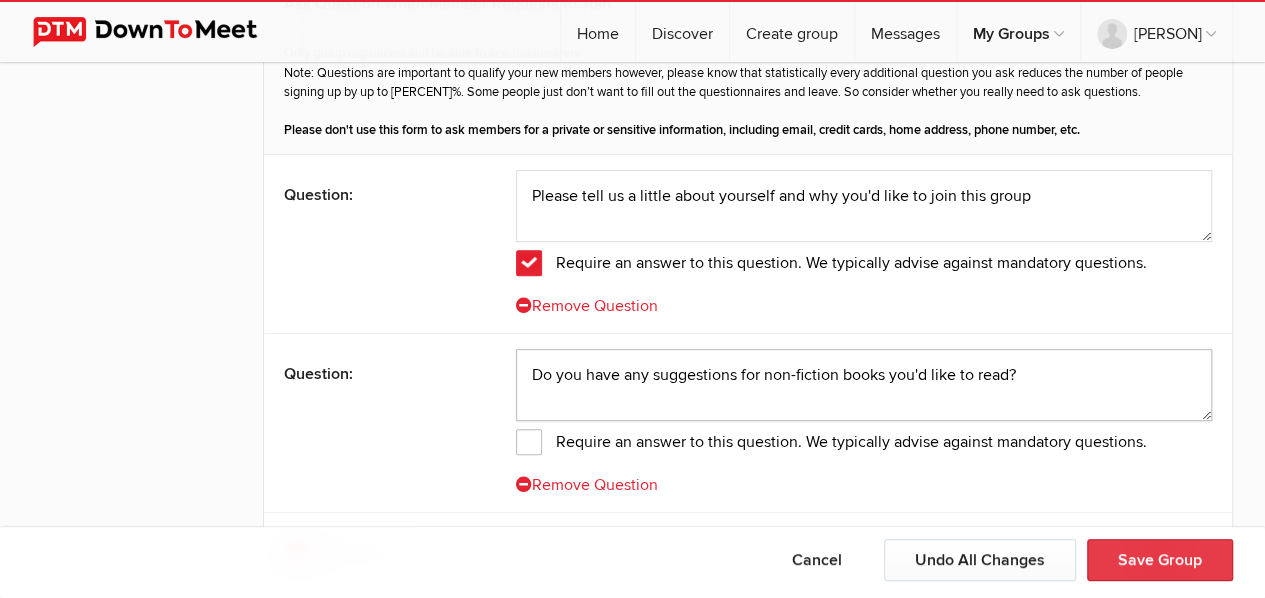 type on "Do you have any suggestions for non-fiction books you'd like to read?" 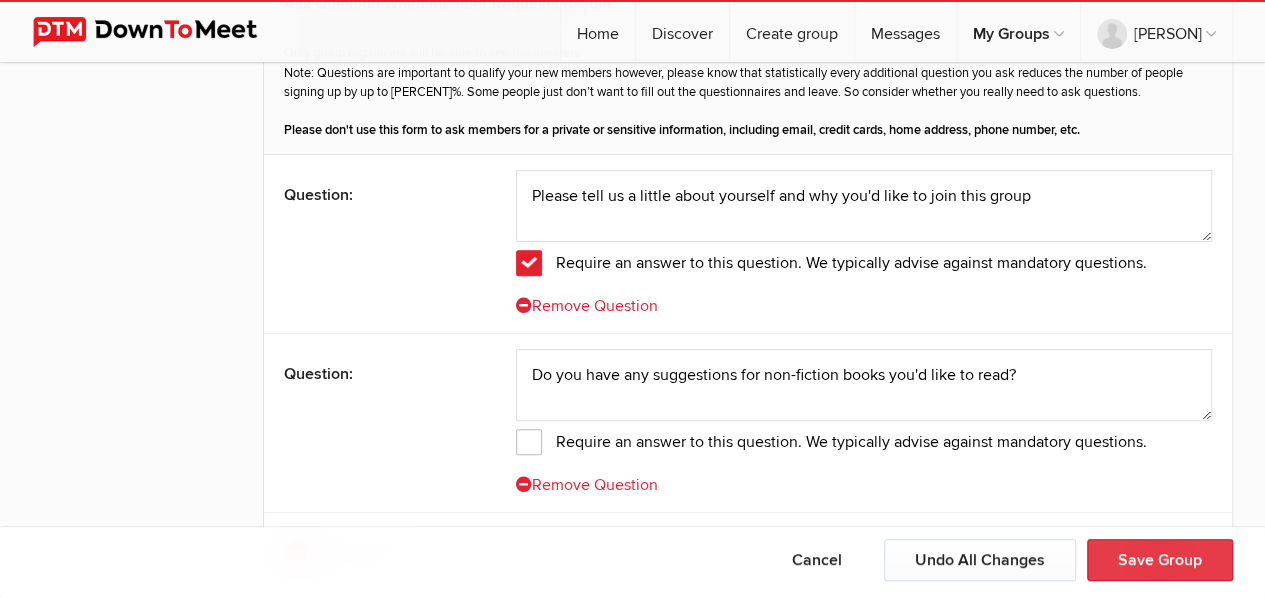click on "Save Group" at bounding box center (1160, 560) 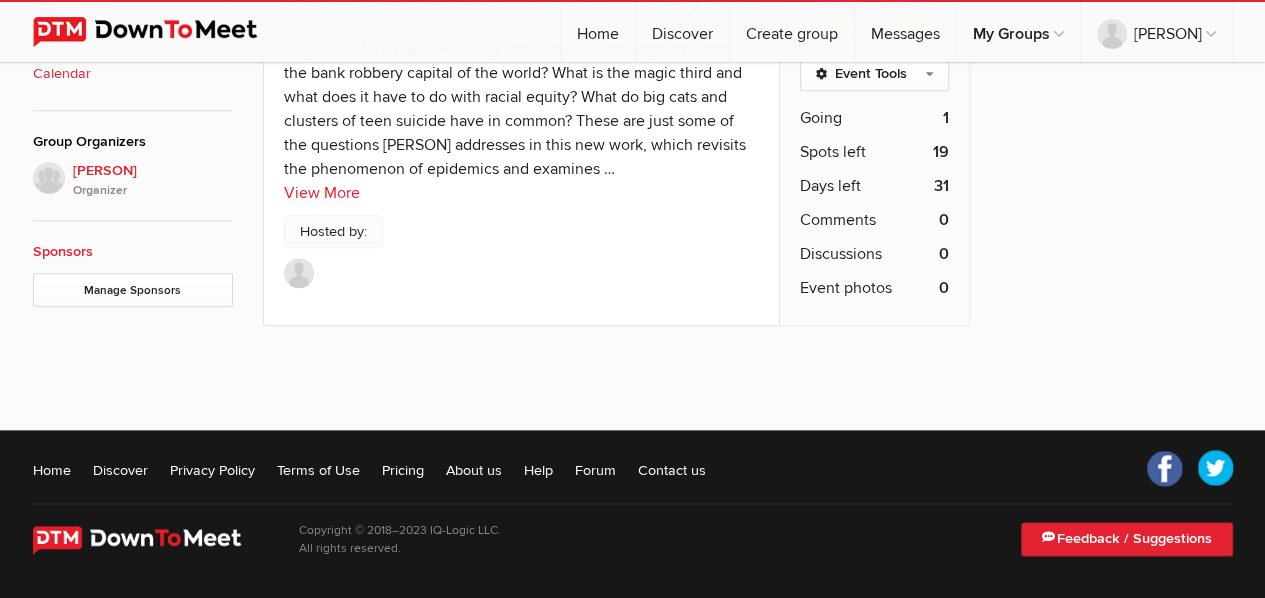 scroll, scrollTop: 0, scrollLeft: 0, axis: both 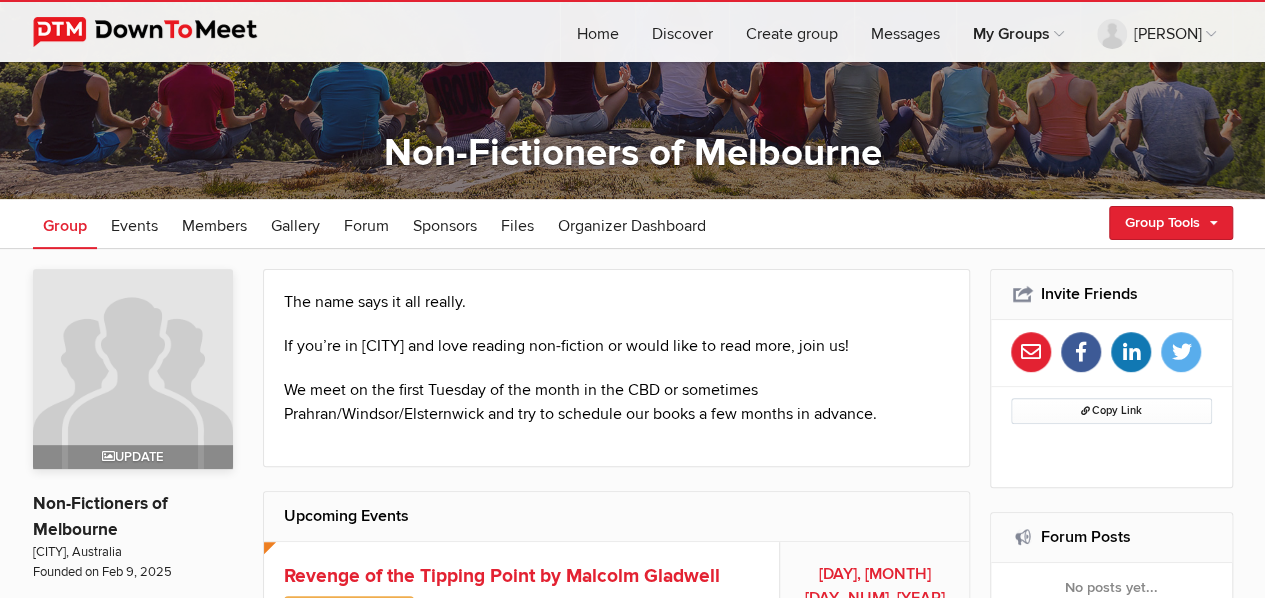 click on "If you’re in [CITY] and love reading non-fiction or would like to read more, join us!" 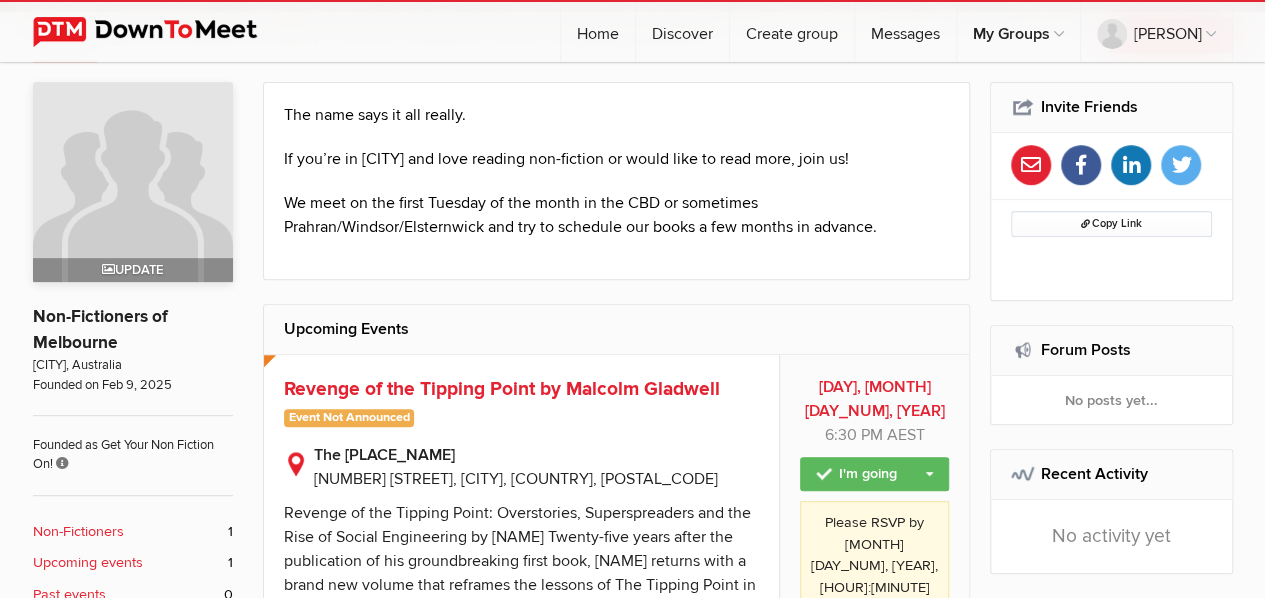 scroll, scrollTop: 372, scrollLeft: 0, axis: vertical 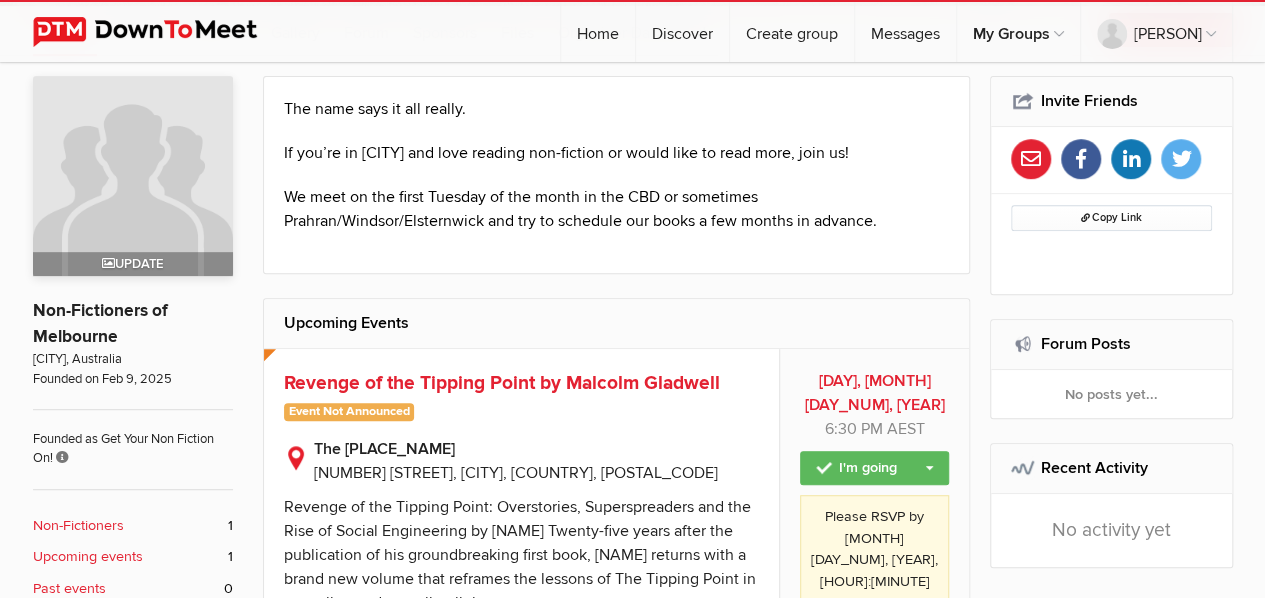 click on "Event Tools" 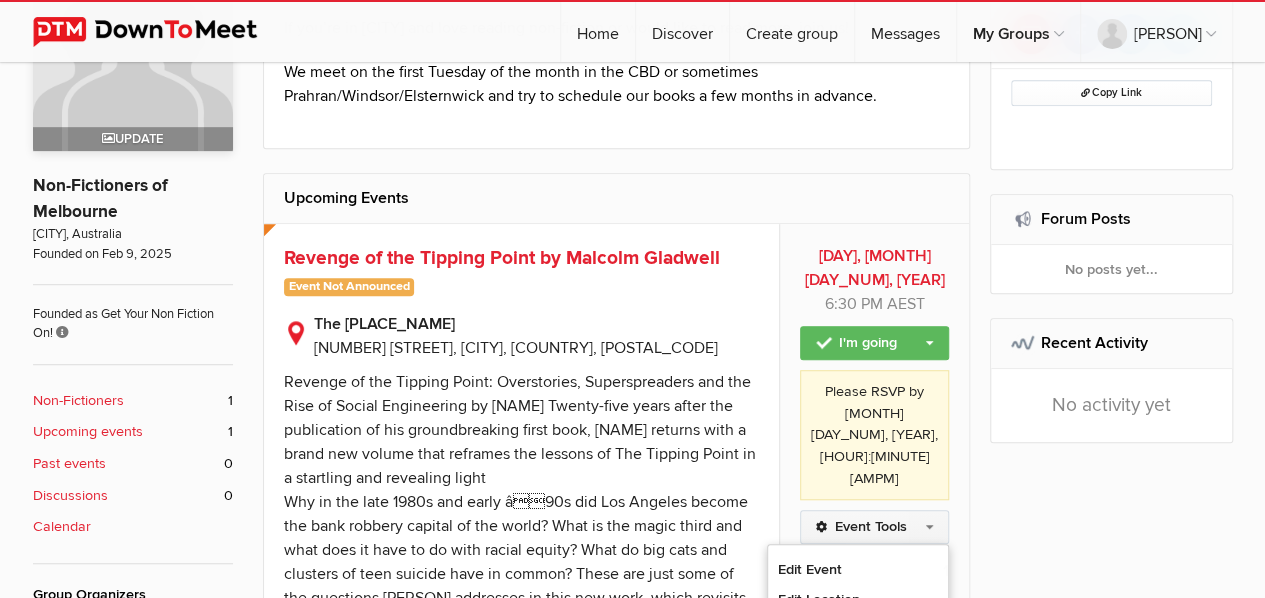 scroll, scrollTop: 586, scrollLeft: 0, axis: vertical 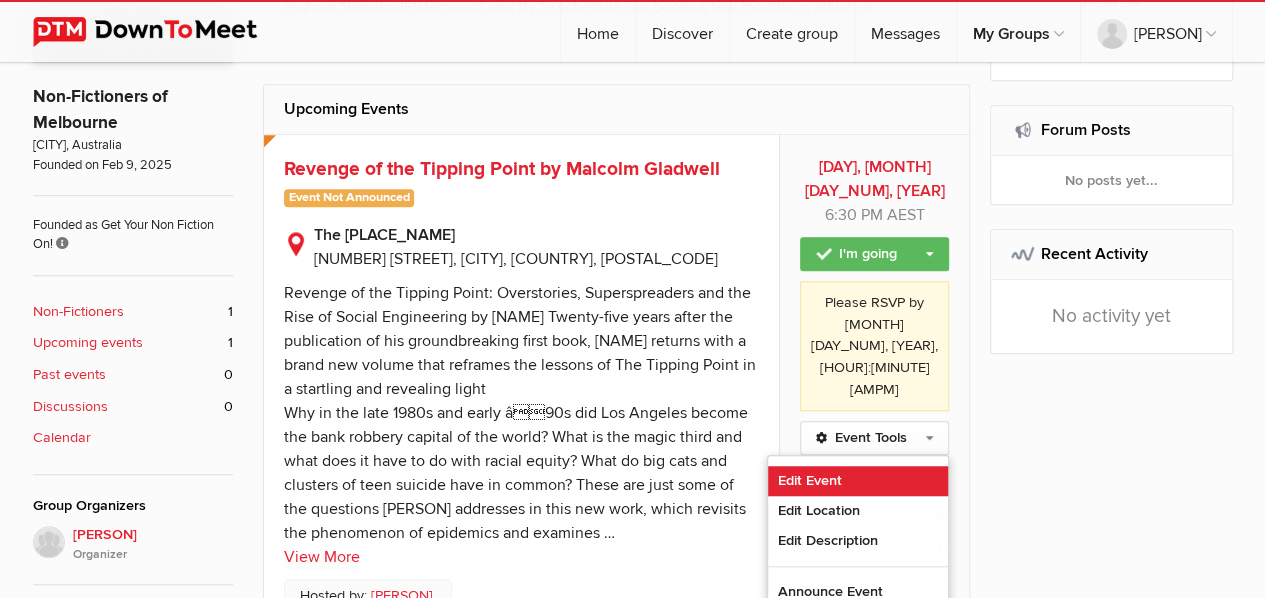 click on "Edit Event" 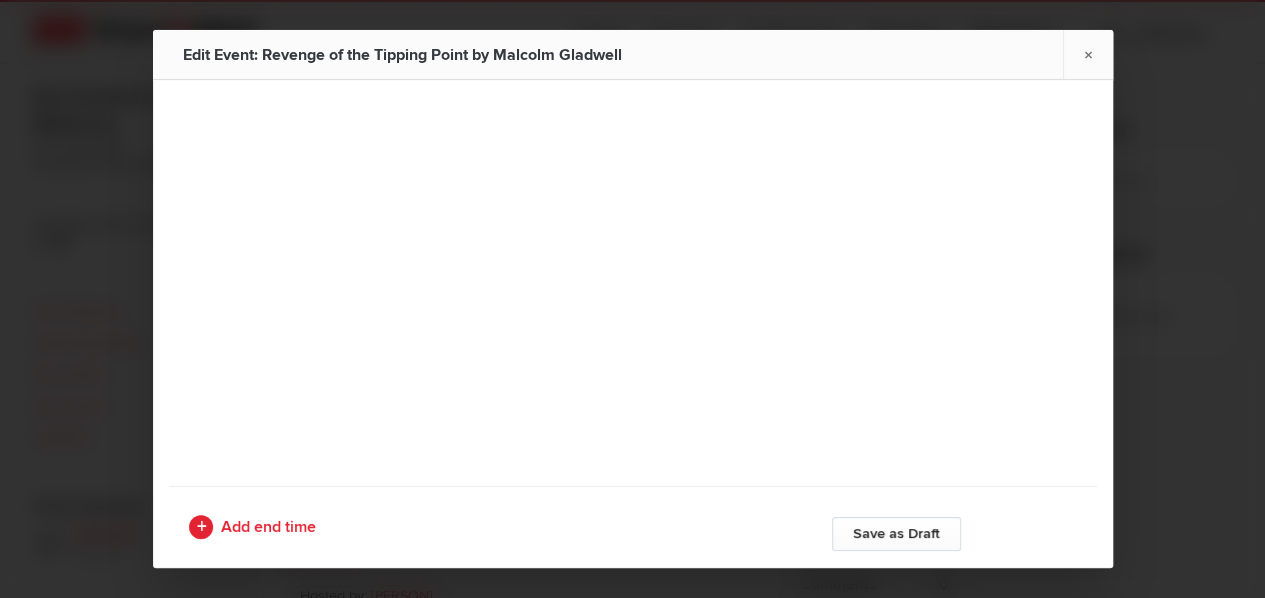 type on "Revenge of the Tipping Point by Malcolm Gladwell" 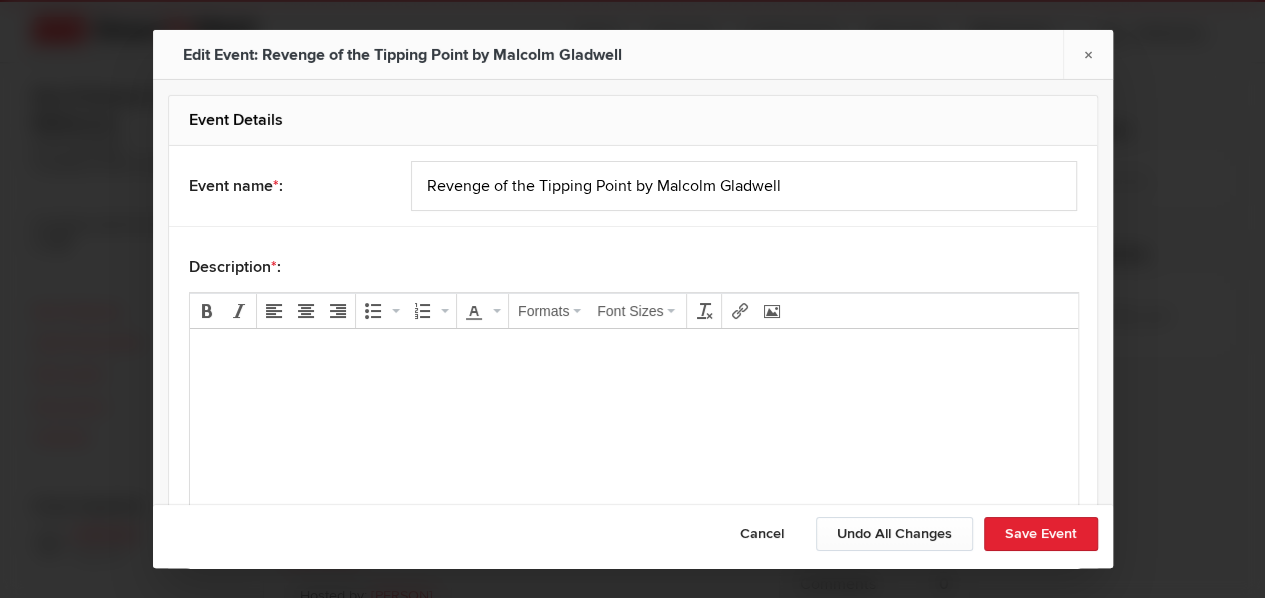 scroll, scrollTop: 0, scrollLeft: 0, axis: both 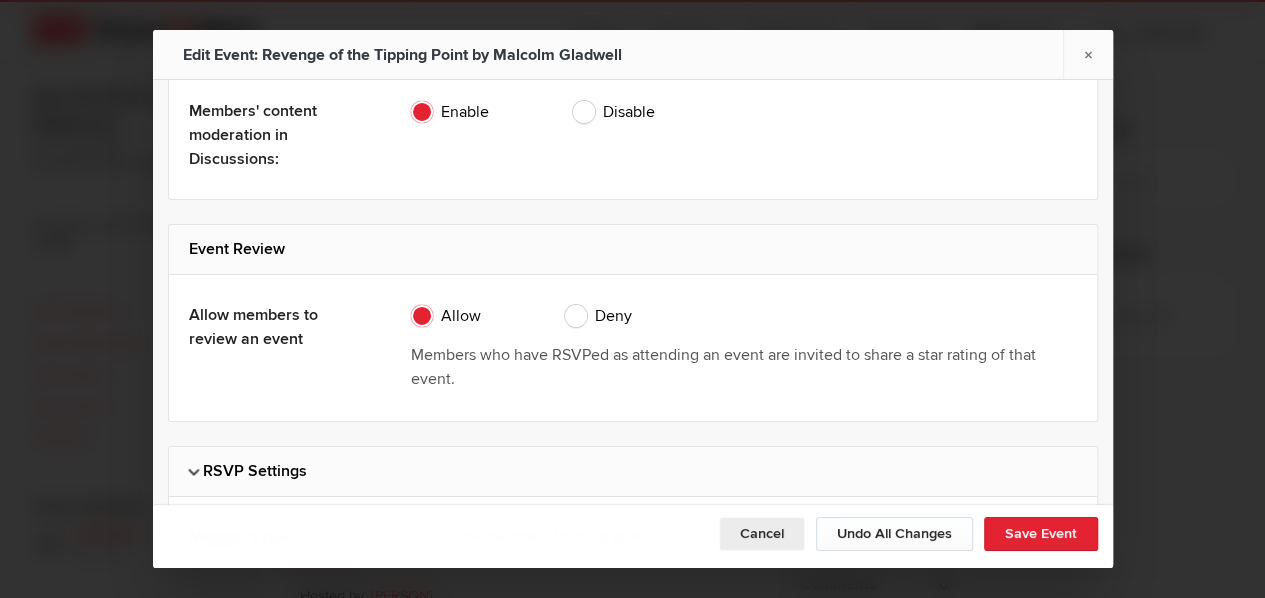 click on "Cancel" 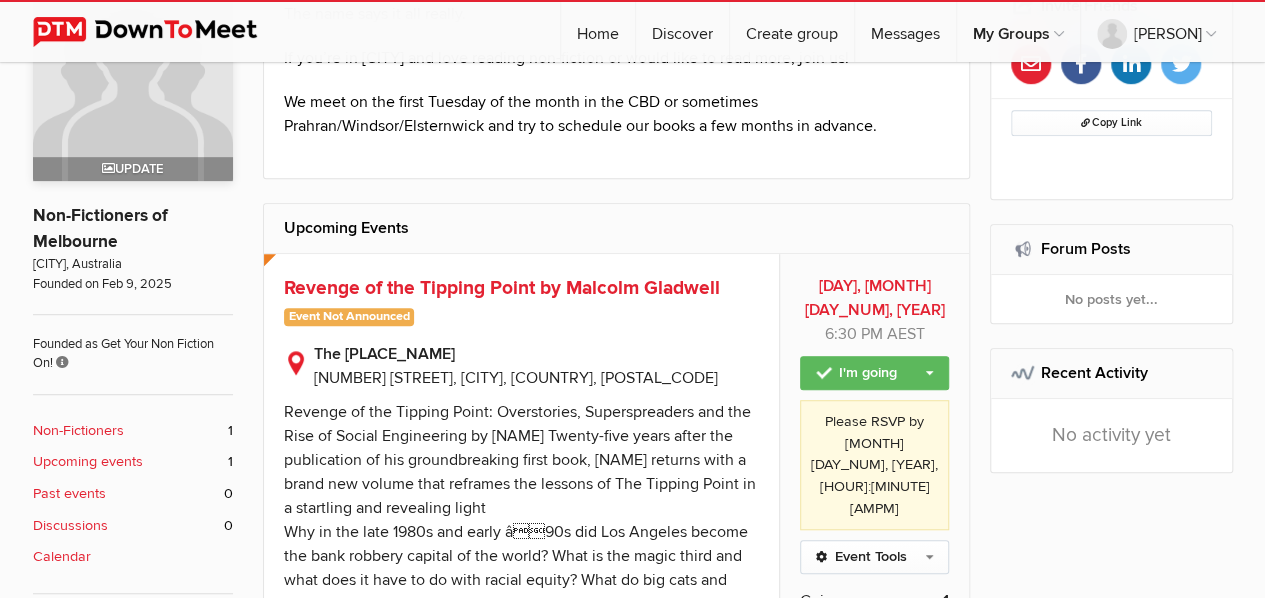 scroll, scrollTop: 221, scrollLeft: 0, axis: vertical 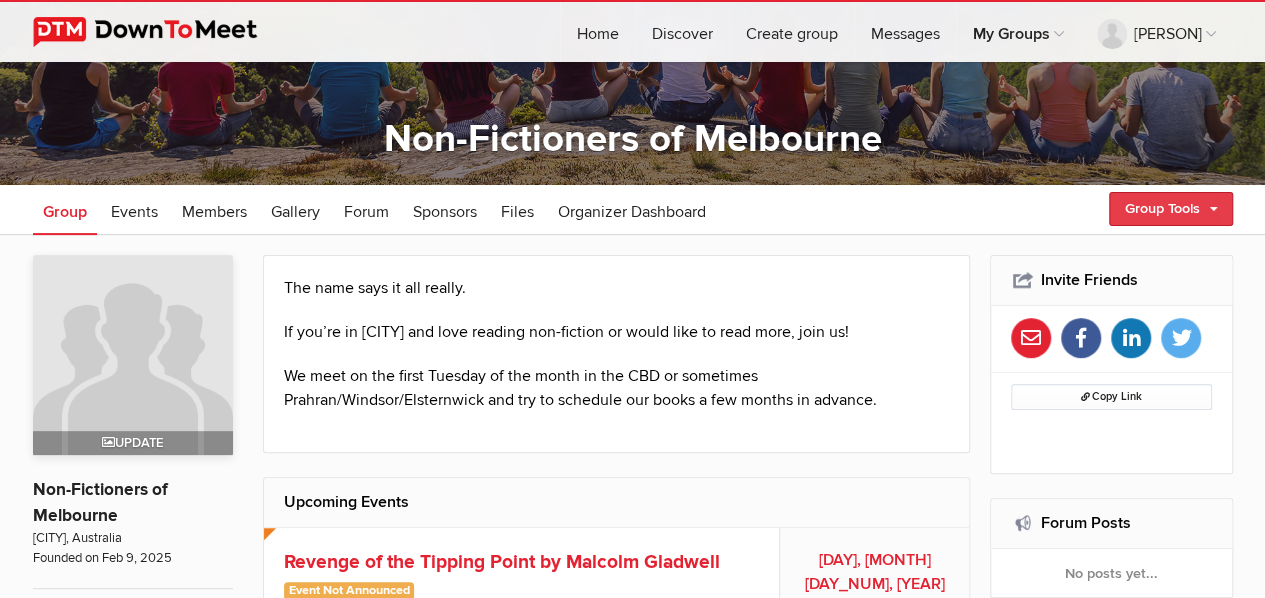 click on "Group Tools" 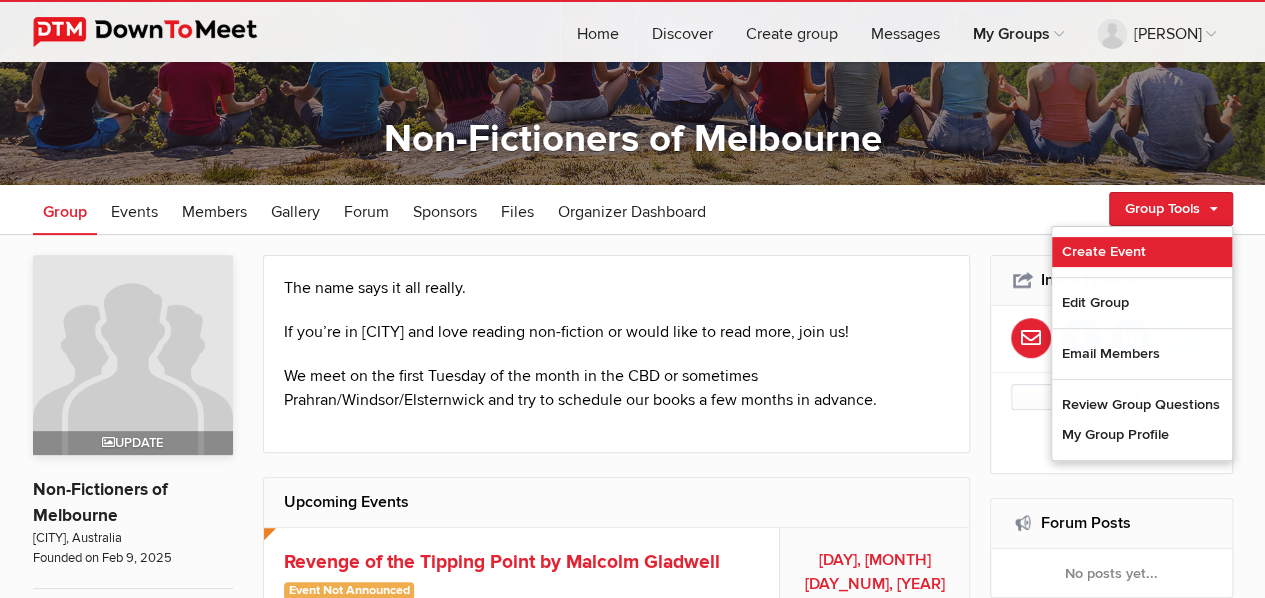 click on "Create Event" 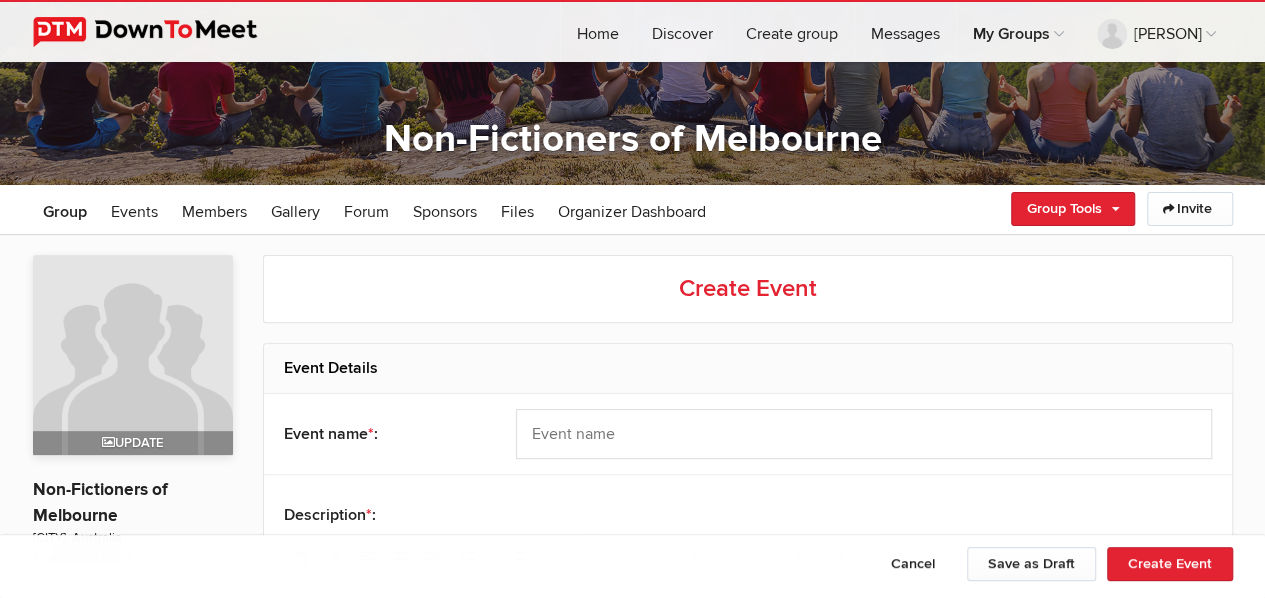 scroll, scrollTop: 0, scrollLeft: 0, axis: both 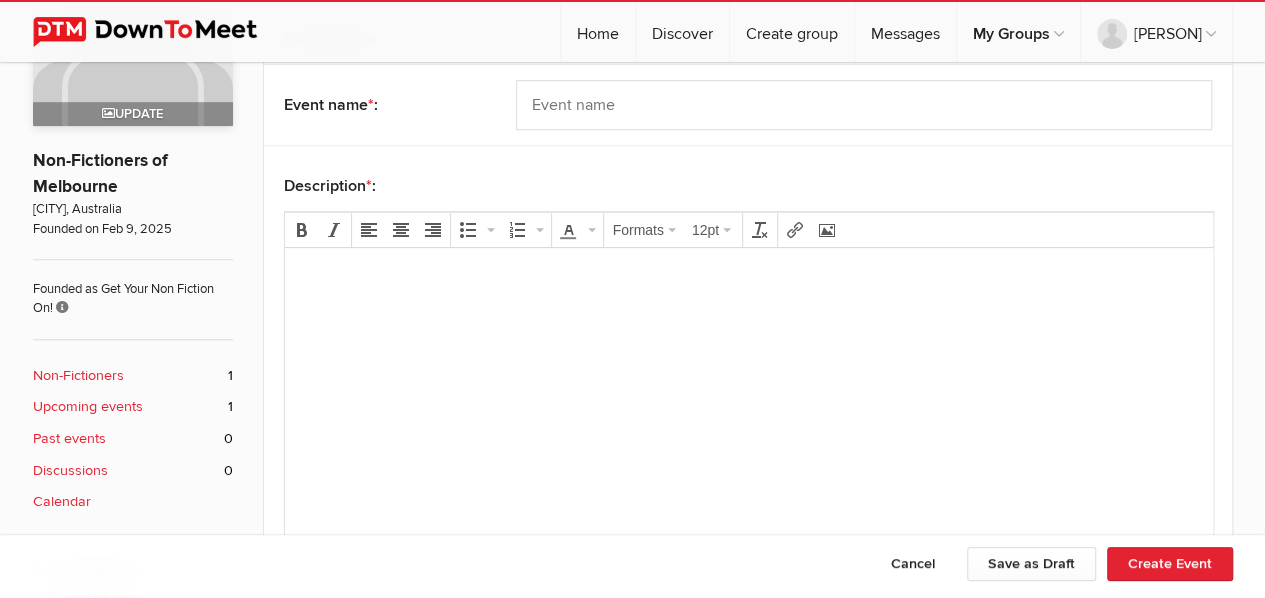 click at bounding box center (748, 276) 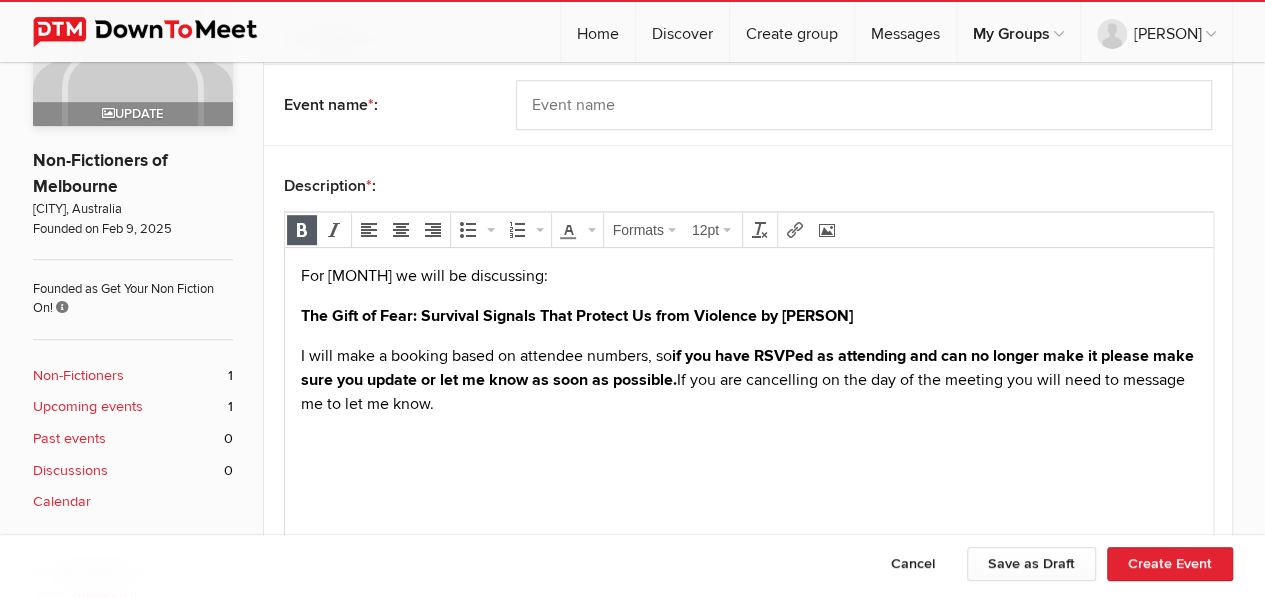 drag, startPoint x: 302, startPoint y: 315, endPoint x: 927, endPoint y: 313, distance: 625.0032 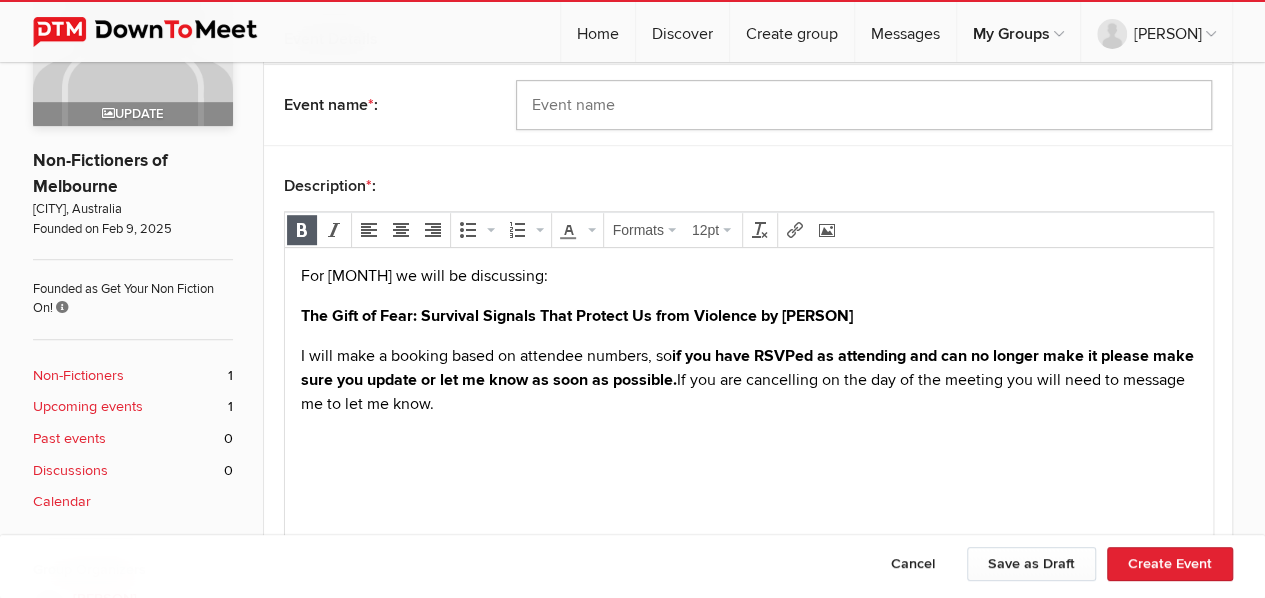 click 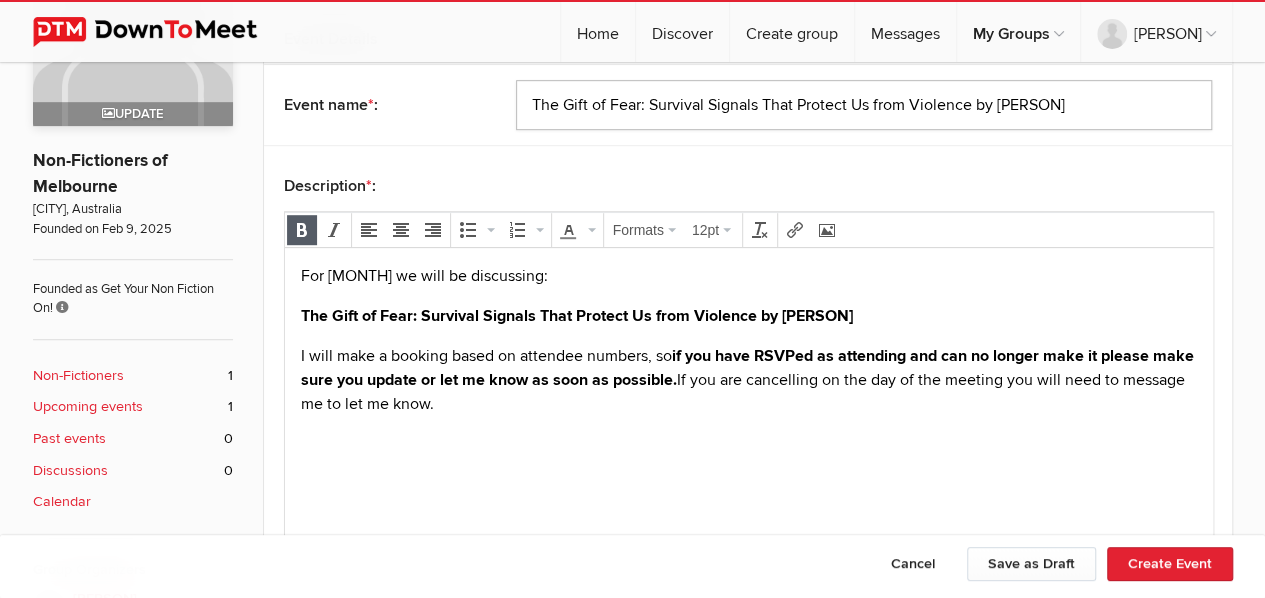 drag, startPoint x: 969, startPoint y: 102, endPoint x: 640, endPoint y: 103, distance: 329.00153 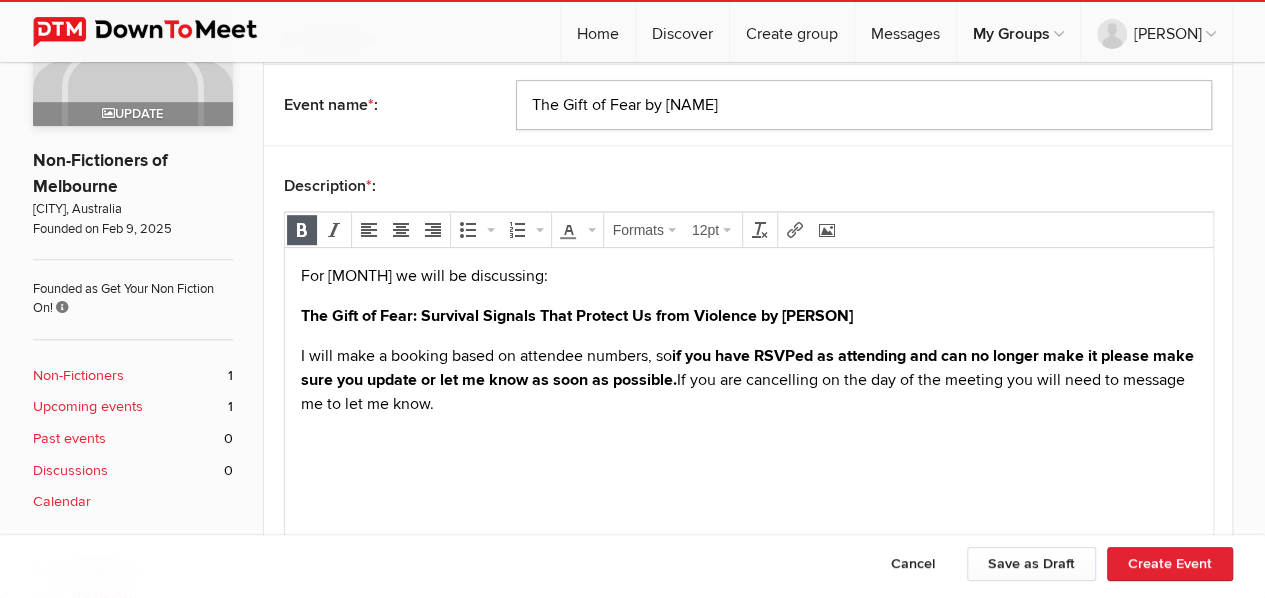 type on "The Gift of Fear by [NAME]" 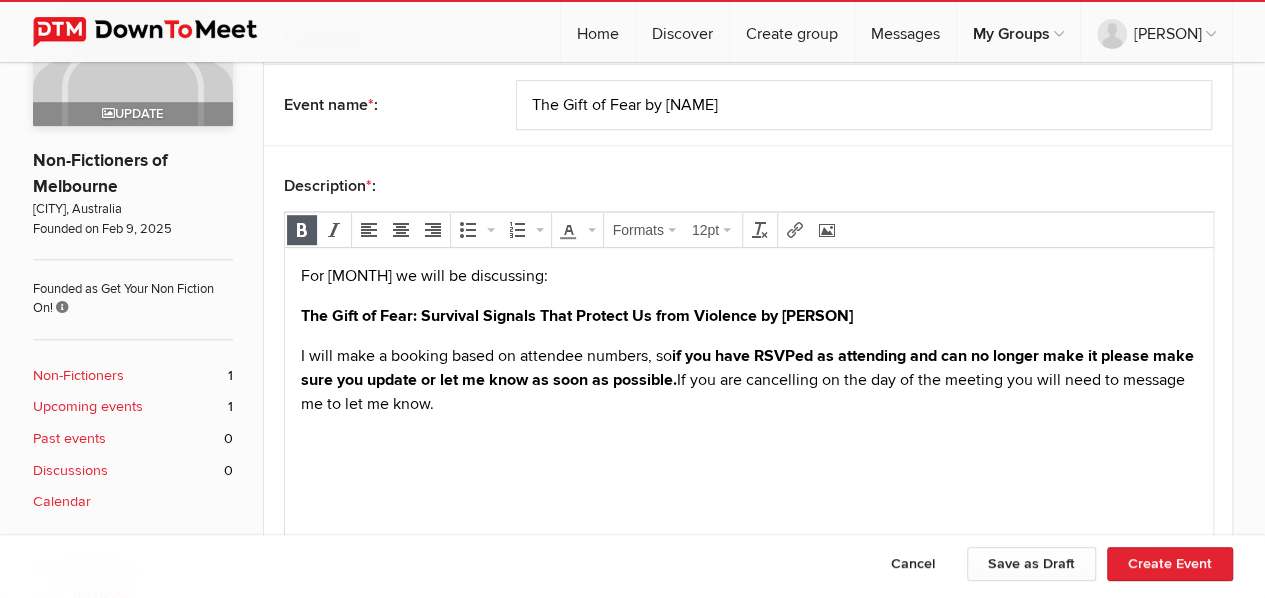click on "if you have RSVPed as attending and can no longer make it please make sure you update or let me know as soon as possible." at bounding box center (746, 368) 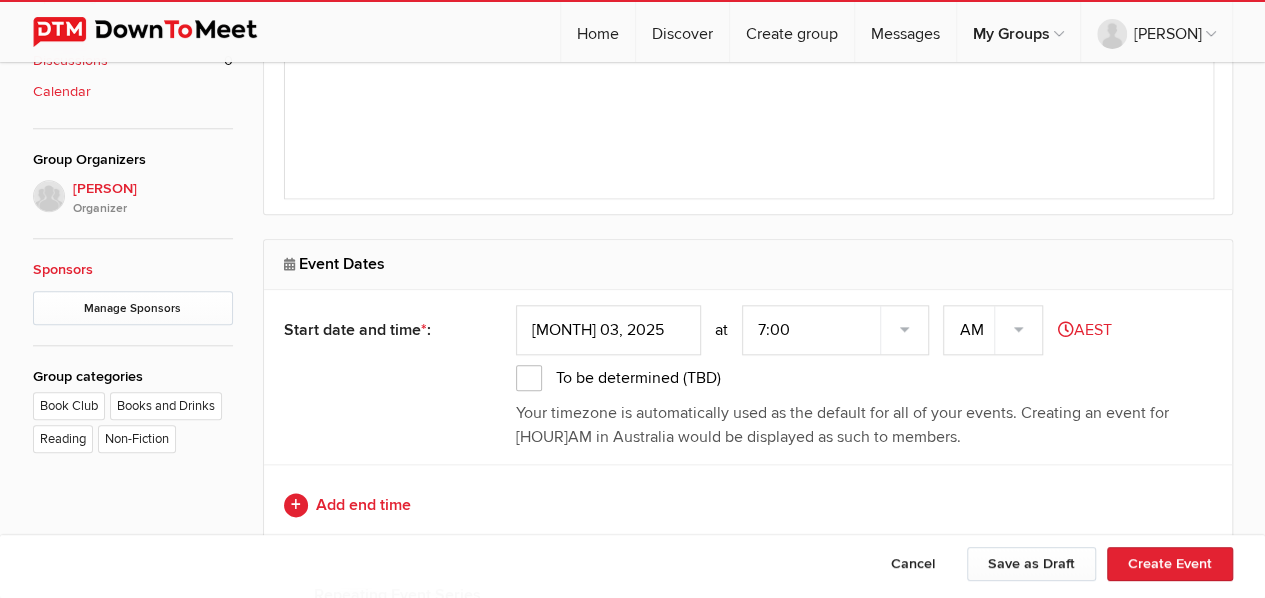 scroll, scrollTop: 1112, scrollLeft: 0, axis: vertical 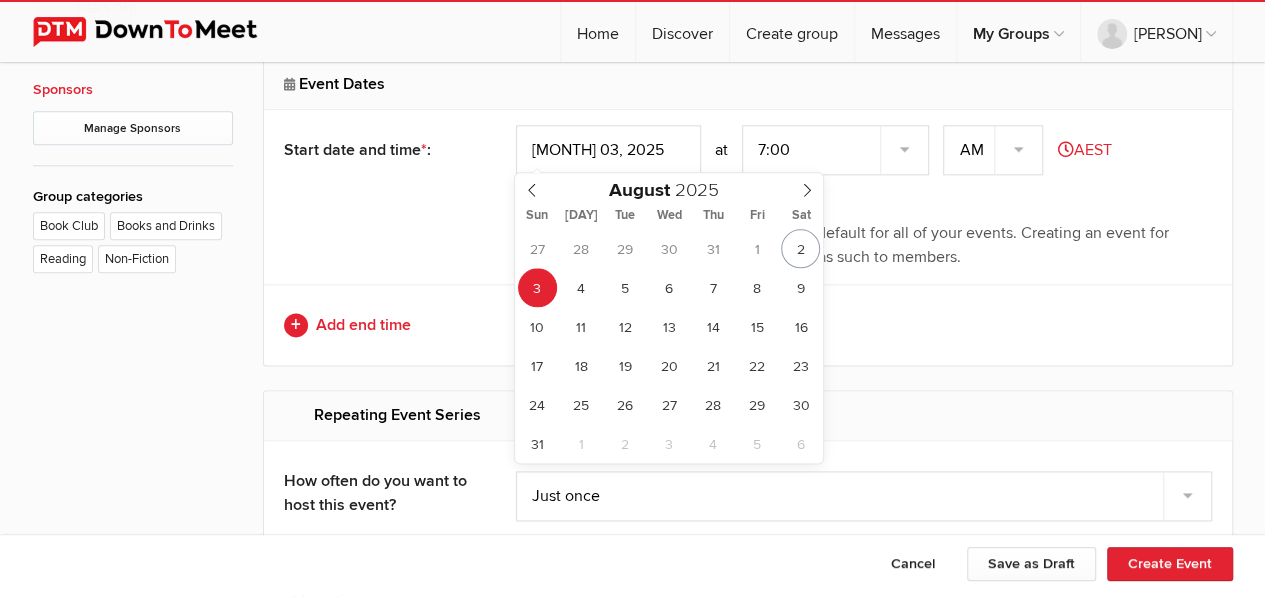 click on "[MONTH] 03, 2025" 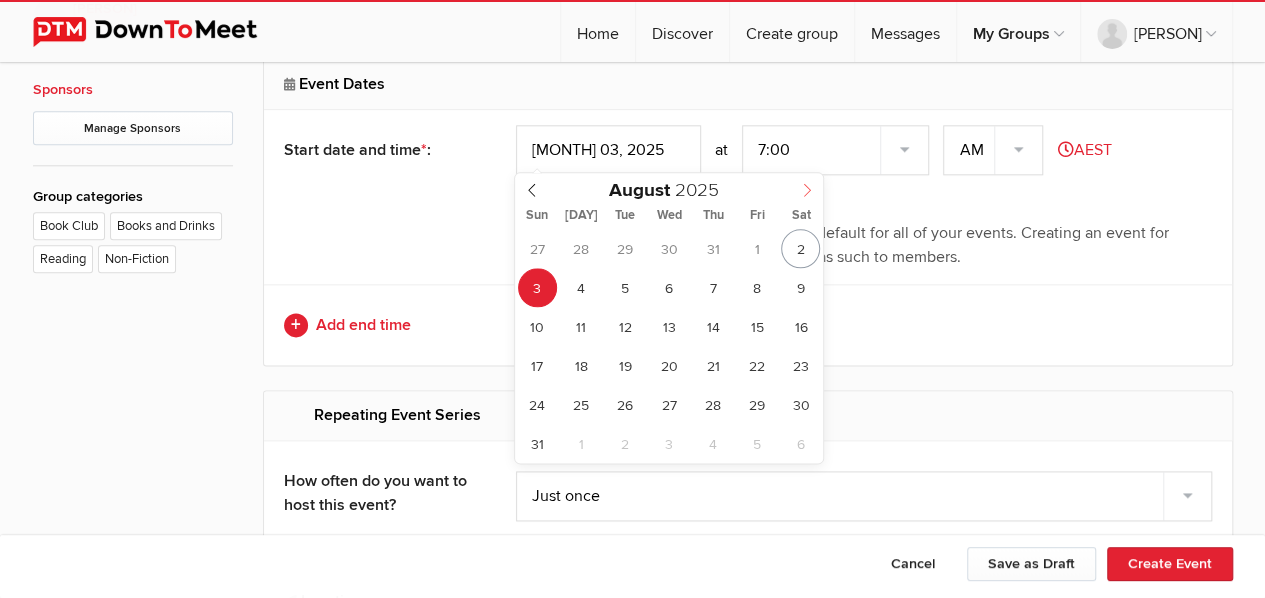 click 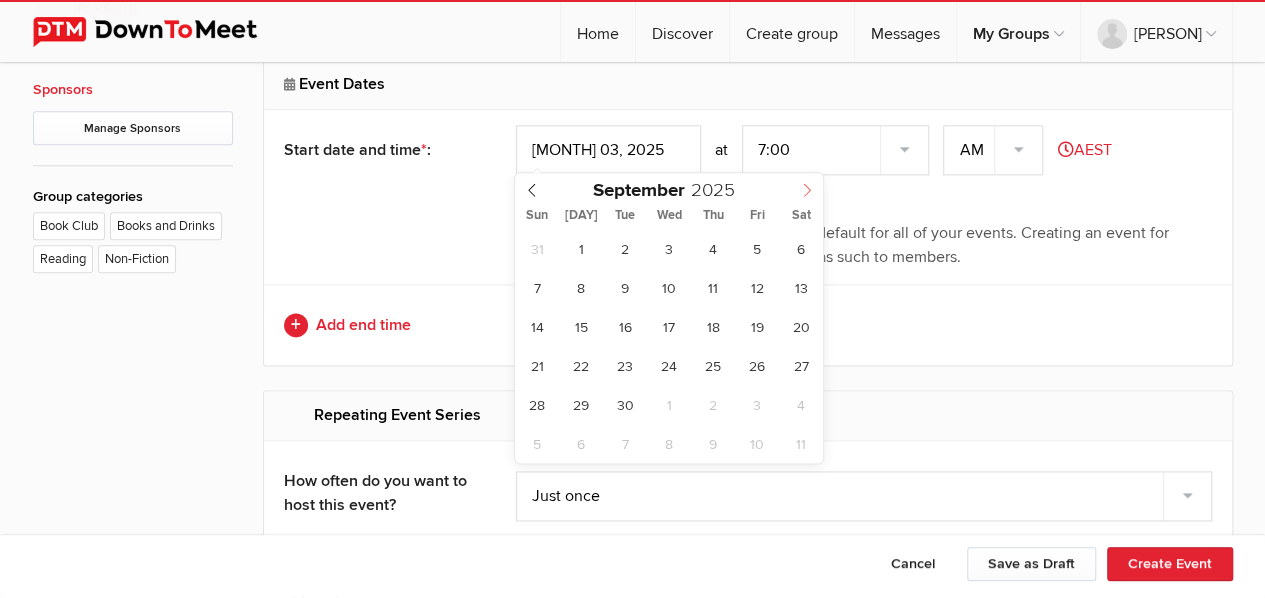 click 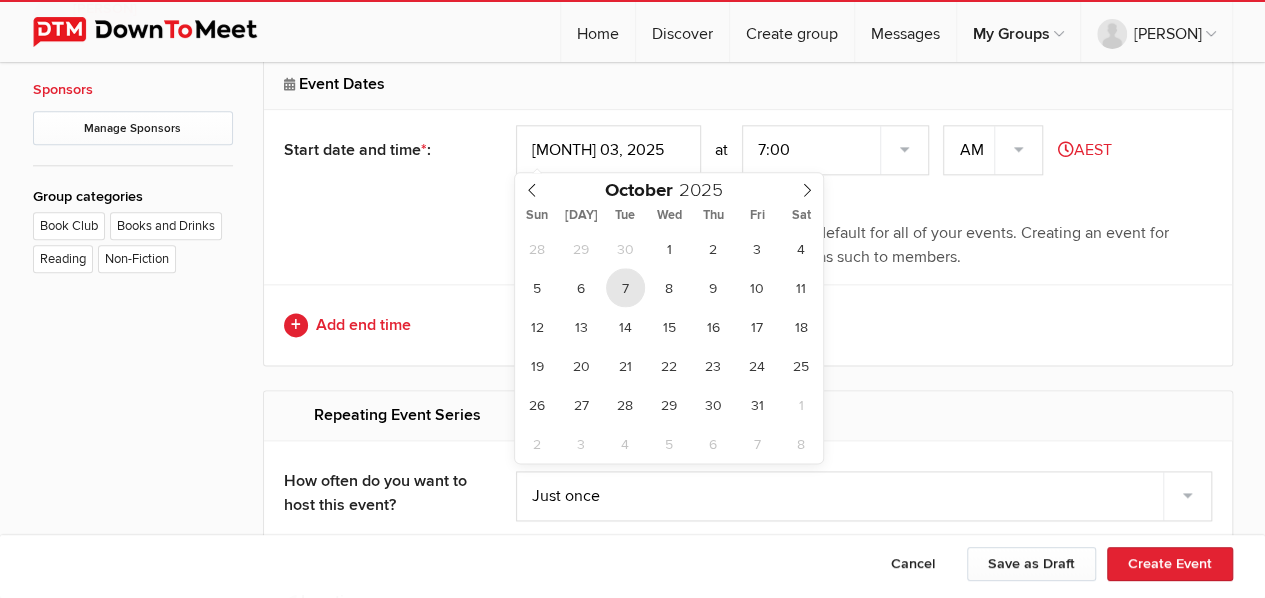 type on "[DATE], [YEAR]" 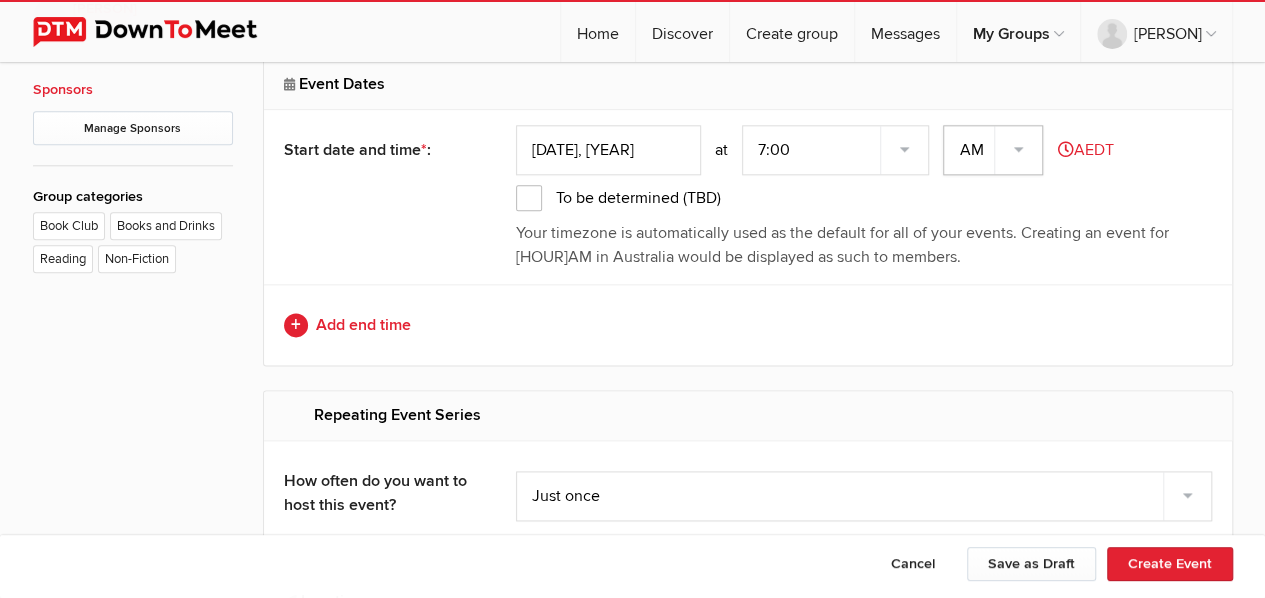 click on "AM PM" 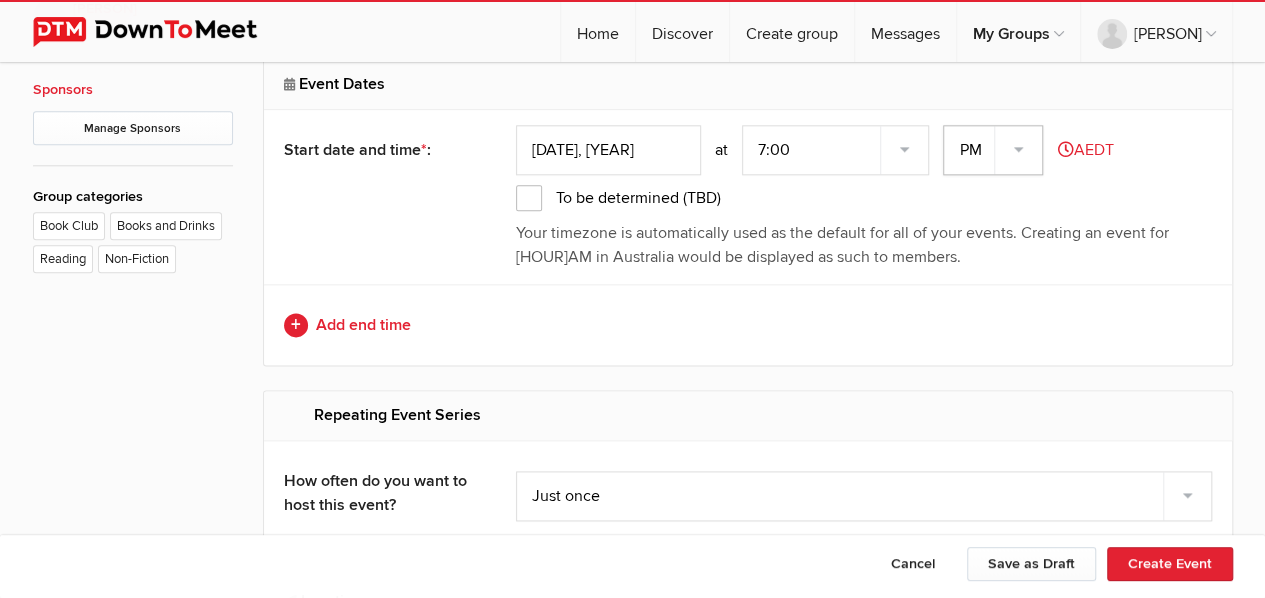 click on "AM PM" 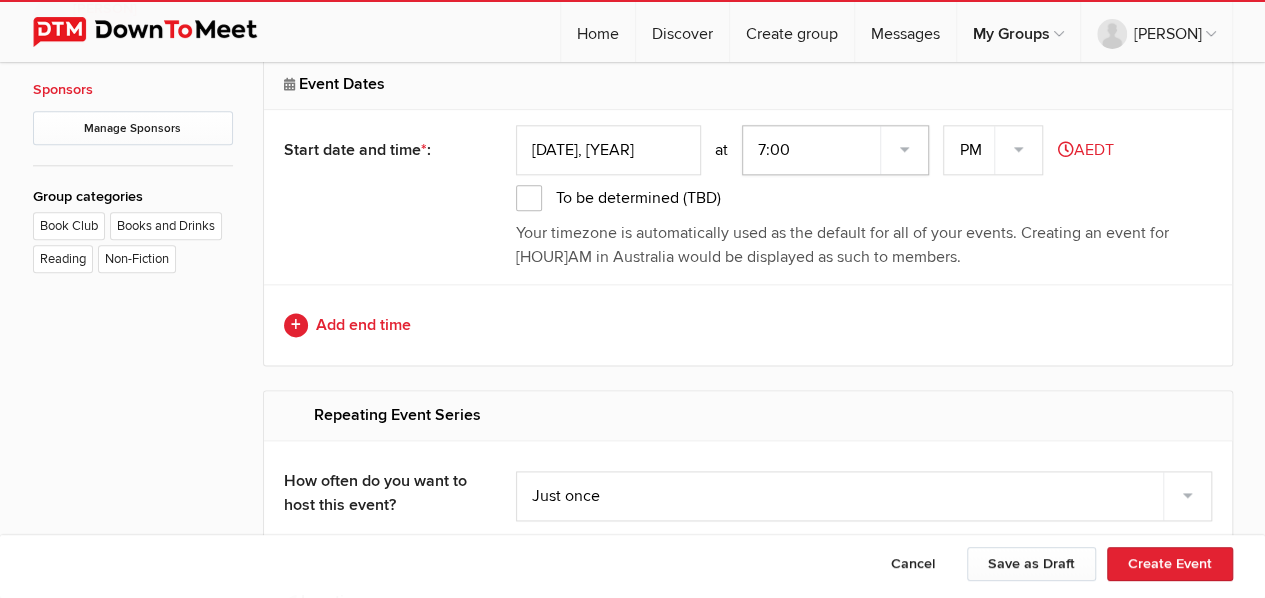 click on "7:00 7:15 7:30 7:45 8:00 8:15 8:30 8:45 9:00 9:15 9:30 9:45 10:00 10:15 10:30 10:45 11:00 11:15 11:30 11:45 12:00 12:15 12:30 12:45 1:00 1:15 1:30 1:45 2:00 2:15 2:30 2:45 3:00 3:15 3:30 3:45 4:00 4:15 4:30 4:45 5:00 5:15 5:30 5:45 6:00 6:15 6:30 6:45" 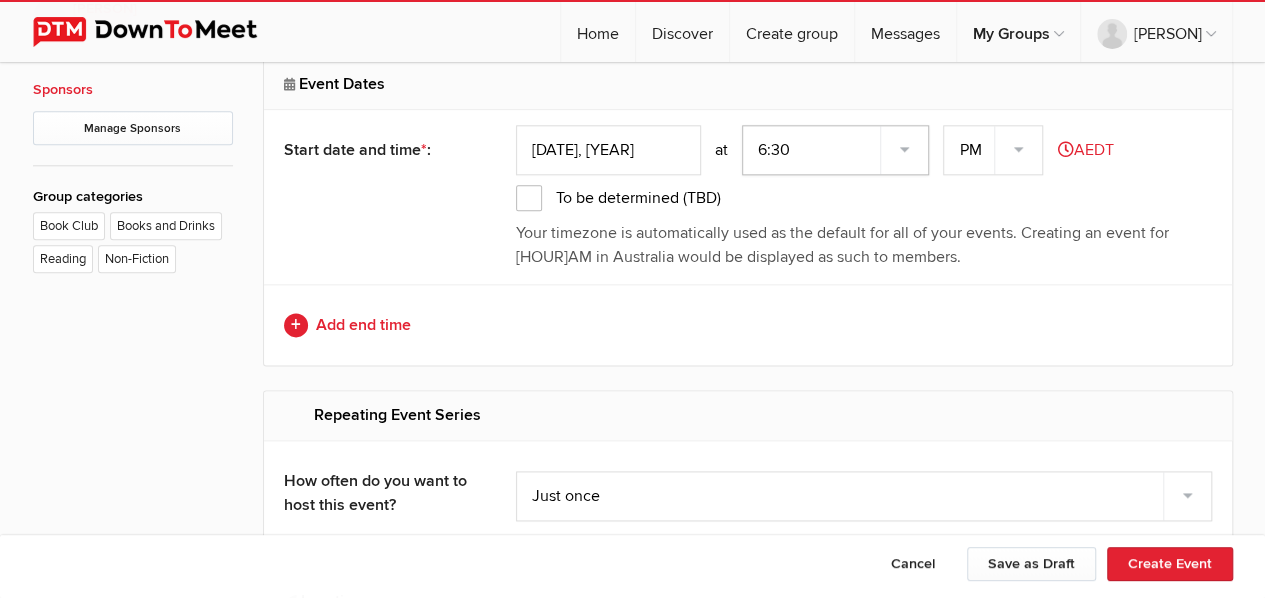 click on "7:00 7:15 7:30 7:45 8:00 8:15 8:30 8:45 9:00 9:15 9:30 9:45 10:00 10:15 10:30 10:45 11:00 11:15 11:30 11:45 12:00 12:15 12:30 12:45 1:00 1:15 1:30 1:45 2:00 2:15 2:30 2:45 3:00 3:15 3:30 3:45 4:00 4:15 4:30 4:45 5:00 5:15 5:30 5:45 6:00 6:15 6:30 6:45" 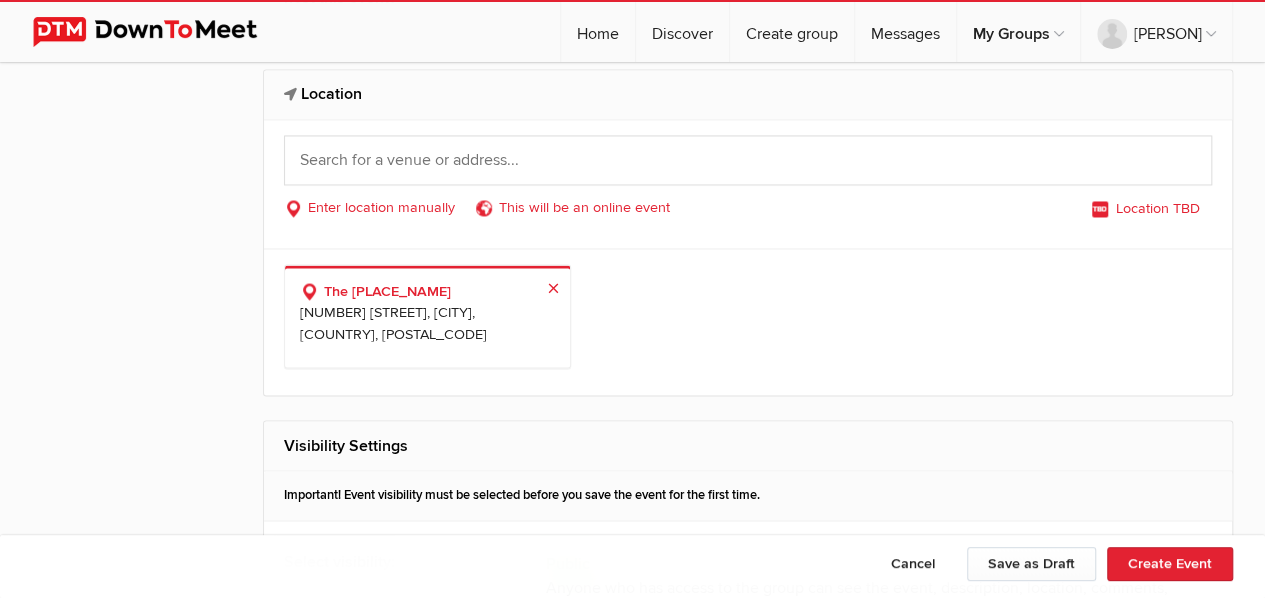scroll, scrollTop: 1624, scrollLeft: 0, axis: vertical 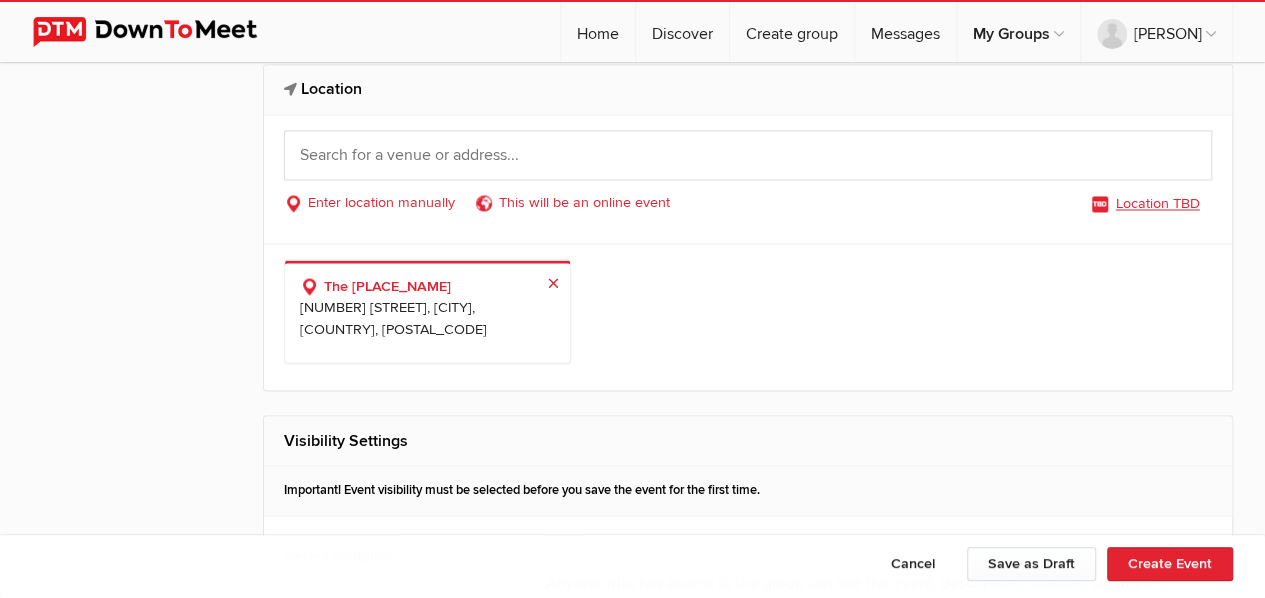 click on "Location TBD" 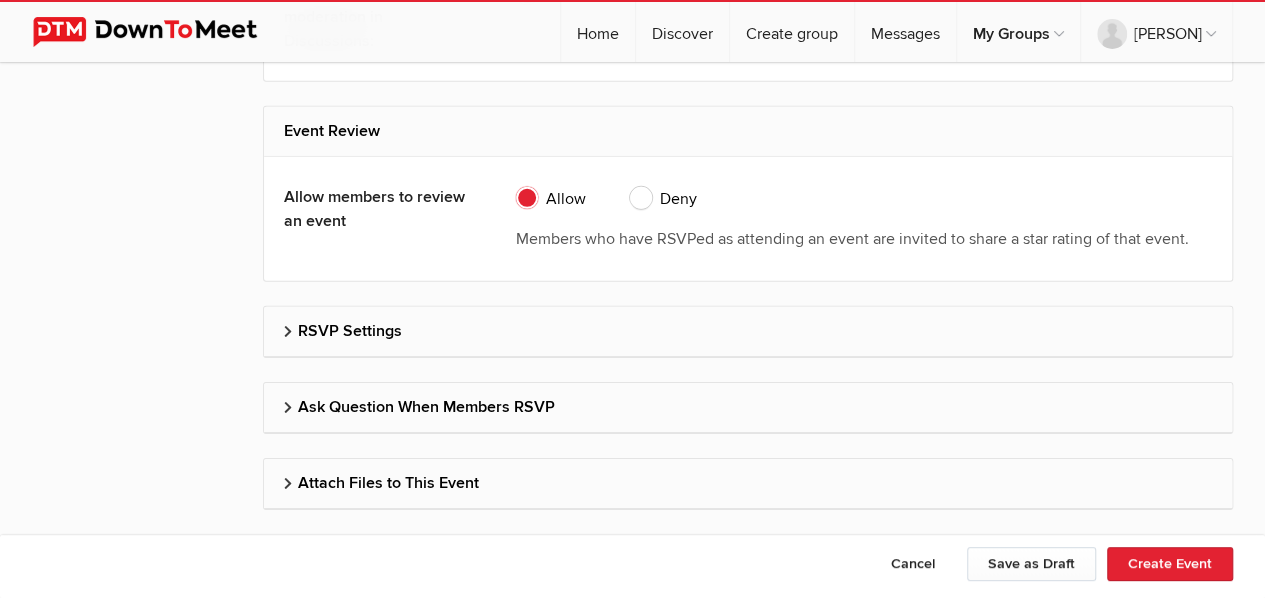 scroll, scrollTop: 2990, scrollLeft: 0, axis: vertical 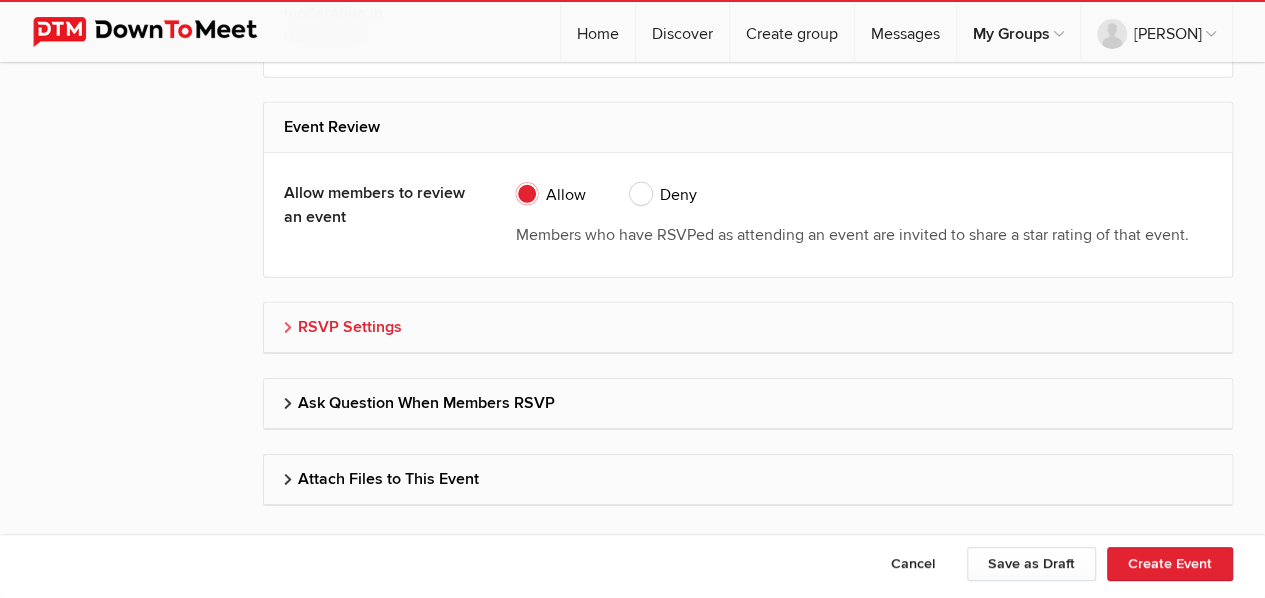 click on "RSVP Settings" 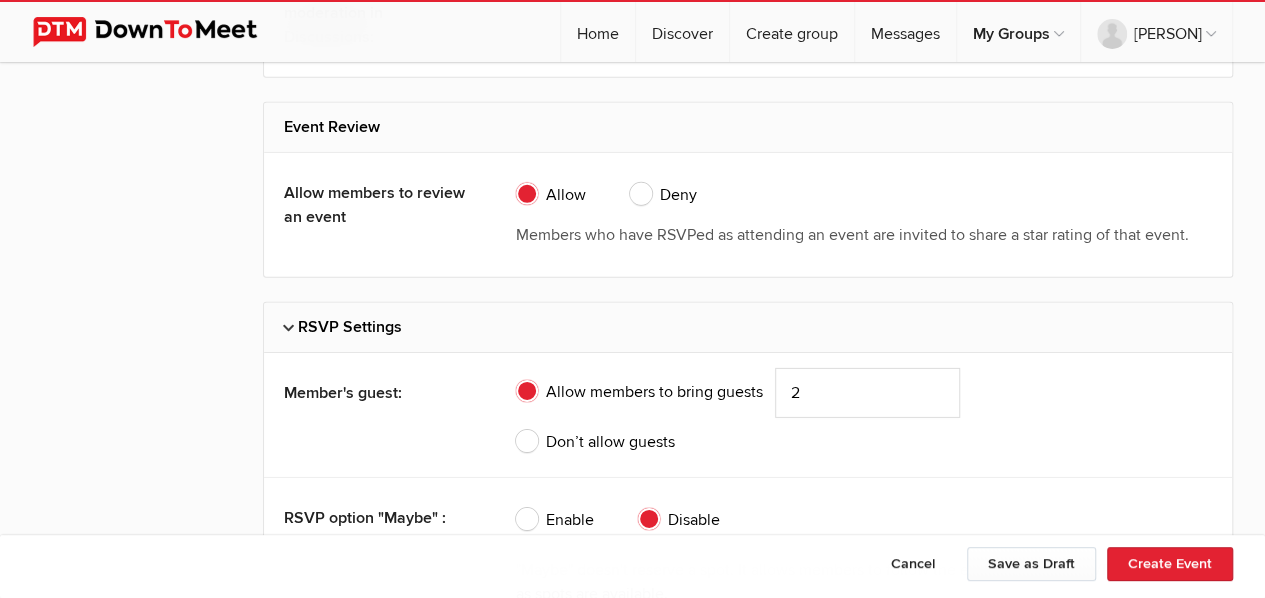 click on "Don’t allow guests" 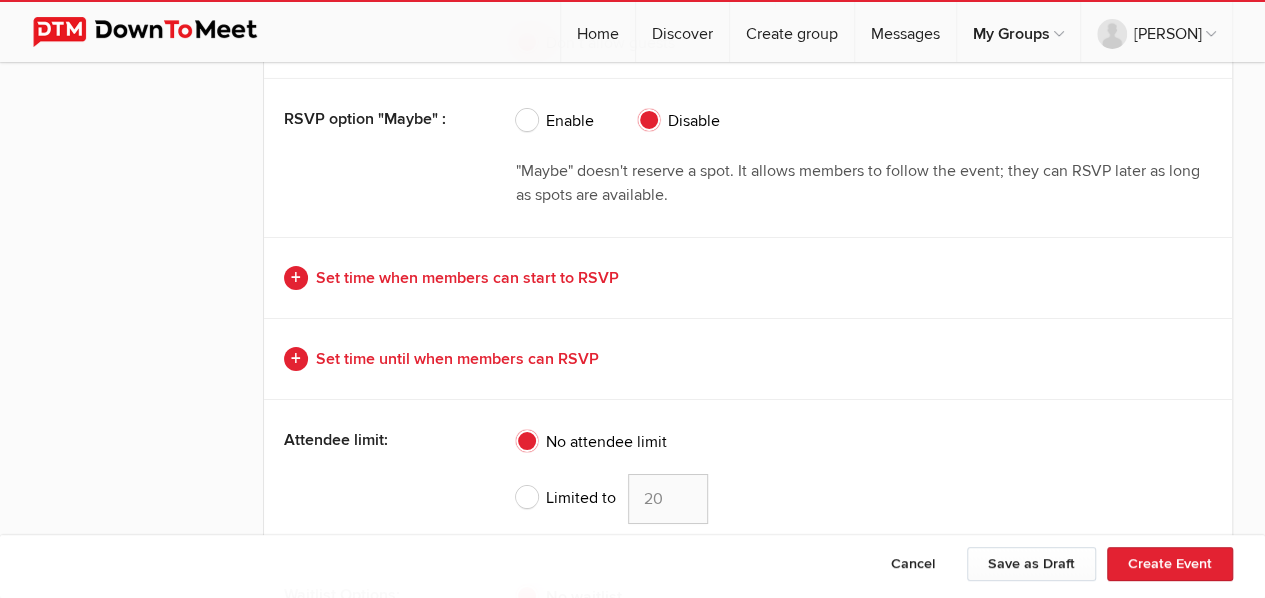 scroll, scrollTop: 3410, scrollLeft: 0, axis: vertical 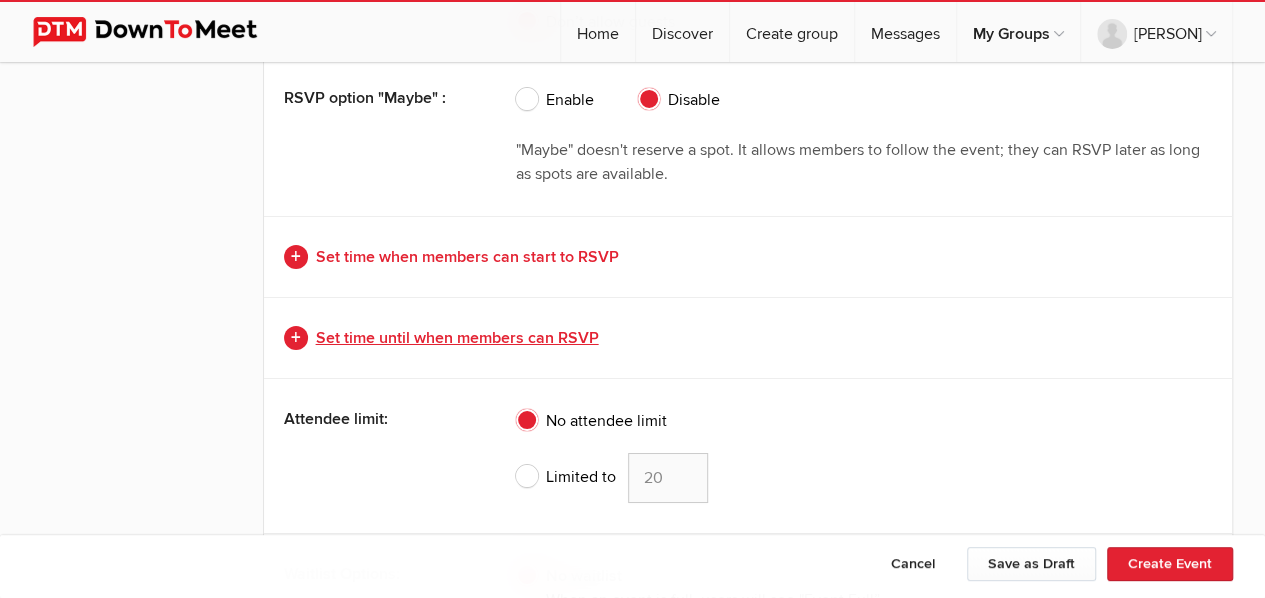 click on "Set time until when members can RSVP" 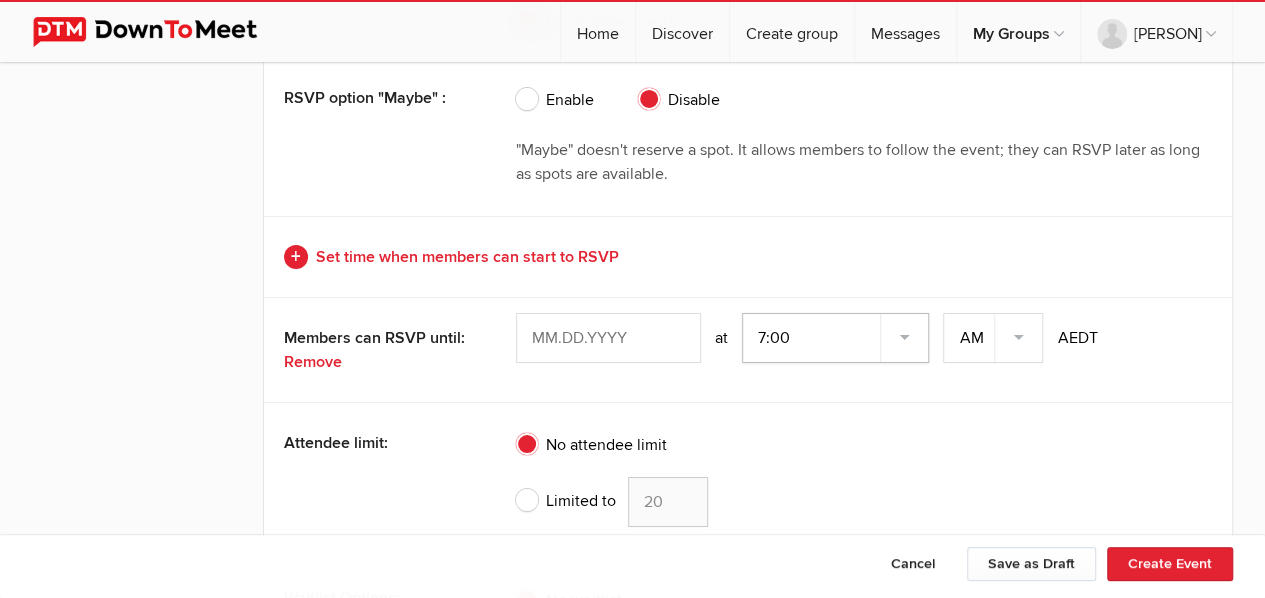 click on "7:00 7:15 7:30 7:45 8:00 8:15 8:30 8:45 9:00 9:15 9:30 9:45 10:00 10:15 10:30 10:45 11:00 11:15 11:30 11:45 12:00 12:15 12:30 12:45 1:00 1:15 1:30 1:45 2:00 2:15 2:30 2:45 3:00 3:15 3:30 3:45 4:00 4:15 4:30 4:45 5:00 5:15 5:30 5:45 6:00 6:15 6:30 6:45" 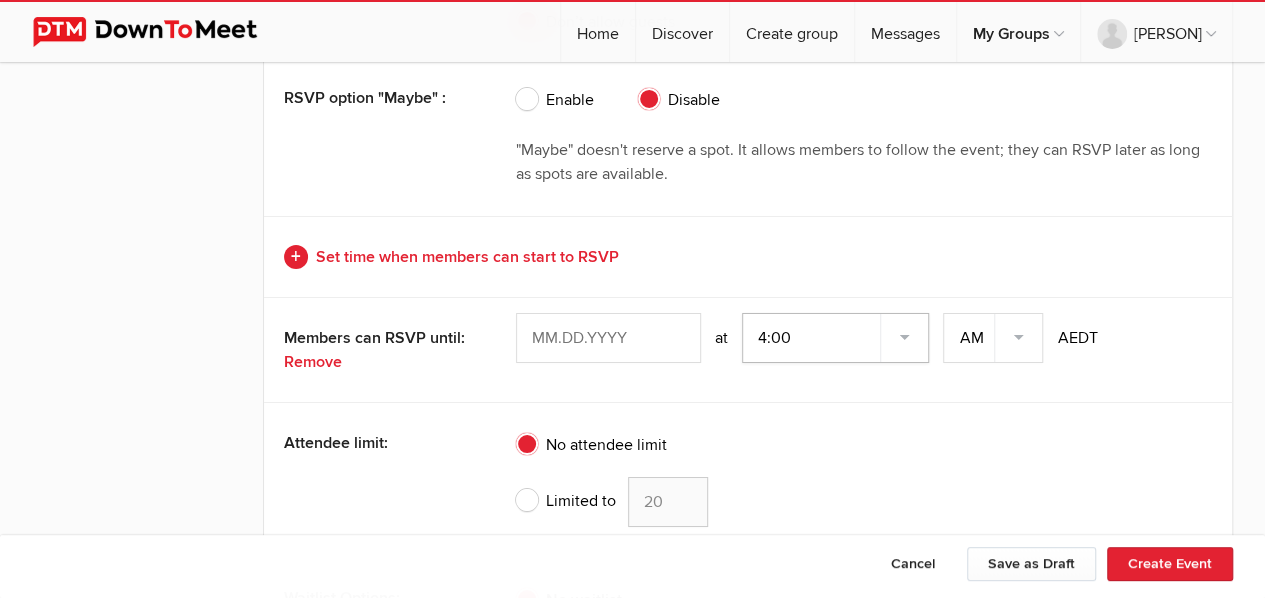 click on "7:00 7:15 7:30 7:45 8:00 8:15 8:30 8:45 9:00 9:15 9:30 9:45 10:00 10:15 10:30 10:45 11:00 11:15 11:30 11:45 12:00 12:15 12:30 12:45 1:00 1:15 1:30 1:45 2:00 2:15 2:30 2:45 3:00 3:15 3:30 3:45 4:00 4:15 4:30 4:45 5:00 5:15 5:30 5:45 6:00 6:15 6:30 6:45" 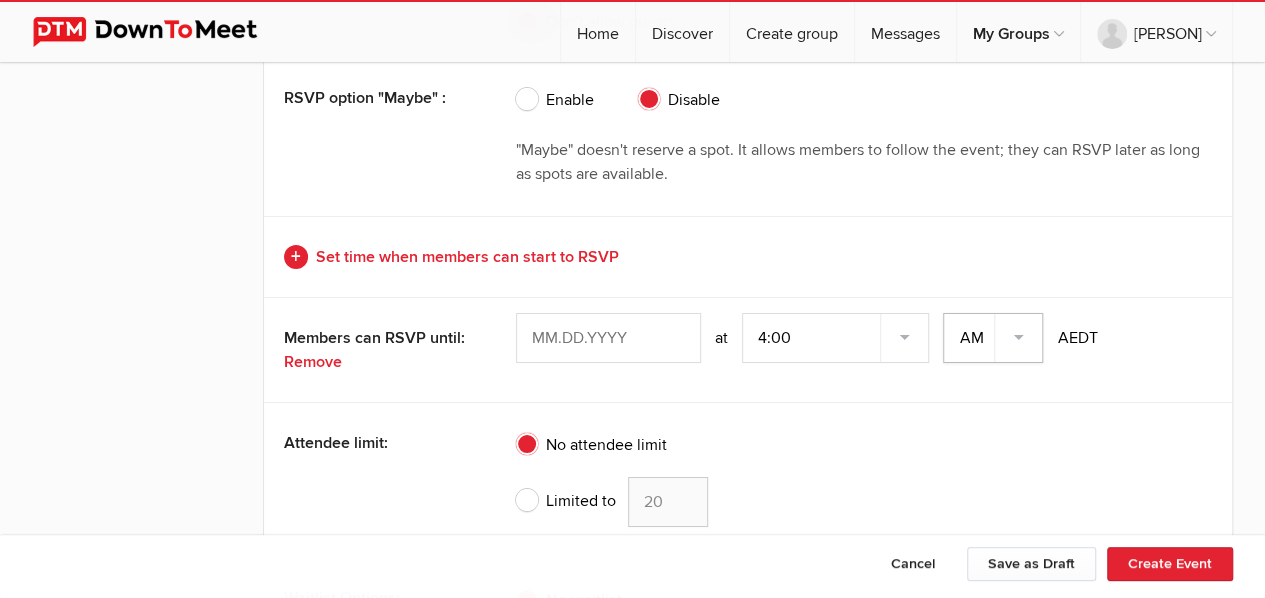 click on "AM PM" 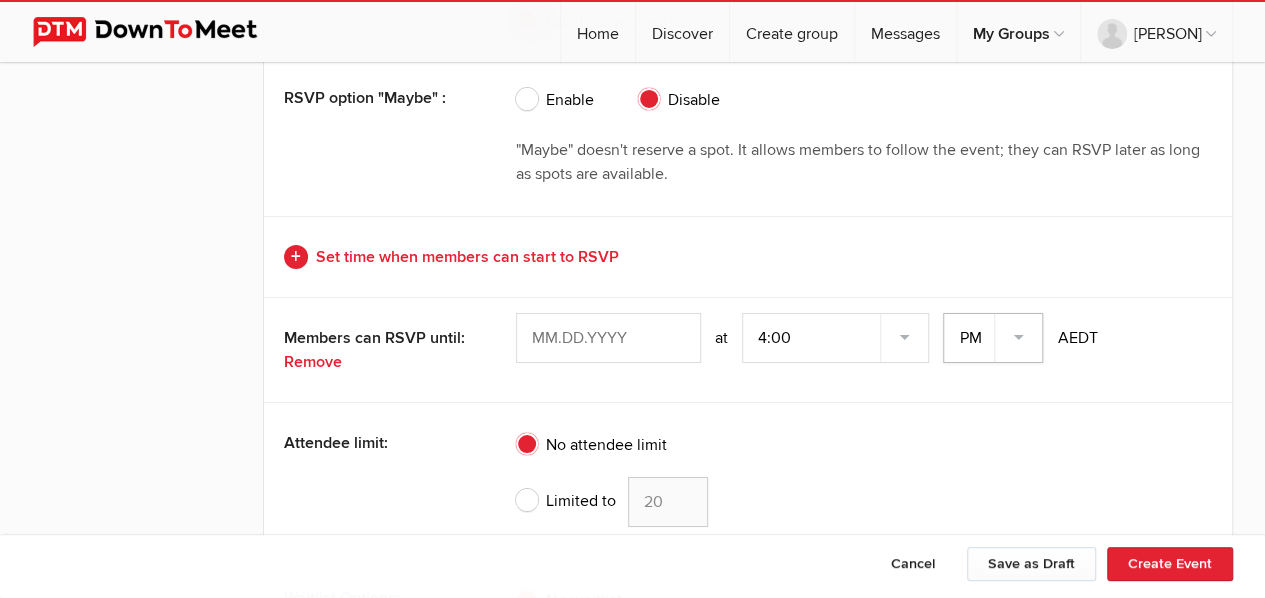 click on "AM PM" 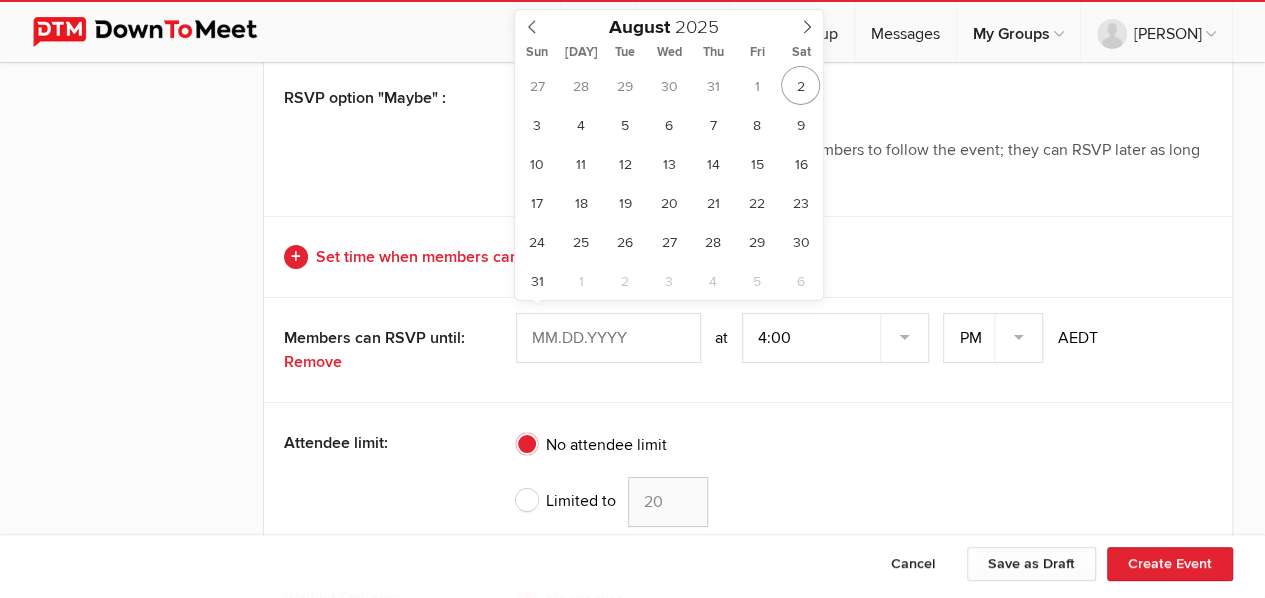 click at bounding box center (608, 338) 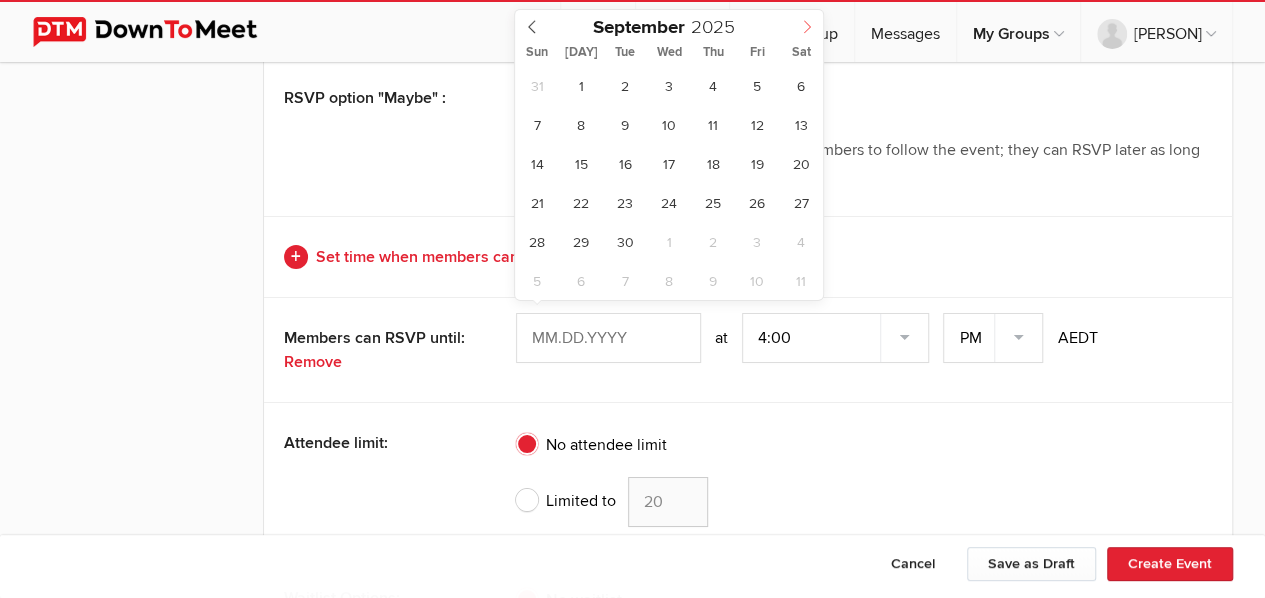 click 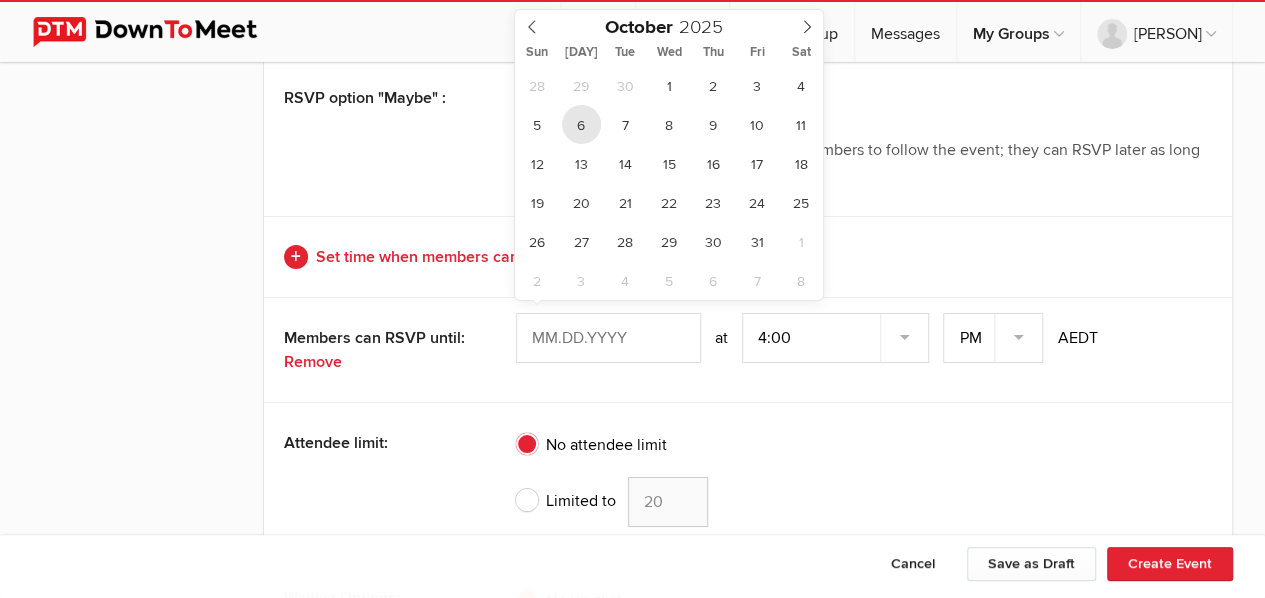 type on "Oct 06, 2025" 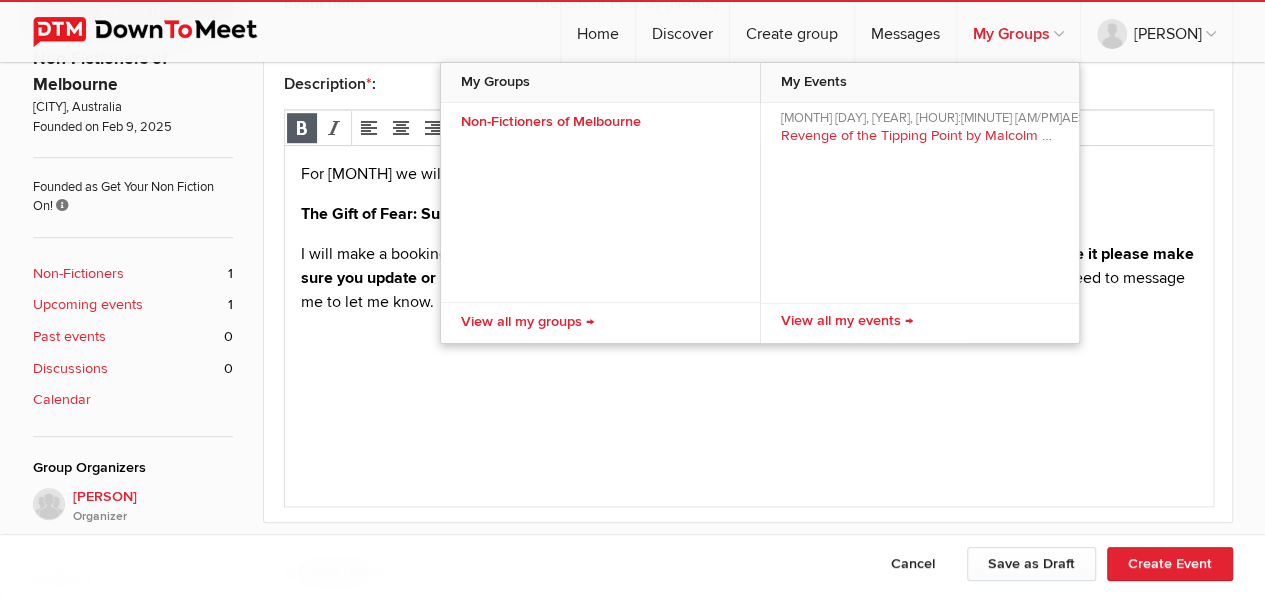 scroll, scrollTop: 550, scrollLeft: 0, axis: vertical 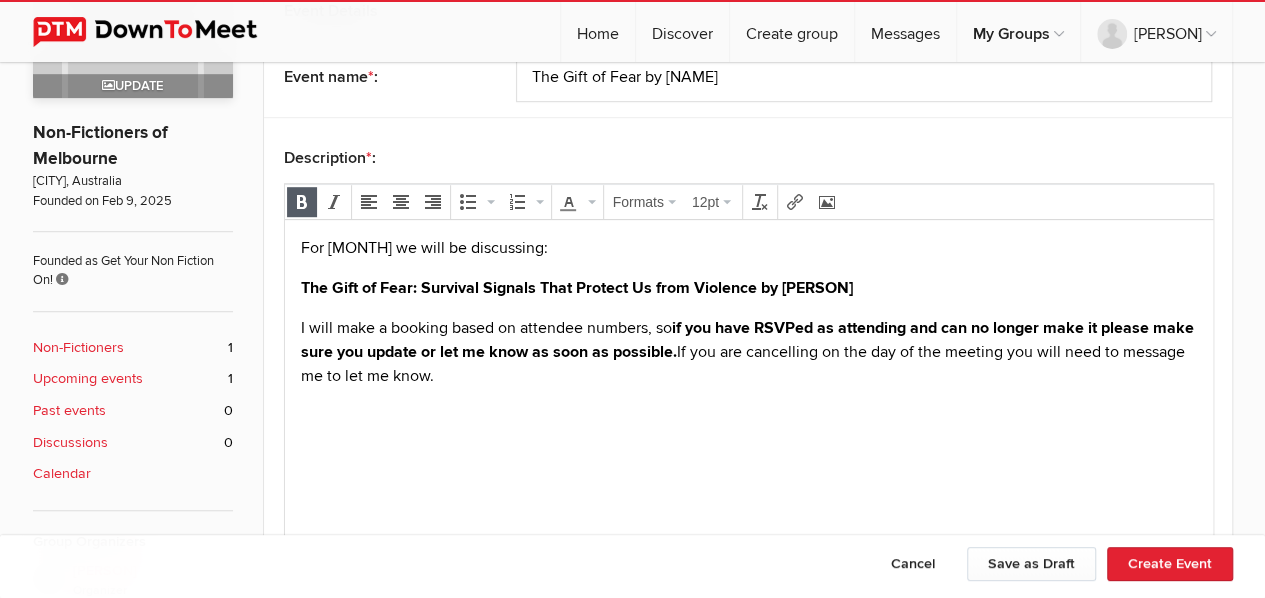click on "The Gift of Fear: Survival Signals That Protect Us from Violence by [PERSON]" at bounding box center [748, 288] 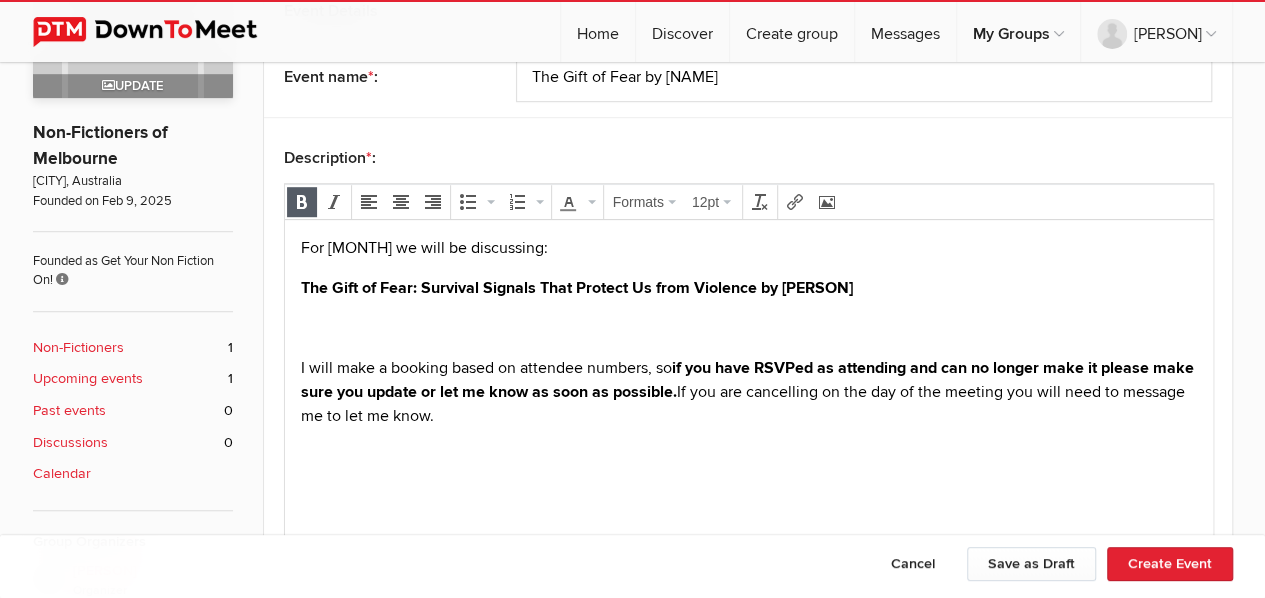 click at bounding box center (748, 328) 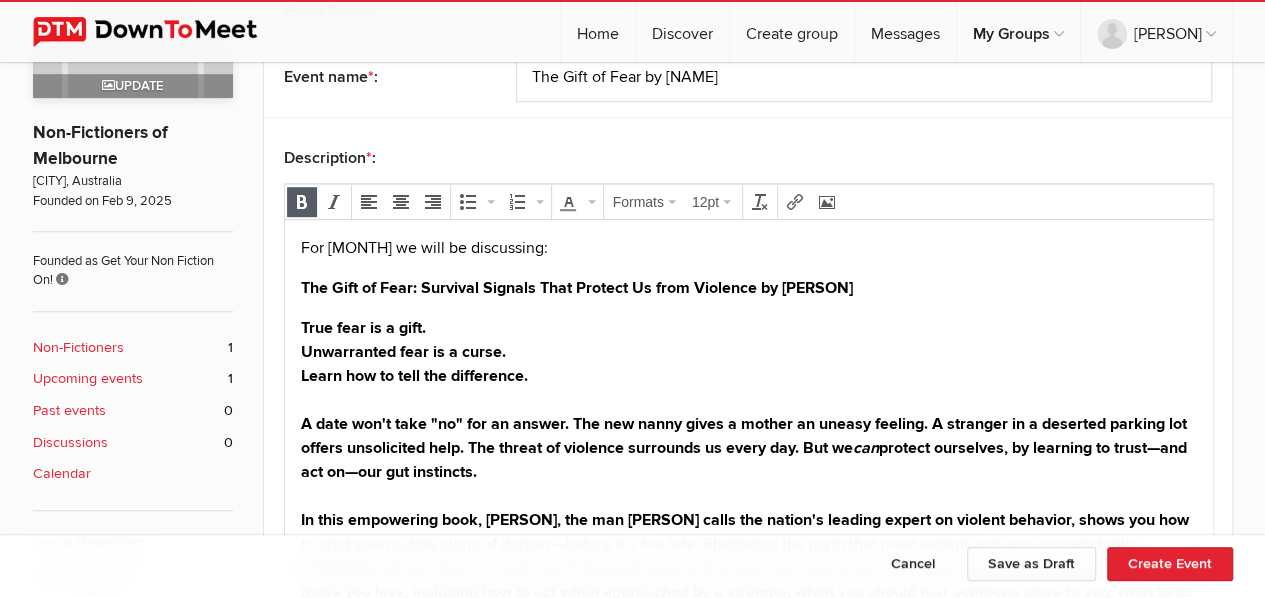 click on "For [MONTH] we will be discussing: The Gift of Fear: Survival Signals That Protect Us from Violence by [PERSON] True fear is a gift. Unwarranted fear is a curse. Learn how to tell the difference. A date won't take "no" for an answer. The new nanny gives a mother an uneasy feeling. A stranger in a deserted parking lot offers unsolicited help. The threat of violence surrounds us every day. But we can protect ourselves, by learning to trust—and act on—our gut instincts. I will make a booking based on attendee numbers, so if you have RSVPed as attending and can no longer make it please make sure you update or let me know as soon as possible. If you are cancelling on the day of the meeting you will need to message me to let me know." at bounding box center (748, 521) 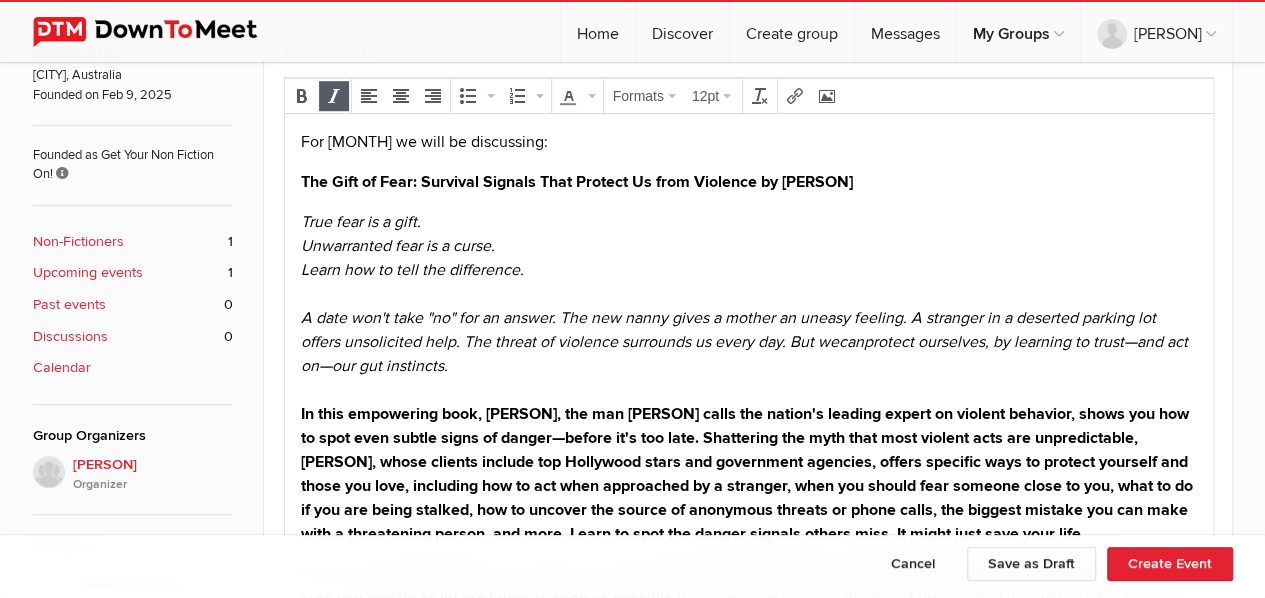 scroll, scrollTop: 706, scrollLeft: 0, axis: vertical 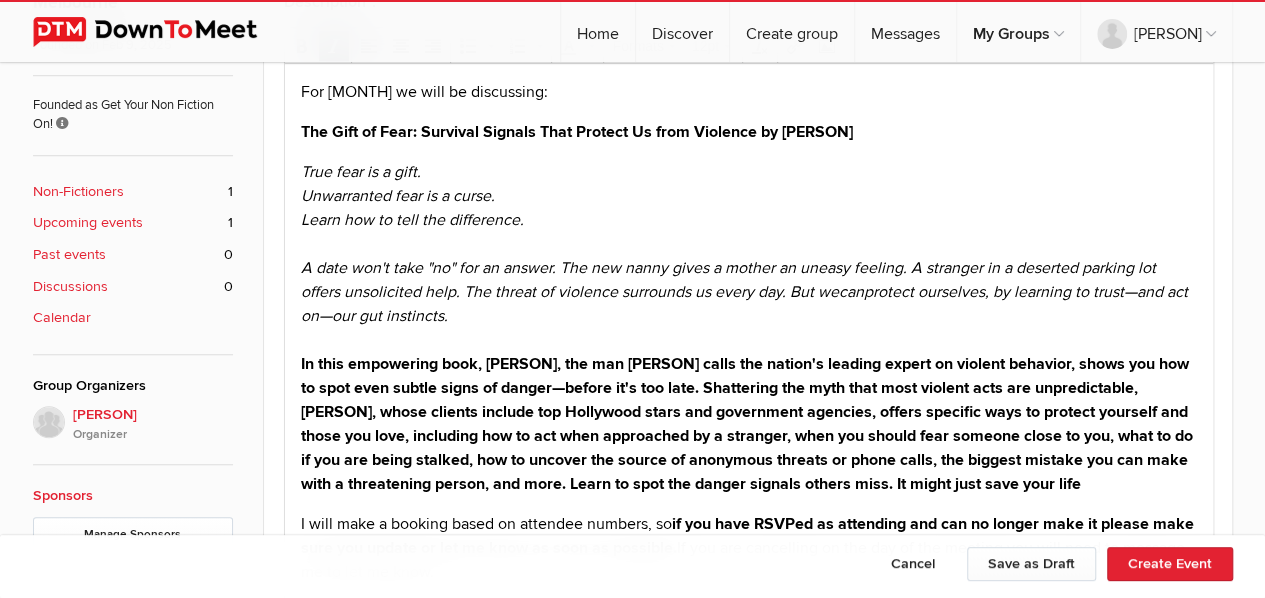 click on "True fear is a gift. Unwarranted fear is a curse. Learn how to tell the difference. A date won't take "no" for an answer. The new nanny gives a mother an uneasy feeling. A stranger in a deserted parking lot offers unsolicited help. The threat of violence surrounds us every day. But we  can  protect ourselves, by learning to trust—and act on—our gut instincts." at bounding box center (748, 328) 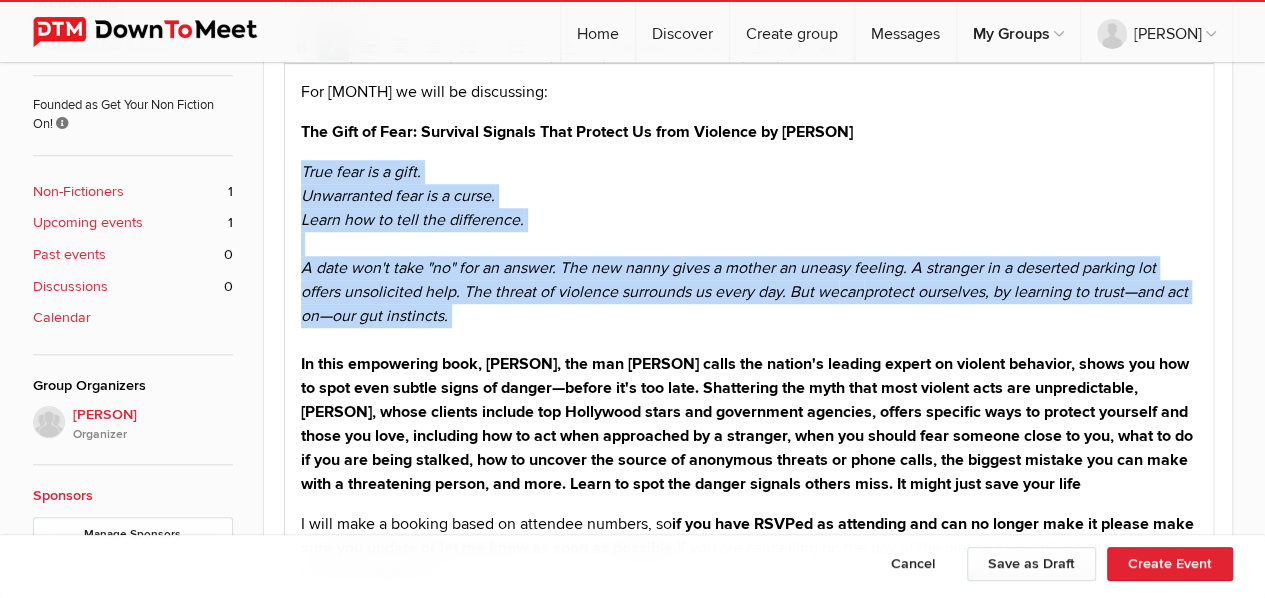 click on "True fear is a gift. Unwarranted fear is a curse. Learn how to tell the difference. A date won't take "no" for an answer. The new nanny gives a mother an uneasy feeling. A stranger in a deserted parking lot offers unsolicited help. The threat of violence surrounds us every day. But we  can  protect ourselves, by learning to trust—and act on—our gut instincts." at bounding box center (748, 328) 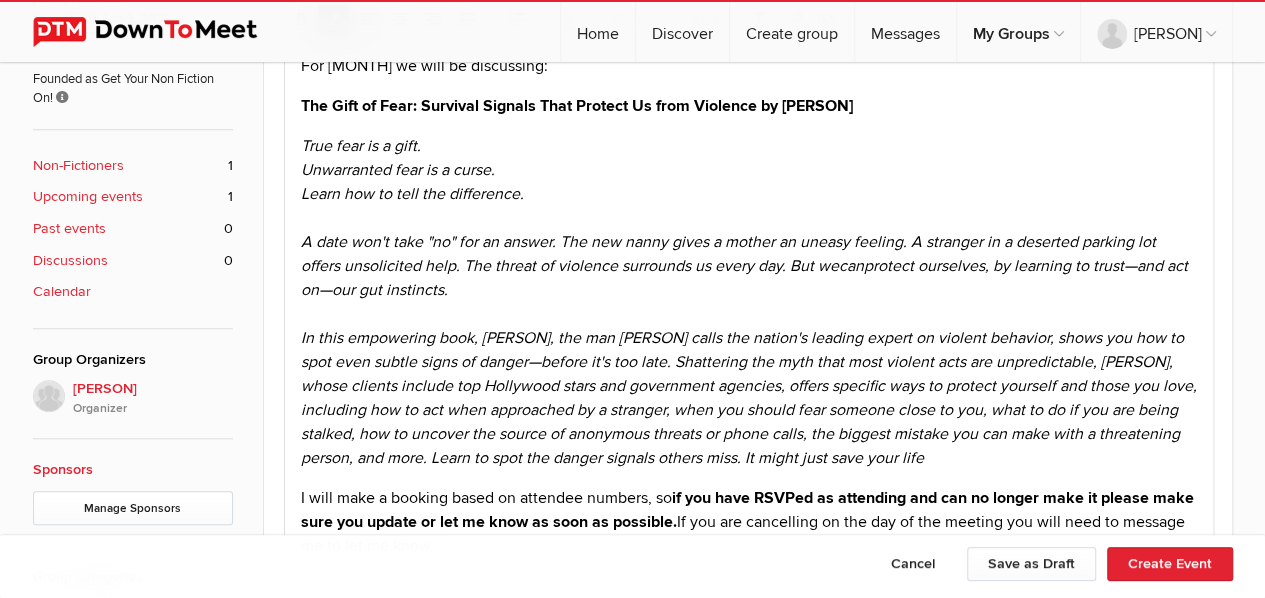 scroll, scrollTop: 748, scrollLeft: 0, axis: vertical 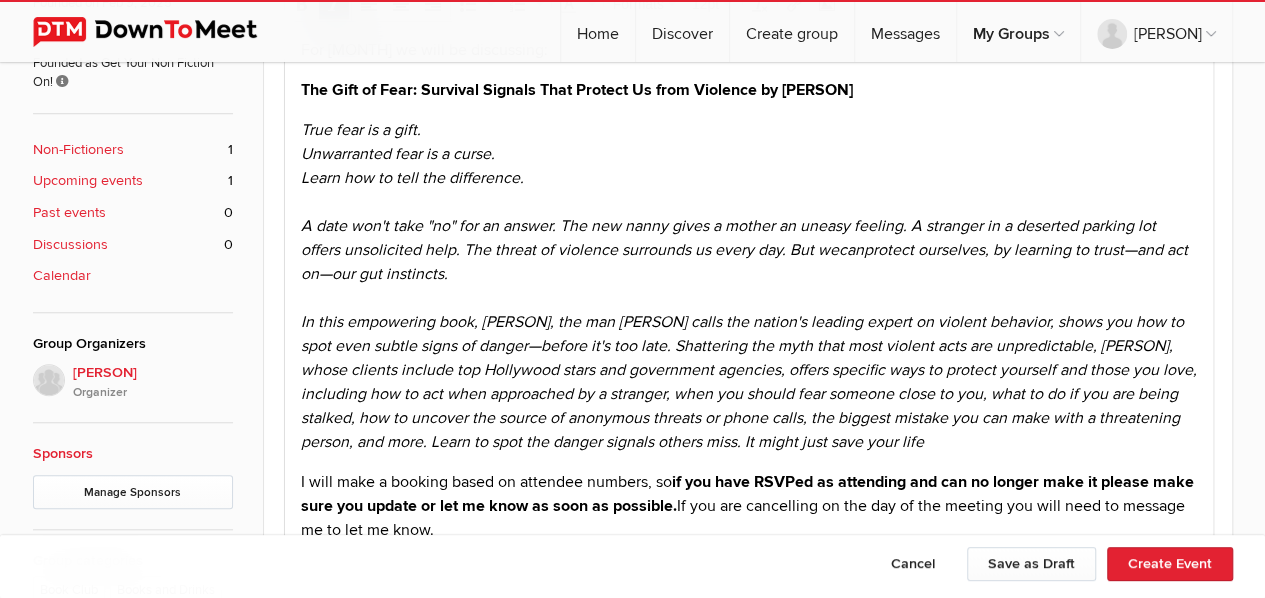 click on "True fear is a gift. Unwarranted fear is a curse. Learn how to tell the difference. A date won't take "no" for an answer. The new nanny gives a mother an uneasy feeling. A stranger in a deserted parking lot offers unsolicited help. The threat of violence surrounds us every day. But we  can  protect ourselves, by learning to trust—and act on—our gut instincts." at bounding box center (748, 286) 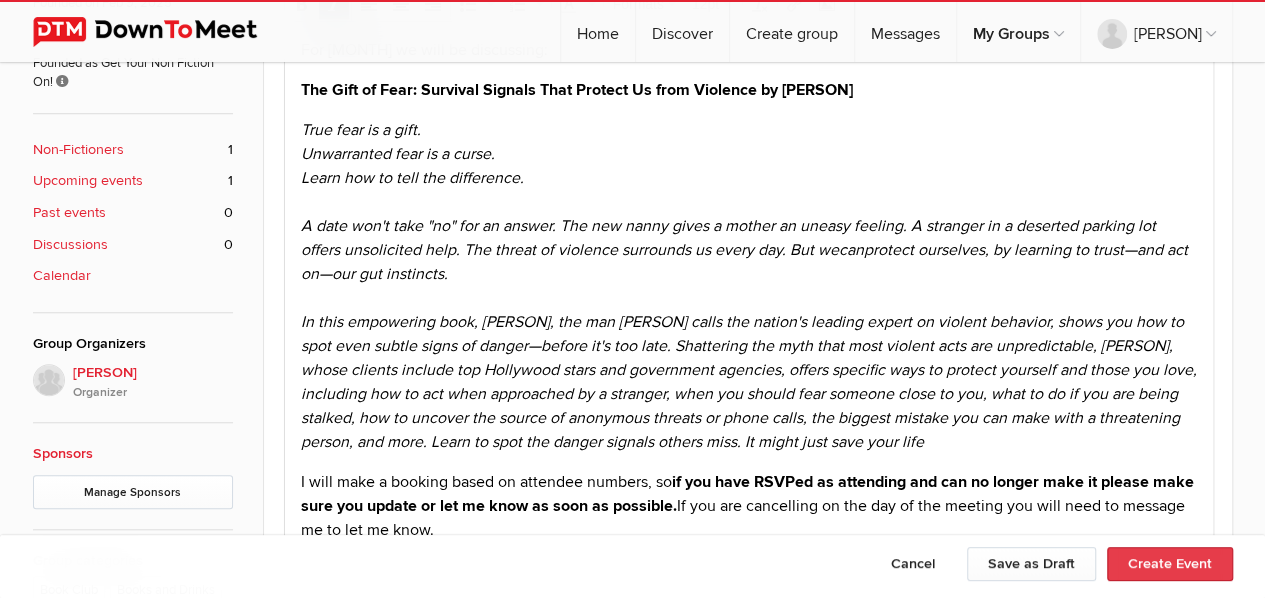 click on "Create Event" 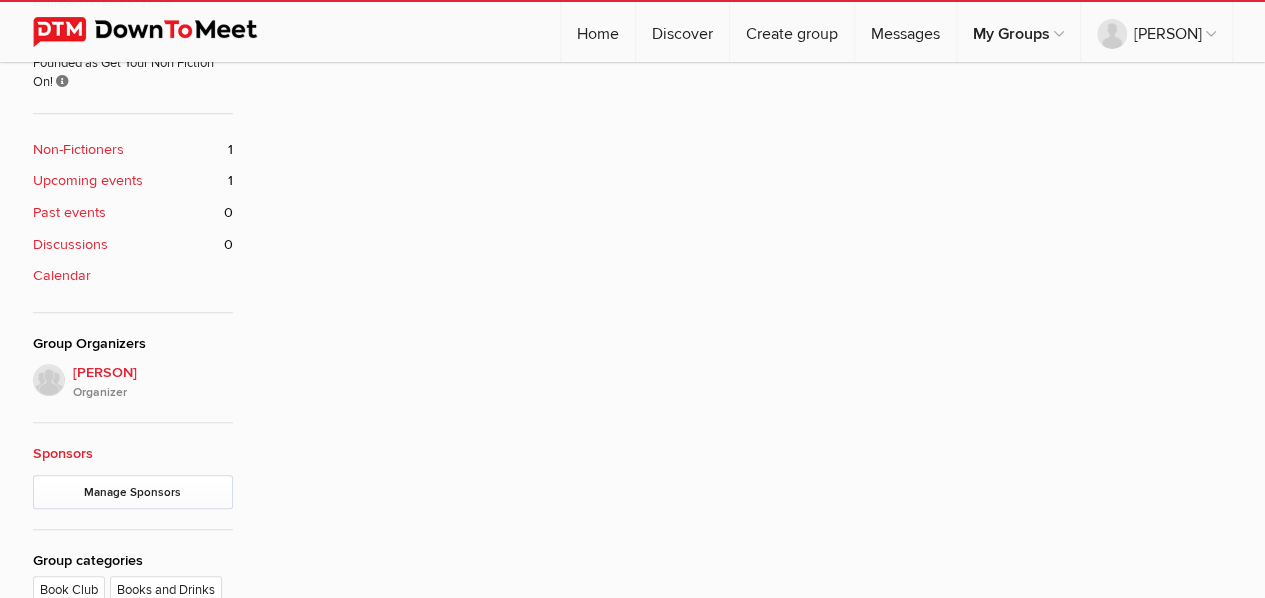 scroll, scrollTop: 0, scrollLeft: 0, axis: both 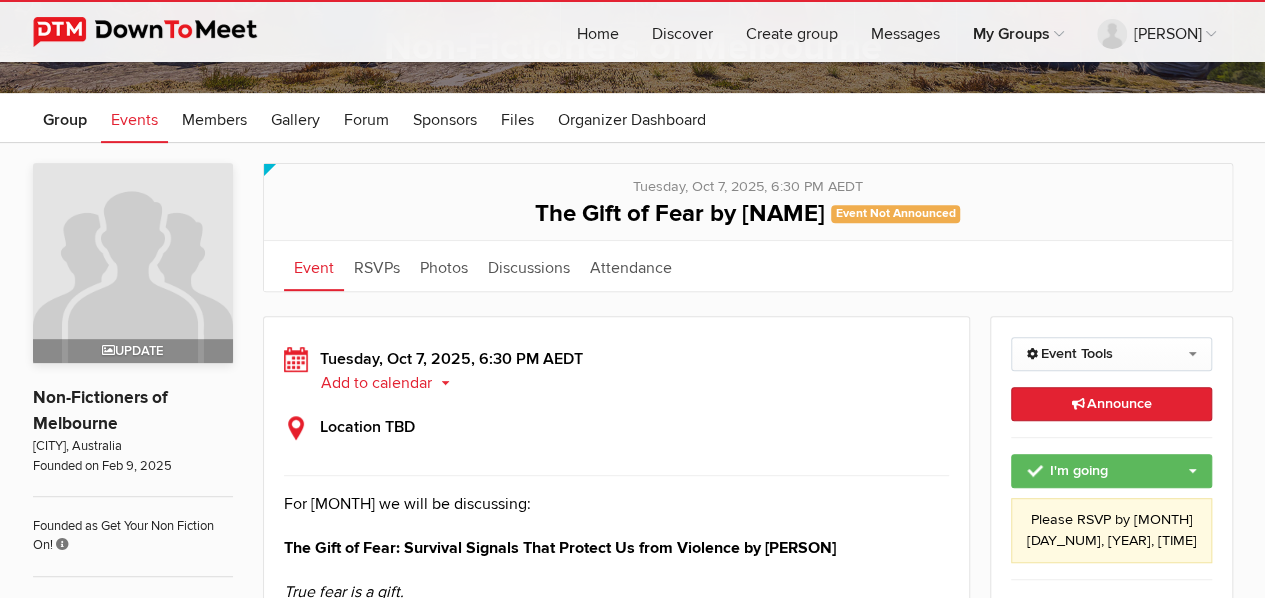 click on "Limited visibility event Event is listed, but non-members won't see details of the event. Only members can see all event details.
Tuesday, [MONTH], 7, 2025, 6:30 PM AEDT
The Gift of Fear by [PERSON]
Event Not Announced
Announcing an event ensures that all of your group members are notified about it. By not announcing it, only those who stumble upon the event will know it exists.
Event
RSVPs
Photos
Discussions
Reviews
Attendance
Event" 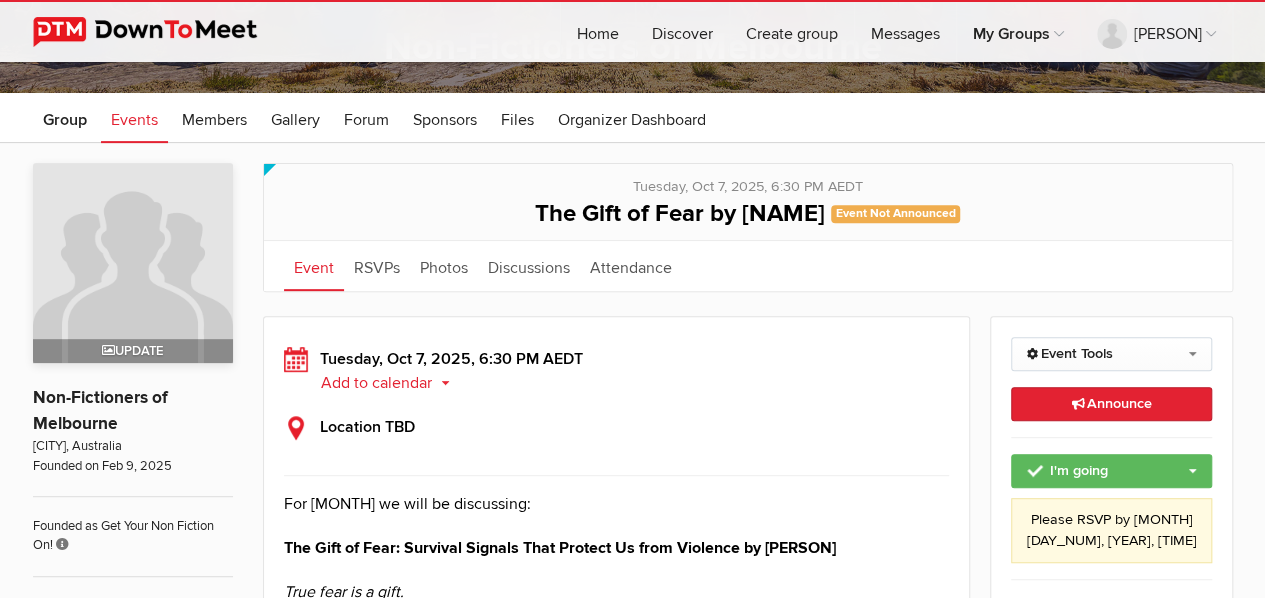 click on "Events" 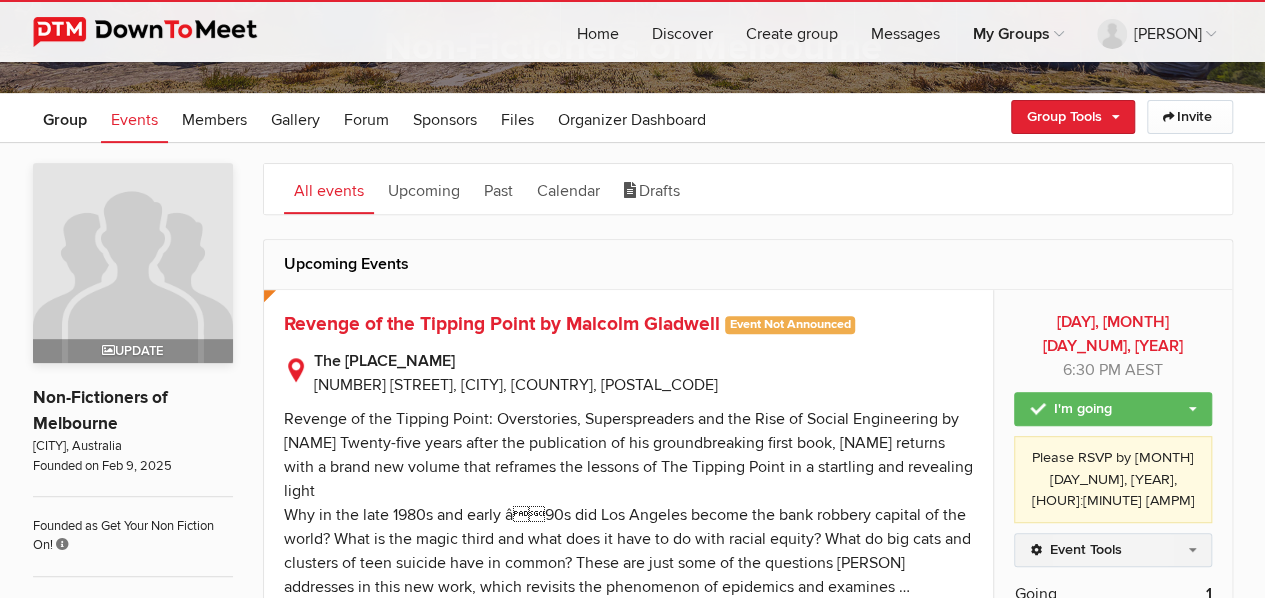 click on "Event Tools" 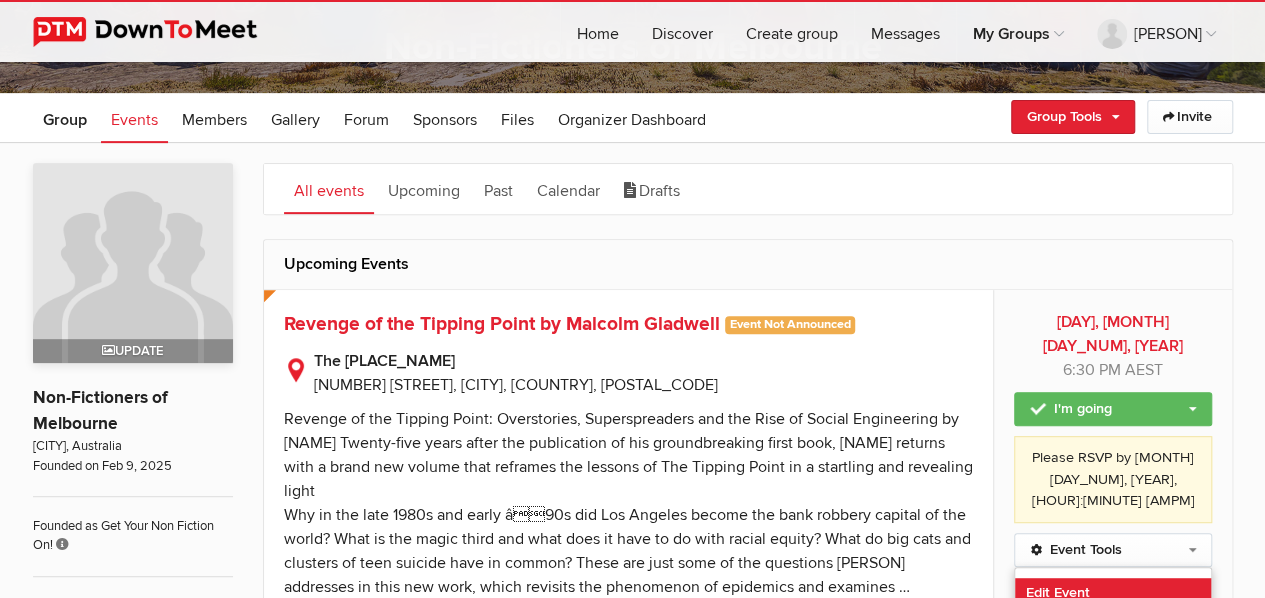 click on "Edit Event" 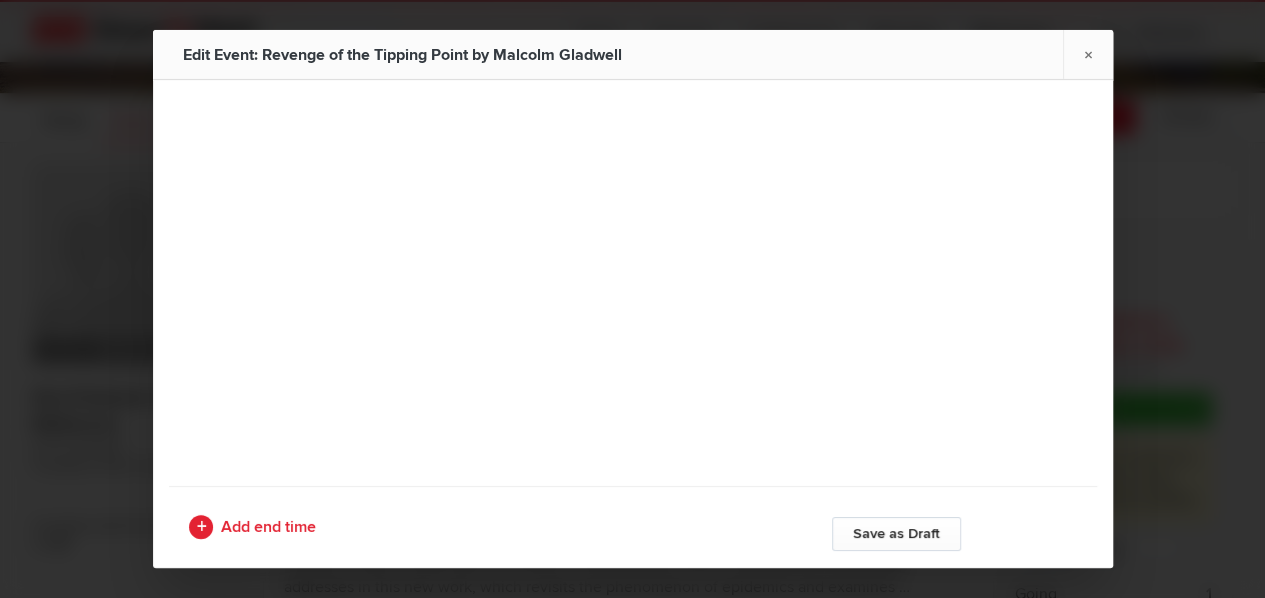 type on "Revenge of the Tipping Point by Malcolm Gladwell" 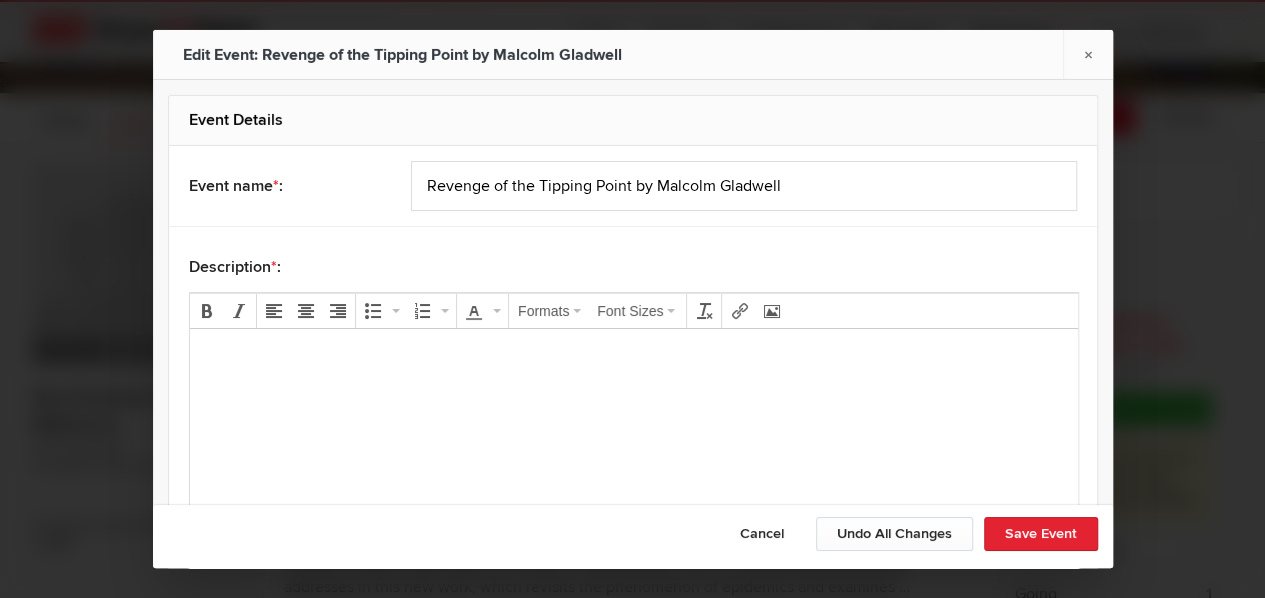 scroll, scrollTop: 0, scrollLeft: 0, axis: both 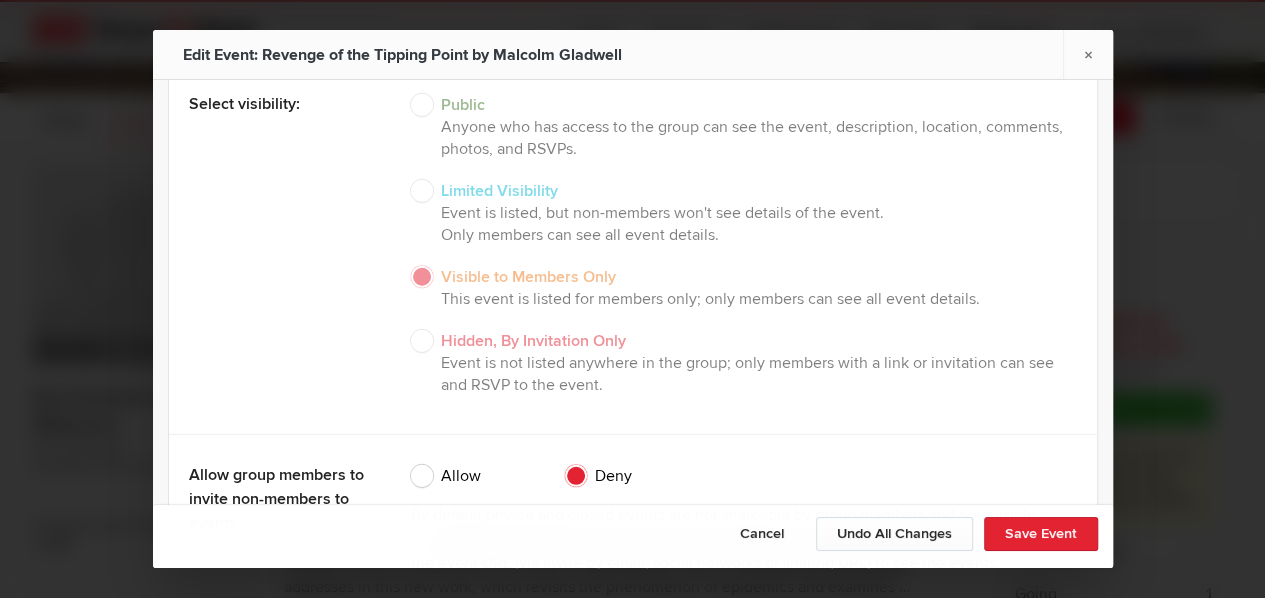 click on "Public
Anyone who has access to the group can see the event, description, location, comments, photos, and RSVPs.
Limited Visibility
Event is listed, but non-members won't see details of the event.
Only members can see all event details.
Visible to Members Only
This event is listed for members only; only members can see all event details.
Hidden, By Invitation Only" 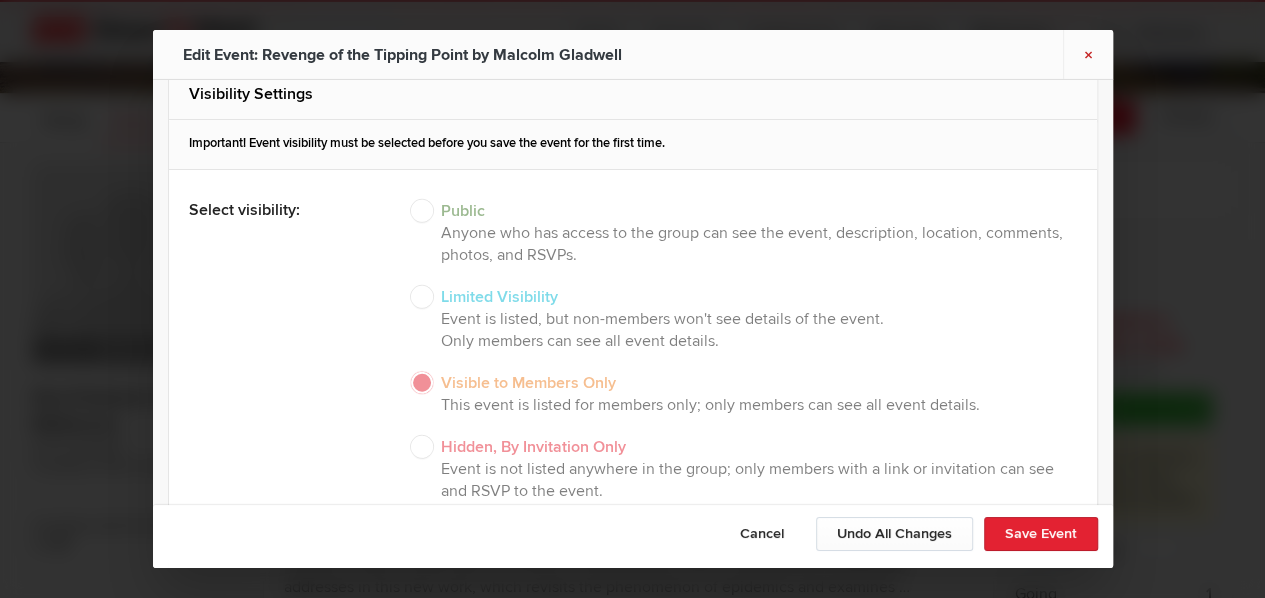 click on "×" 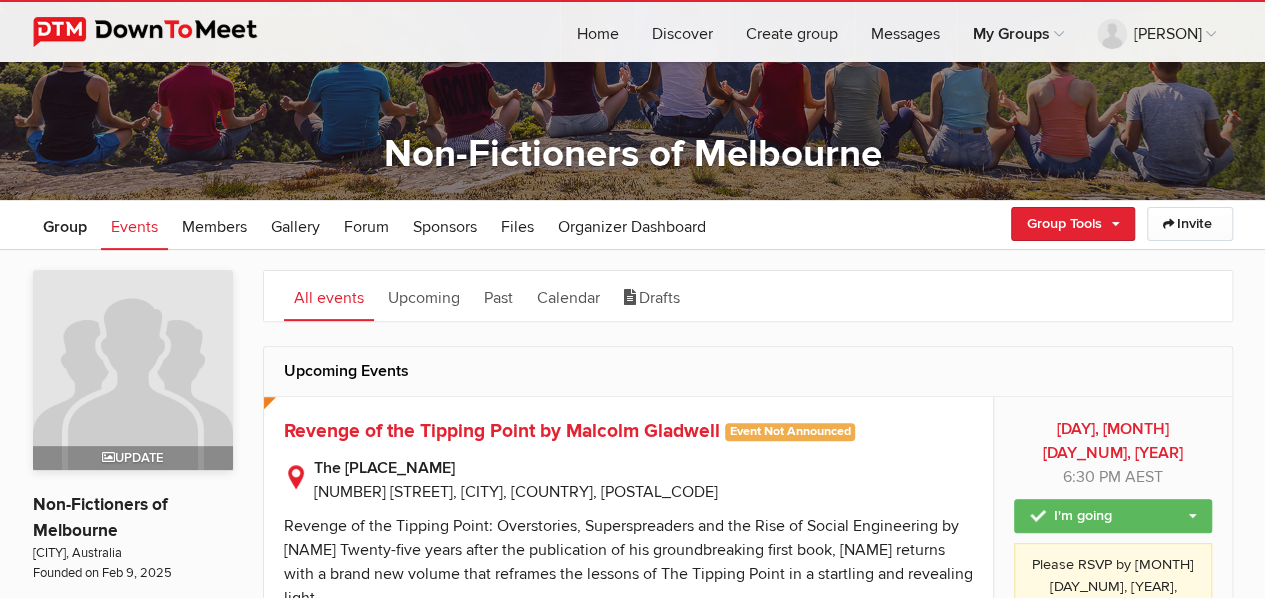 scroll, scrollTop: 164, scrollLeft: 0, axis: vertical 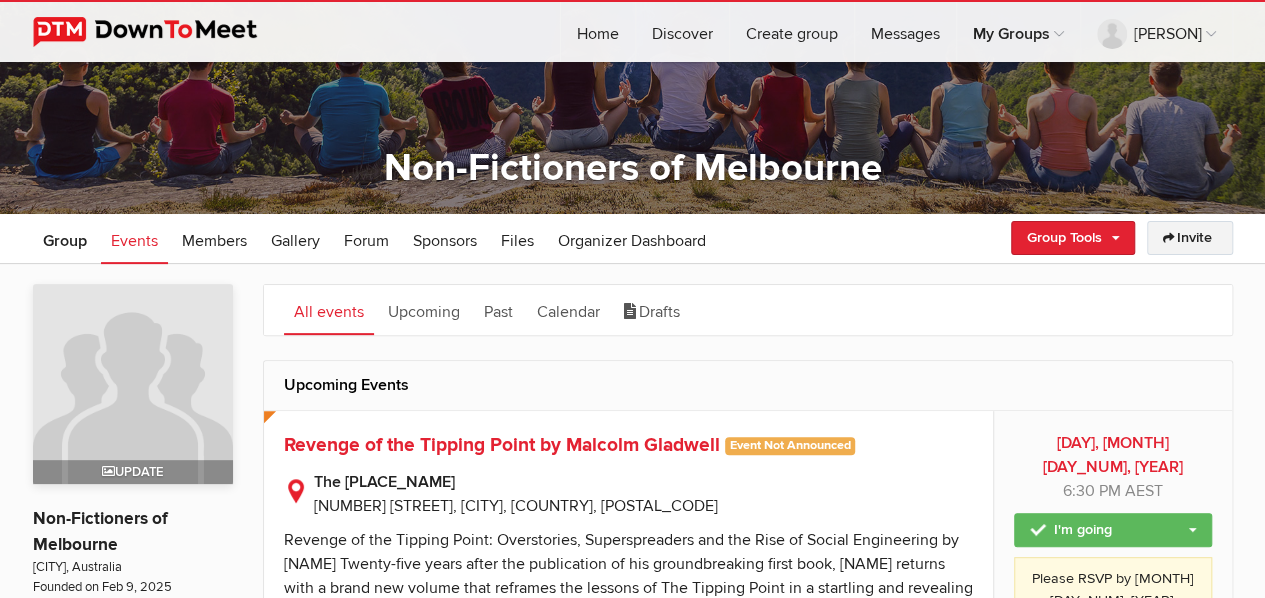 click on "Invite" 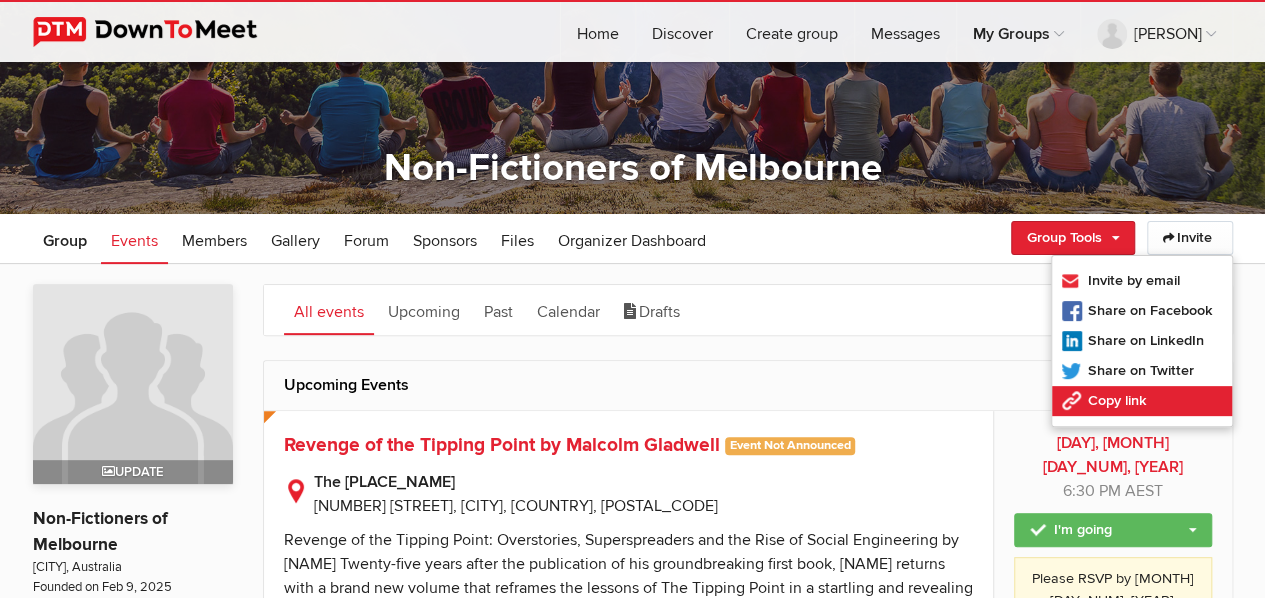 click on "Copy link" 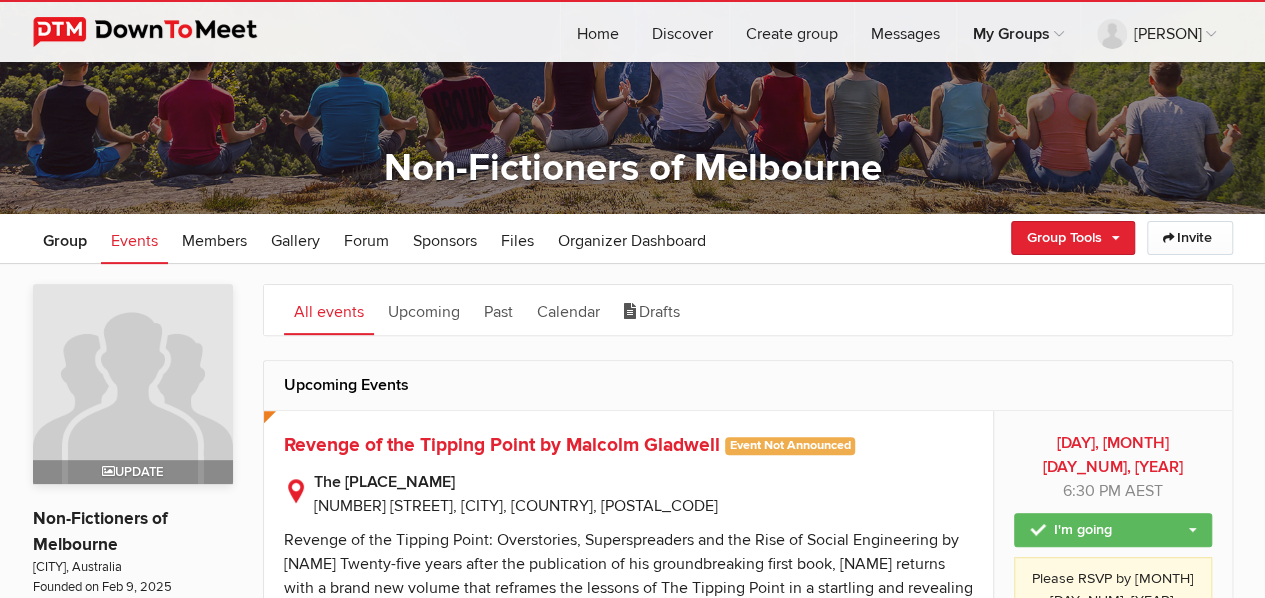 type on "[URL]" 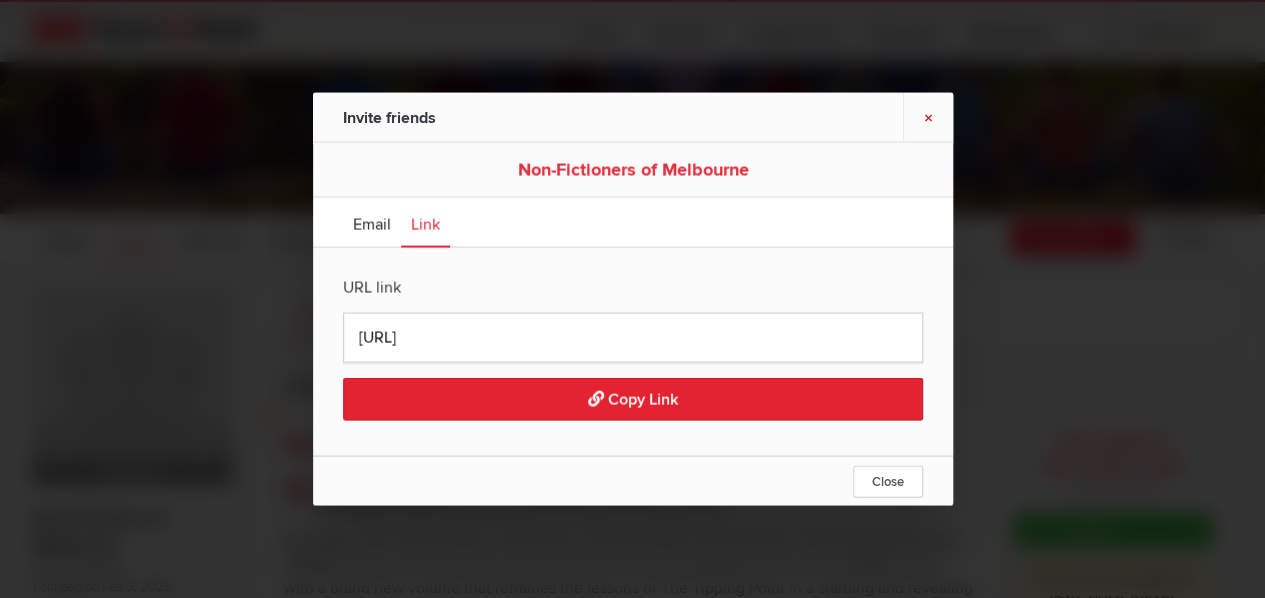 click on "×" 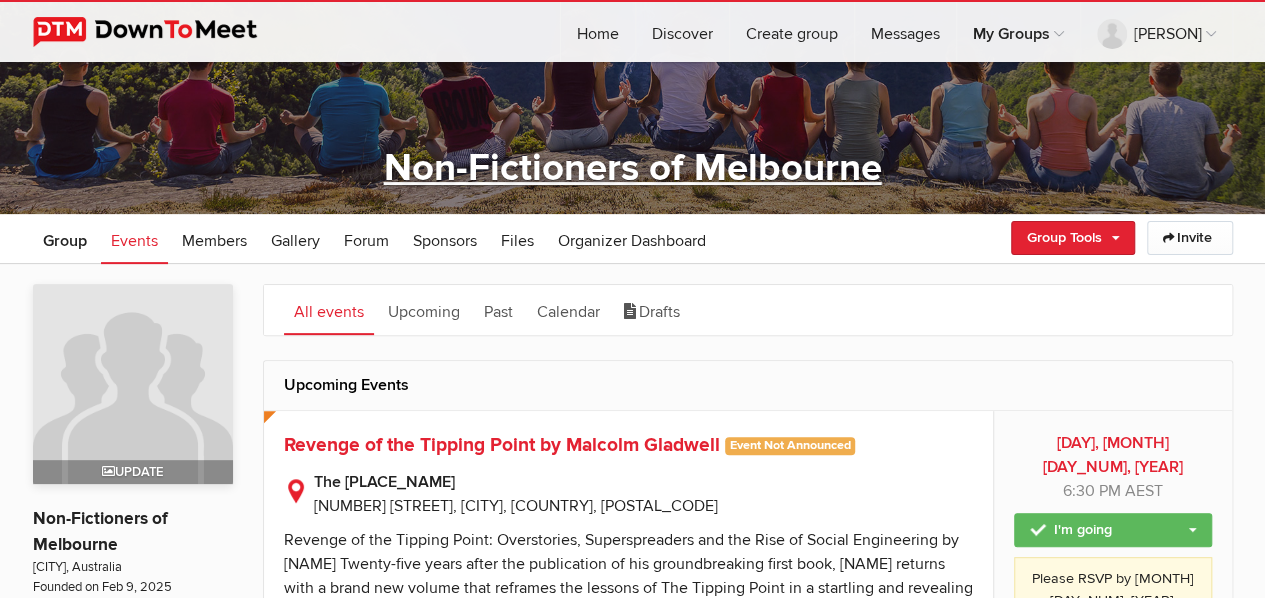 click on "Non-Fictioners of Melbourne" 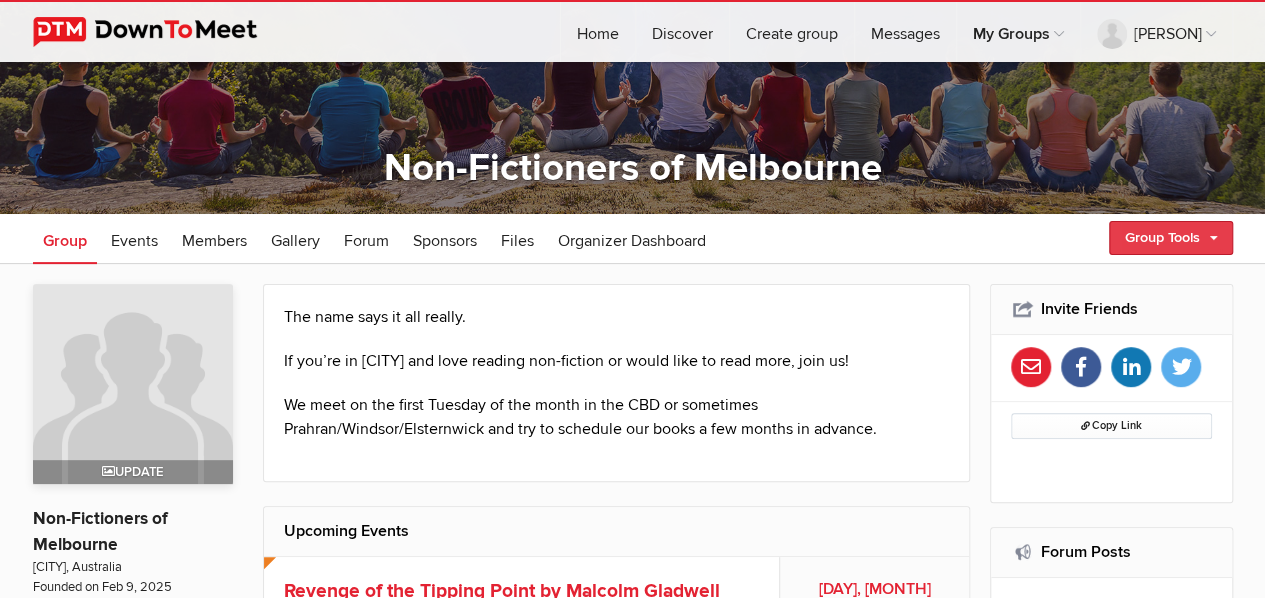 click on "Group Tools" 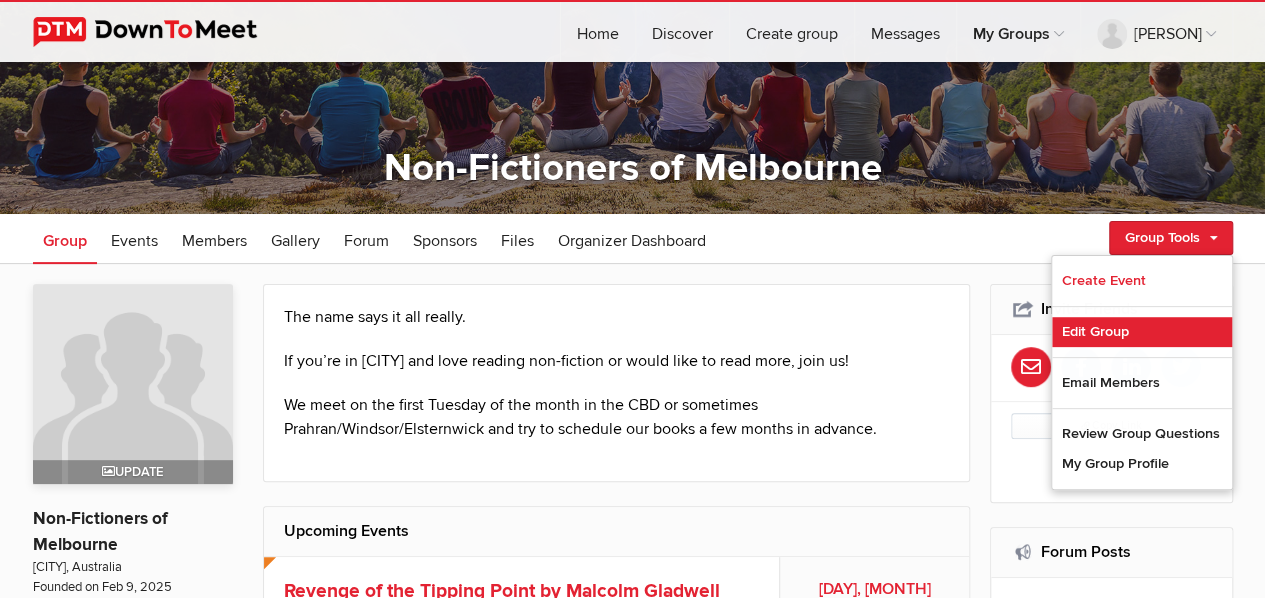 click on "Edit Group" 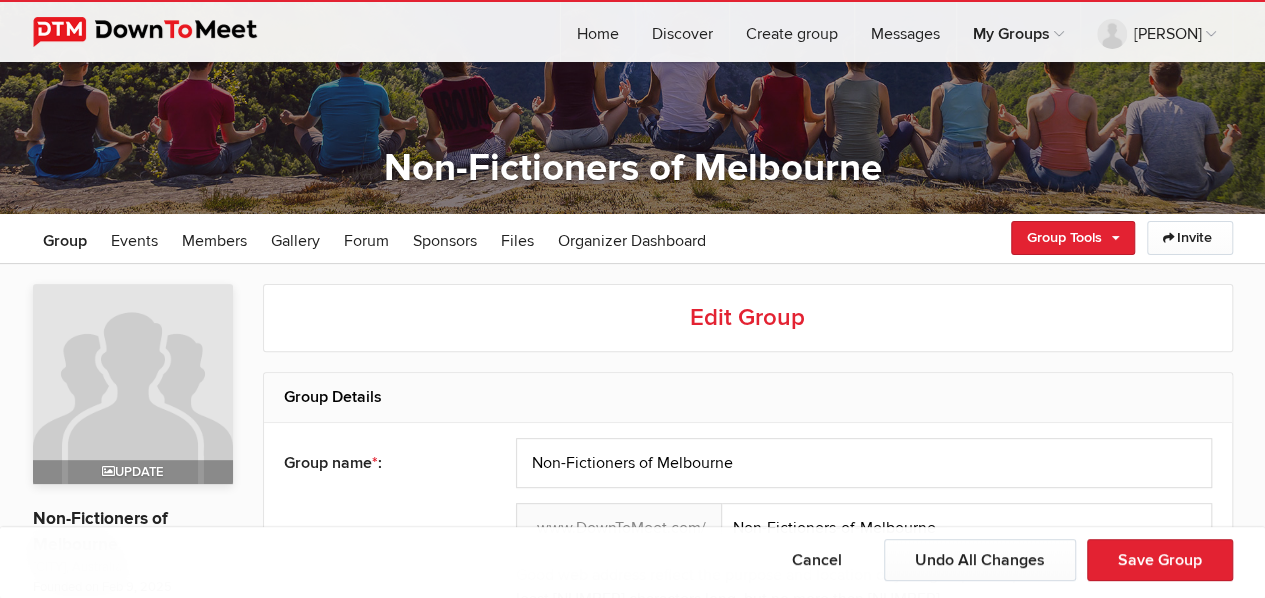 scroll, scrollTop: 0, scrollLeft: 0, axis: both 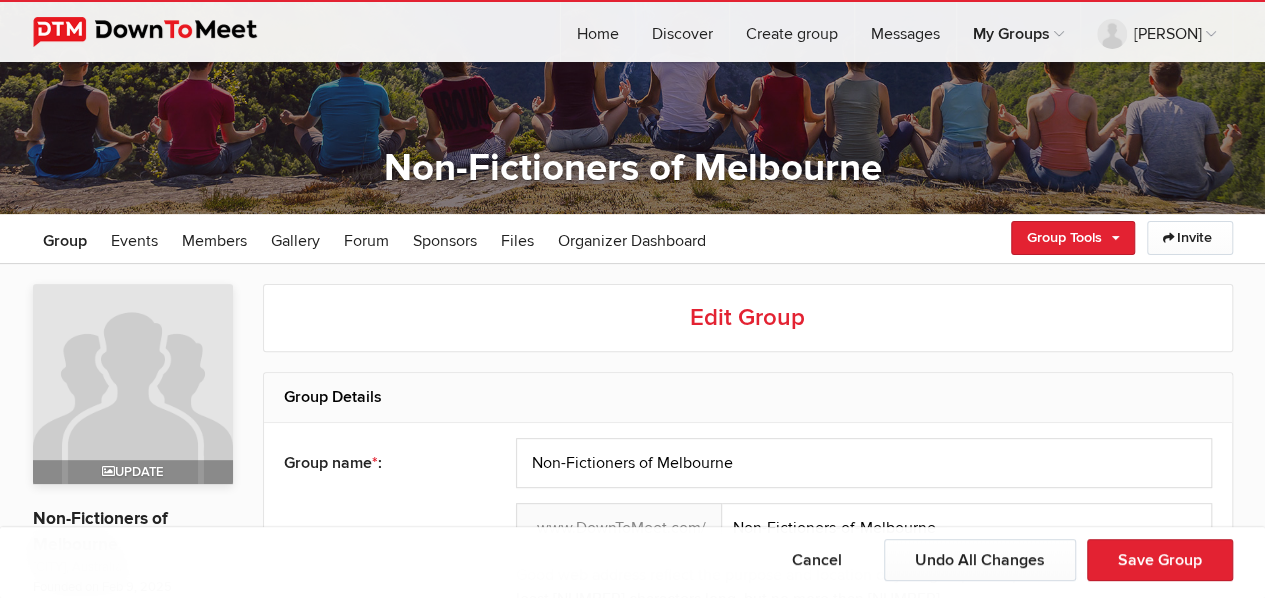 click at bounding box center [632, 56] 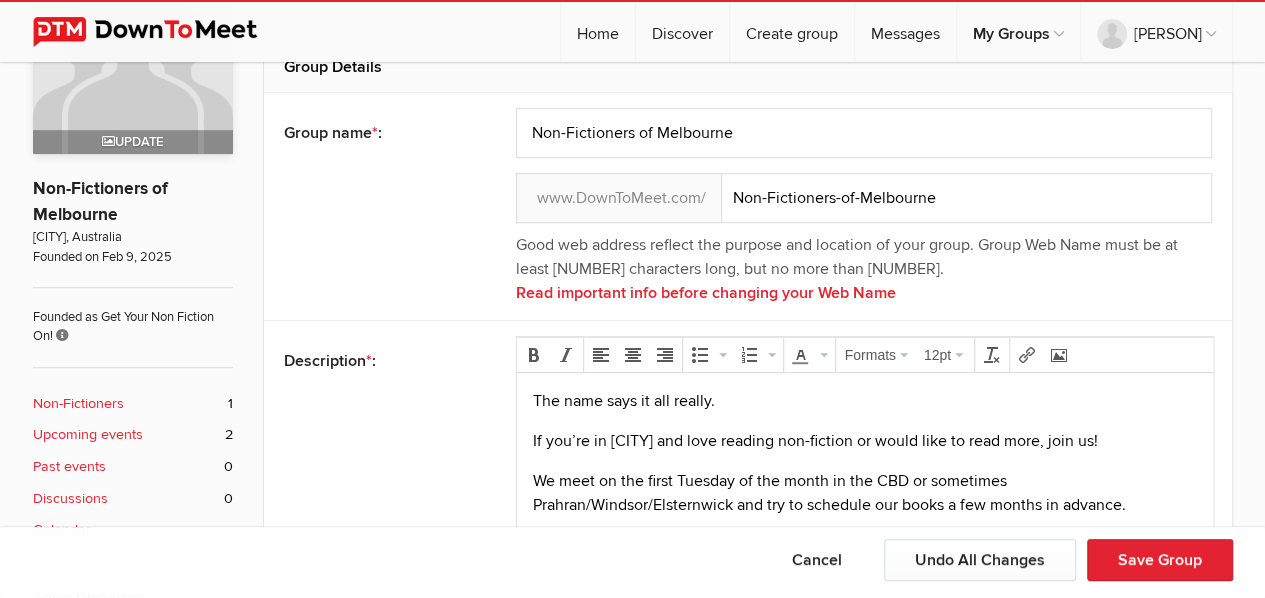 scroll, scrollTop: 0, scrollLeft: 0, axis: both 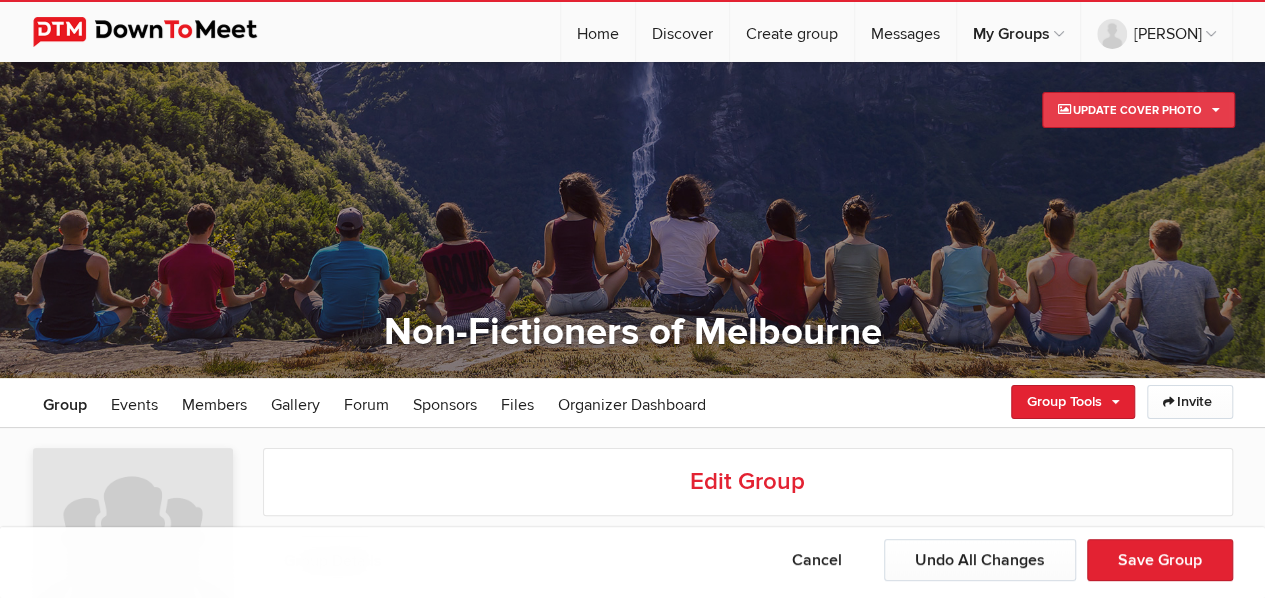 click on "Update Cover Photo" at bounding box center [1138, 110] 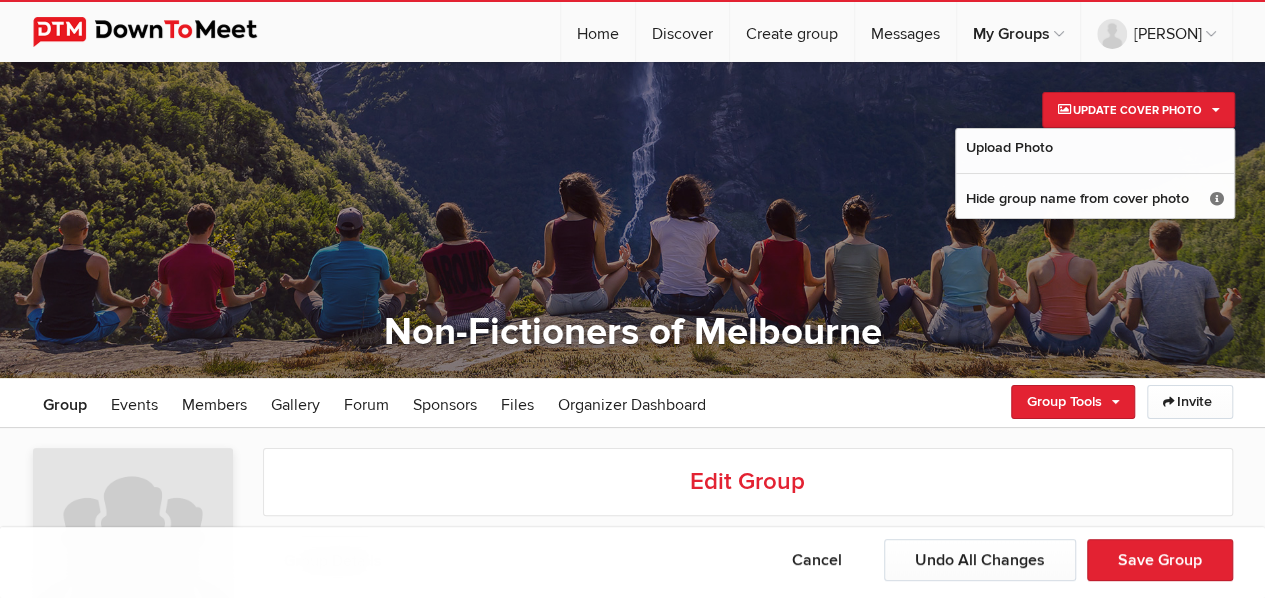 click at bounding box center (632, 220) 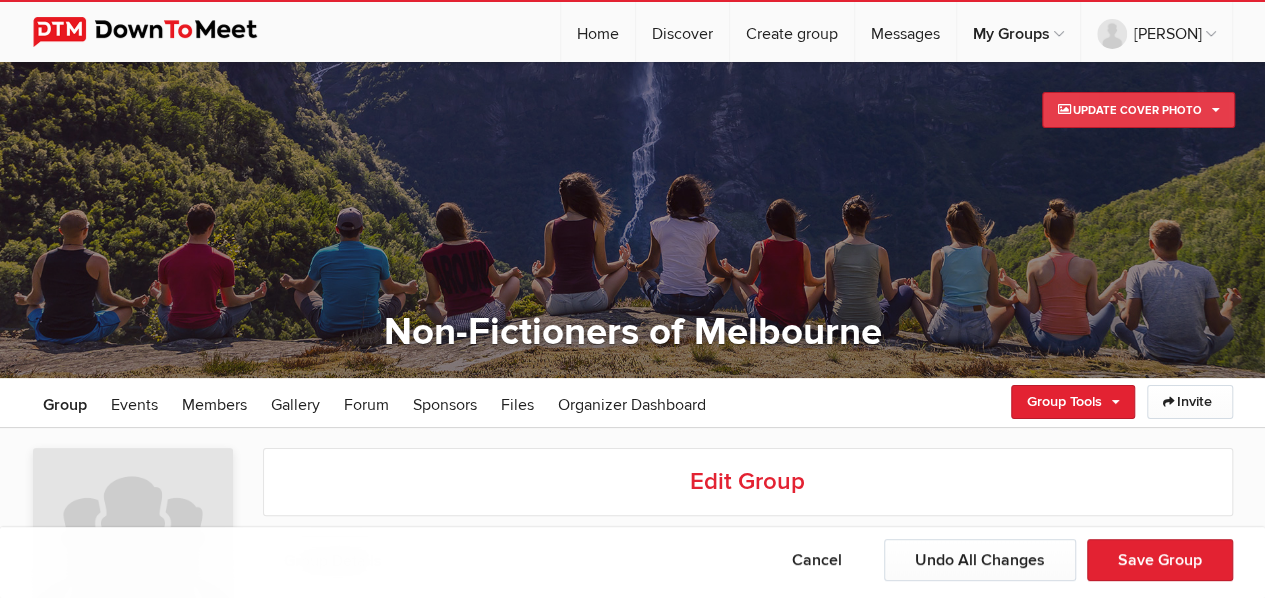 click on "Update Cover Photo" at bounding box center (1138, 110) 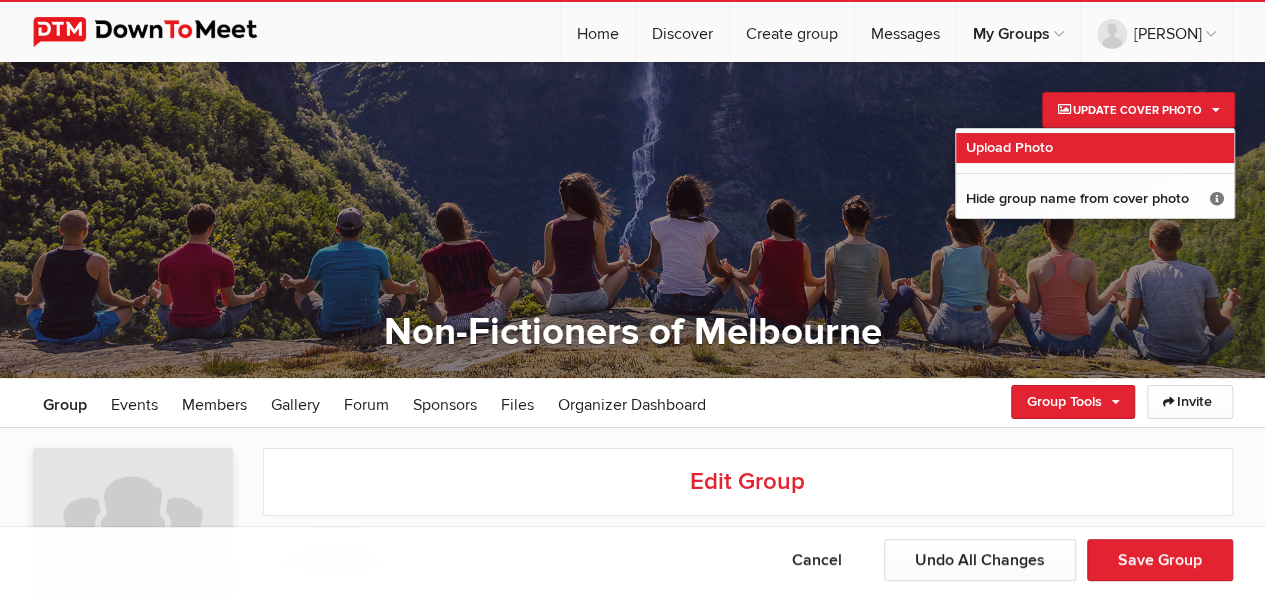 click on "Upload Photo" at bounding box center [1009, 147] 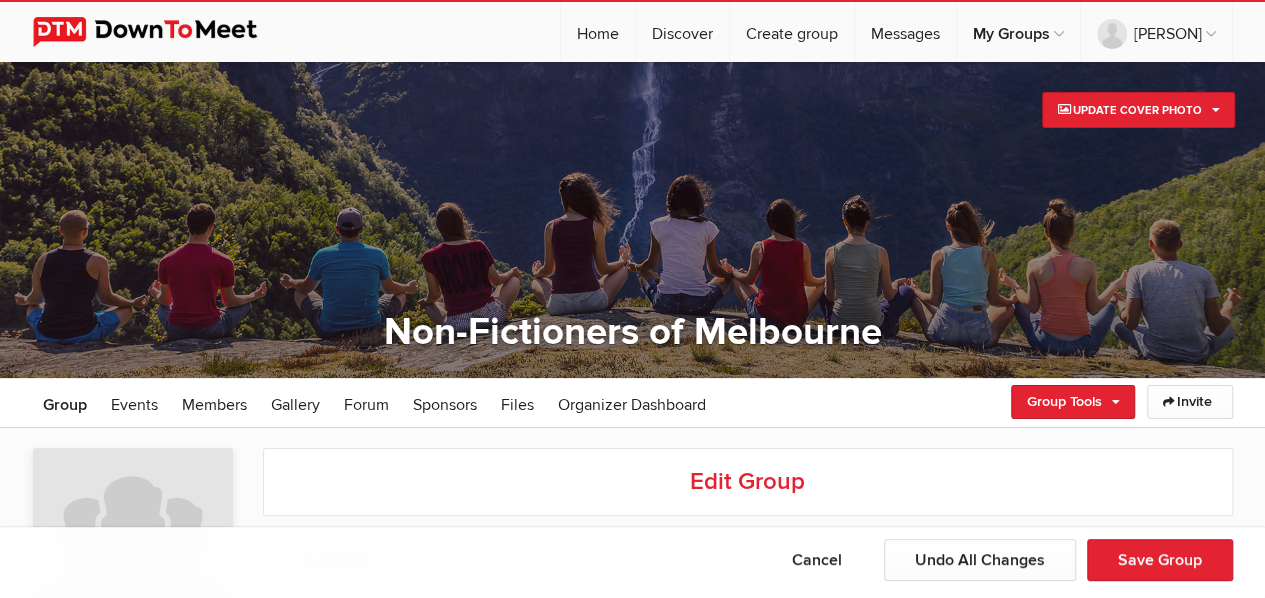 click on "Upload Photo
Hide group name from cover photo
It’s best for the group name to be displayed over the banner, especially since it's clickable and brings users to your main group page.
However, if your cover photo already includes the group name, you can disable the group name from the banner." at bounding box center [1095, 133] 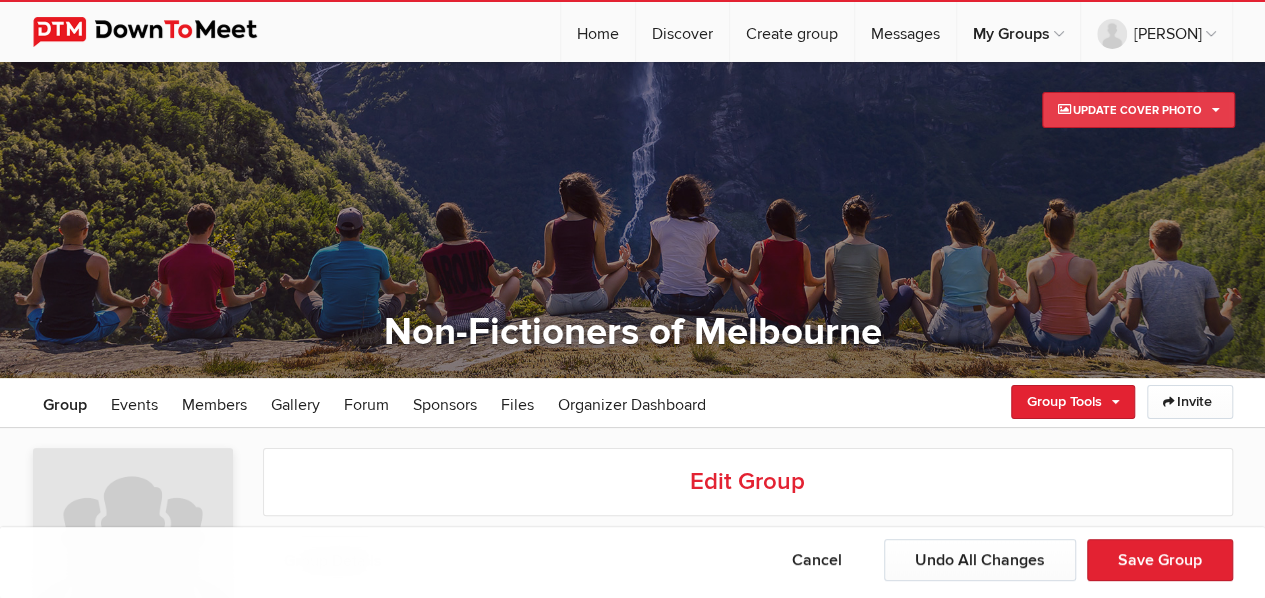 click on "Update Cover Photo" at bounding box center [1138, 110] 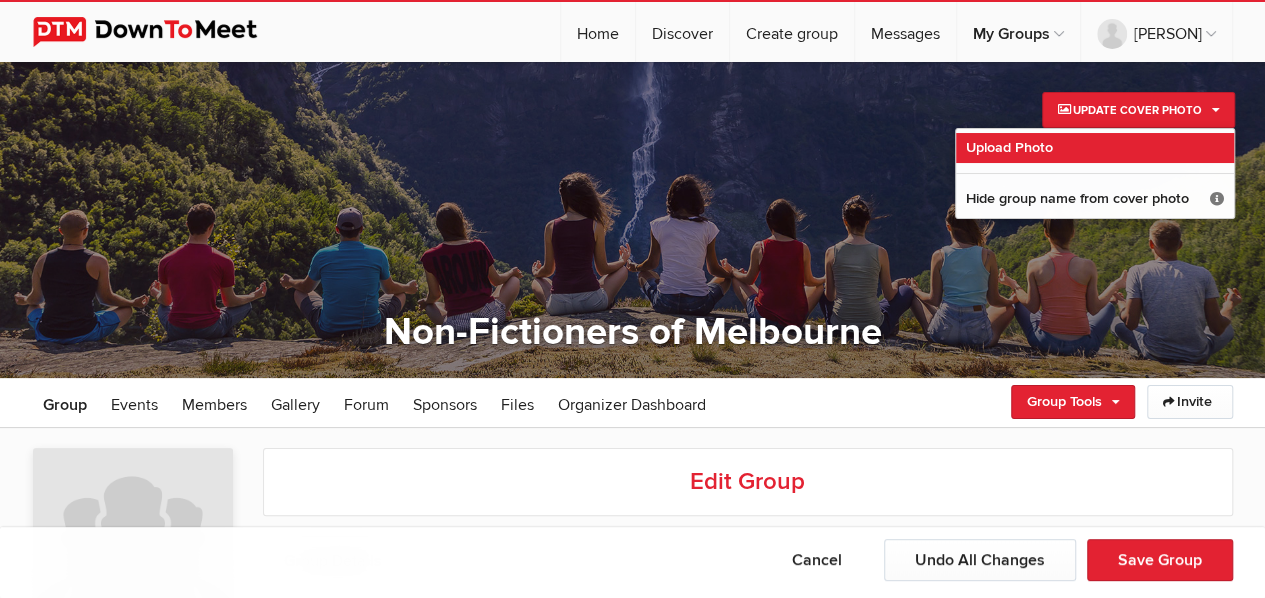click on "Upload Photo" at bounding box center (1009, 147) 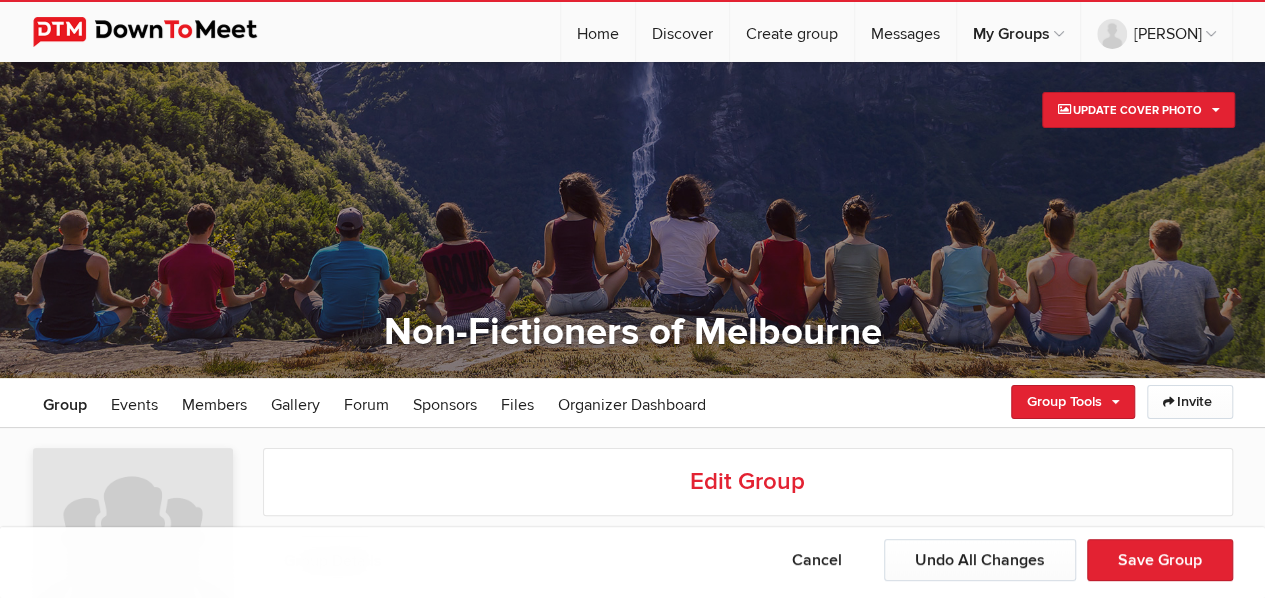 type on "C:\fakepath\banner for DtM.jpg" 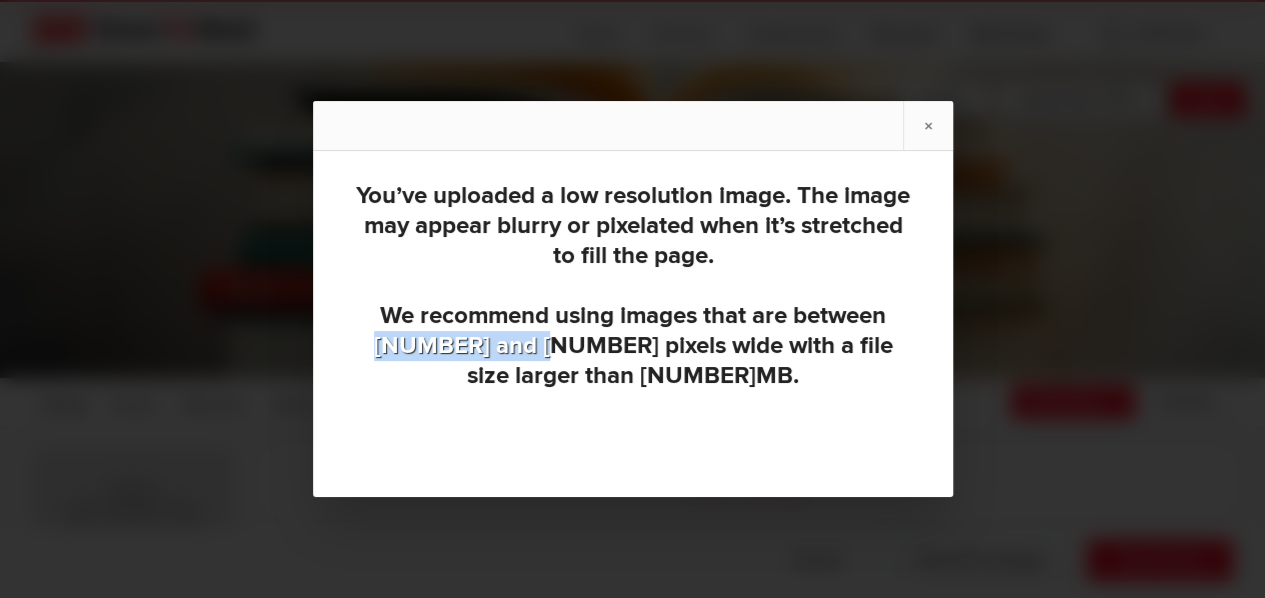 drag, startPoint x: 366, startPoint y: 345, endPoint x: 541, endPoint y: 345, distance: 175 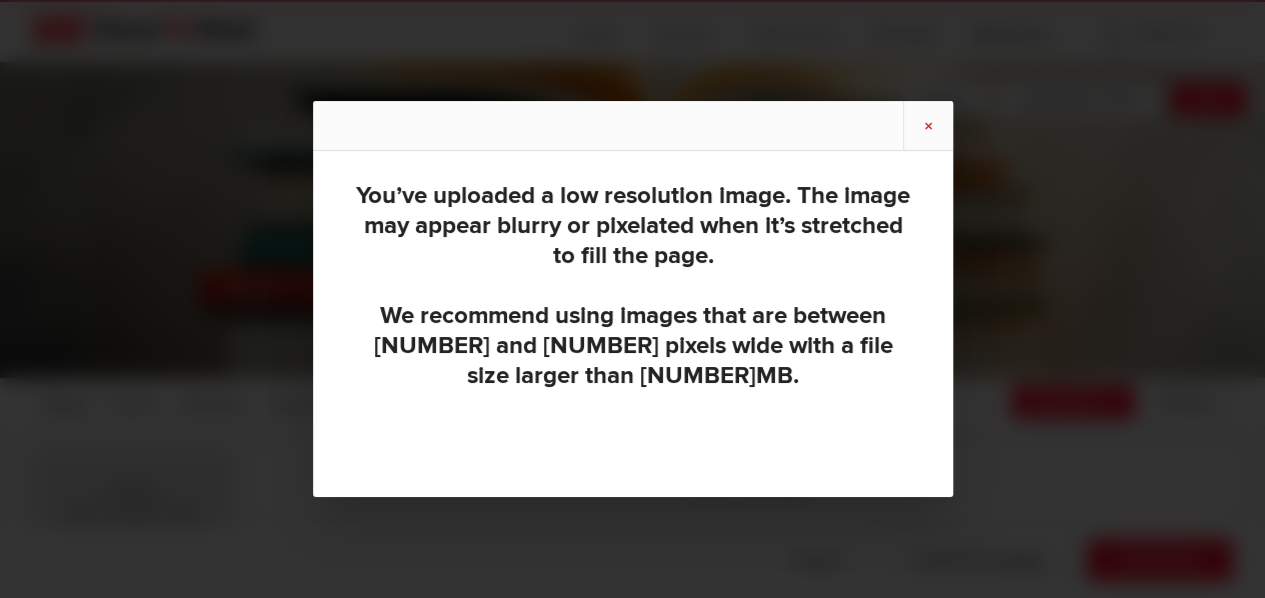 click on "×" 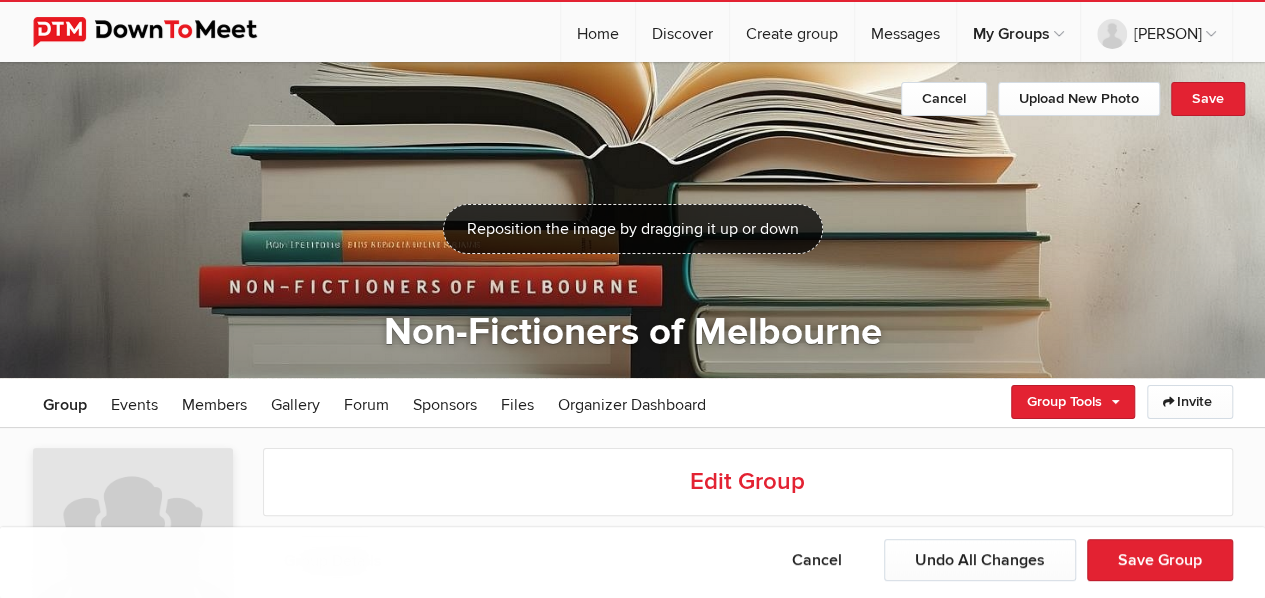 click 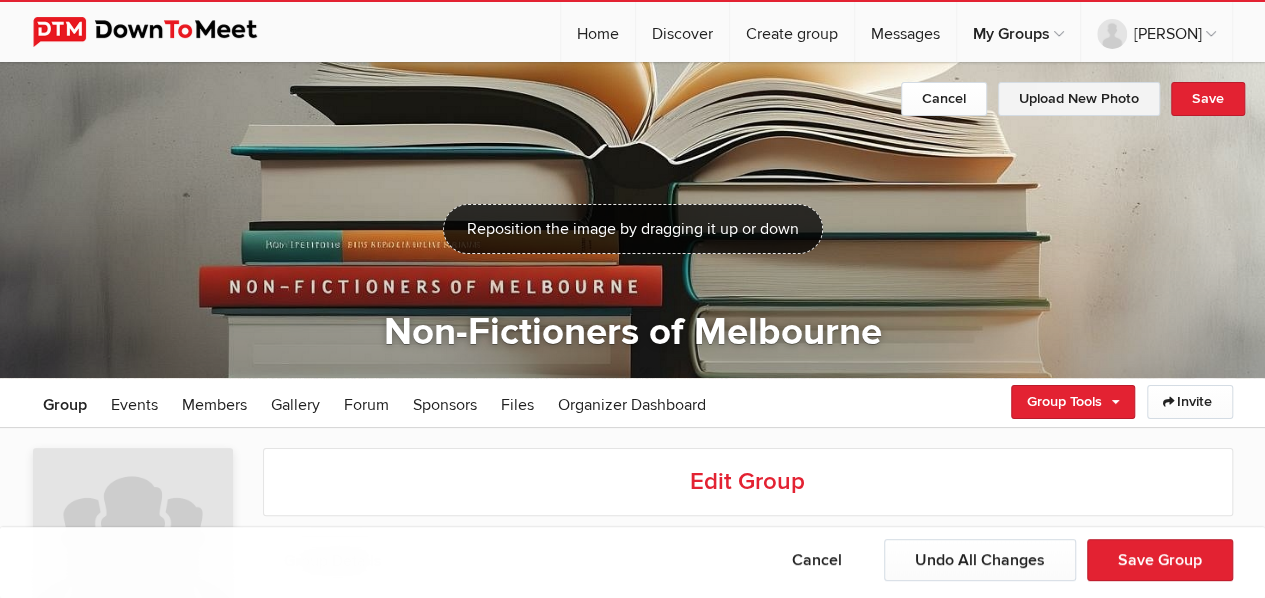 click on "Upload New Photo" 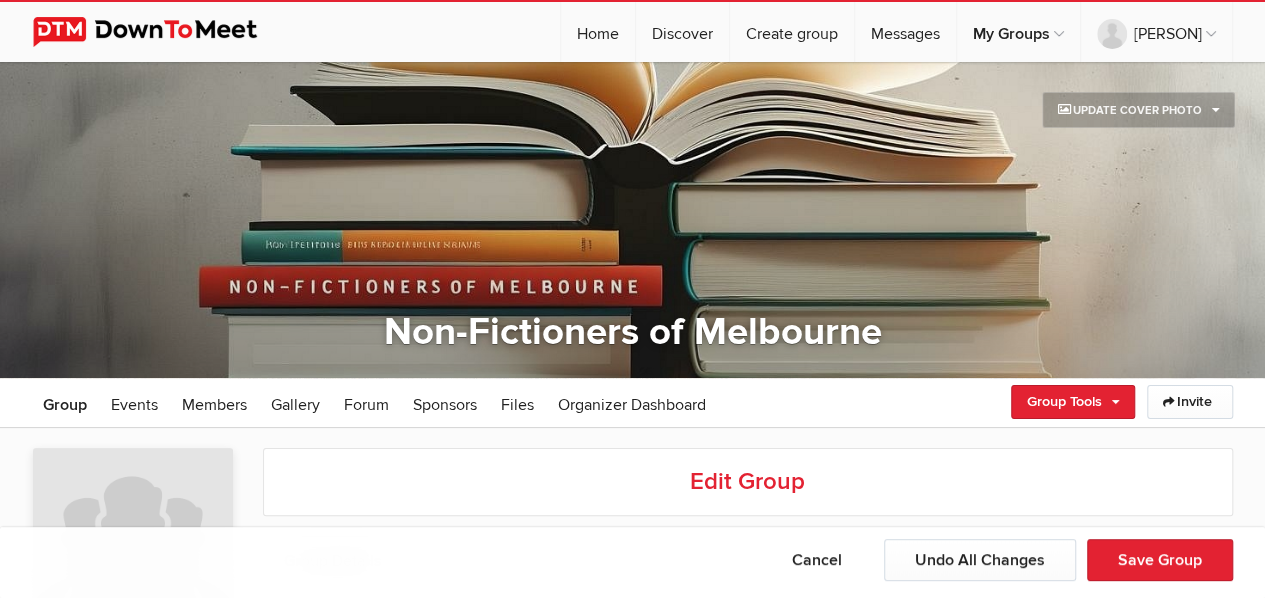 type on "C:\fakepath\banner for DtM v2.jpg" 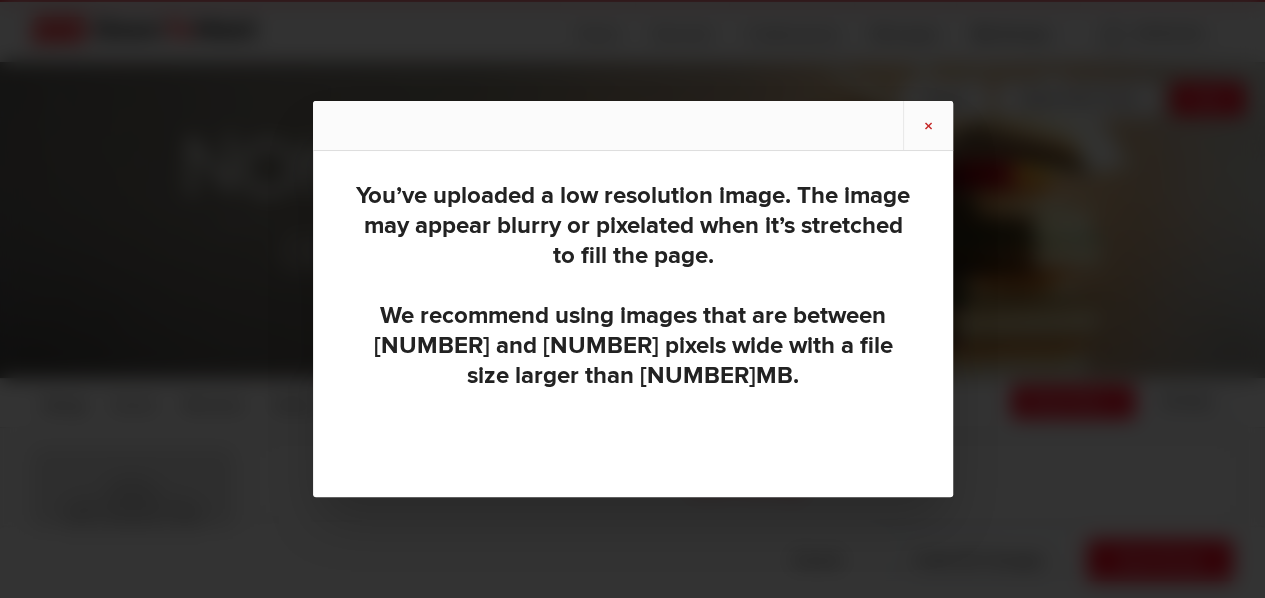 click on "×" 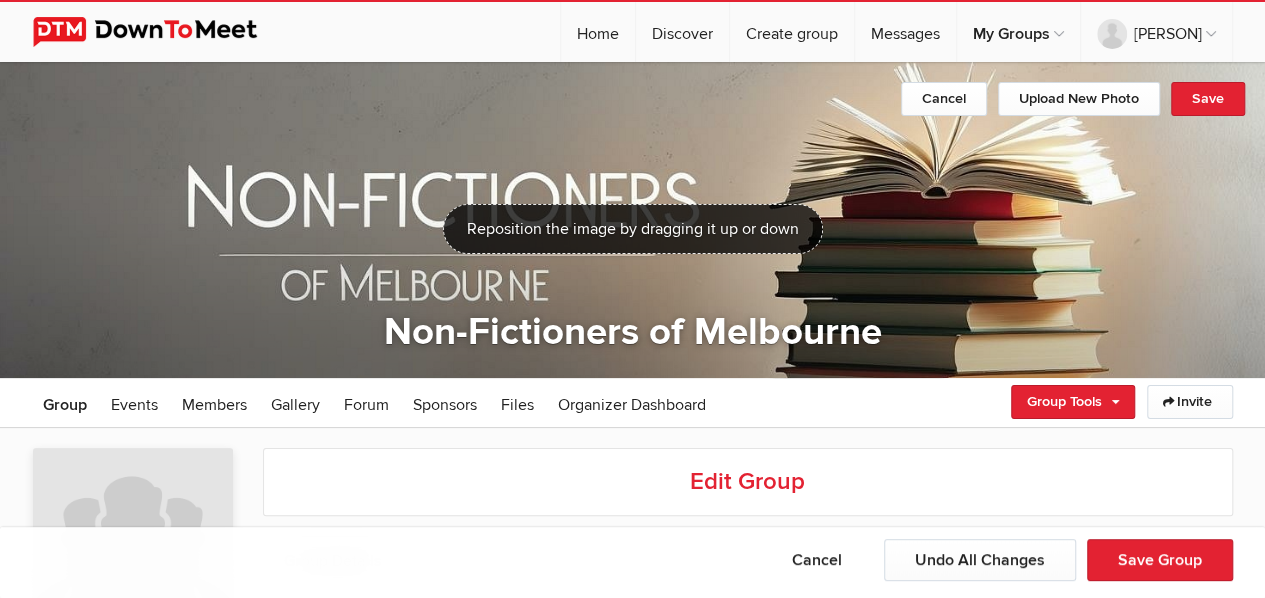 click 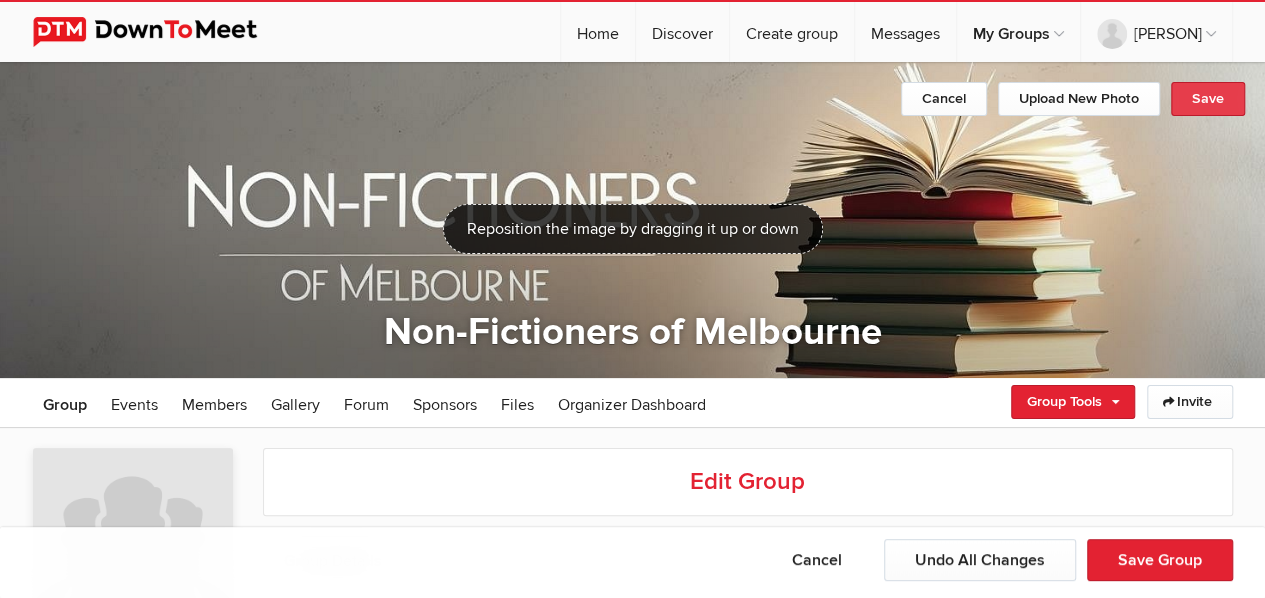 click on "Save" 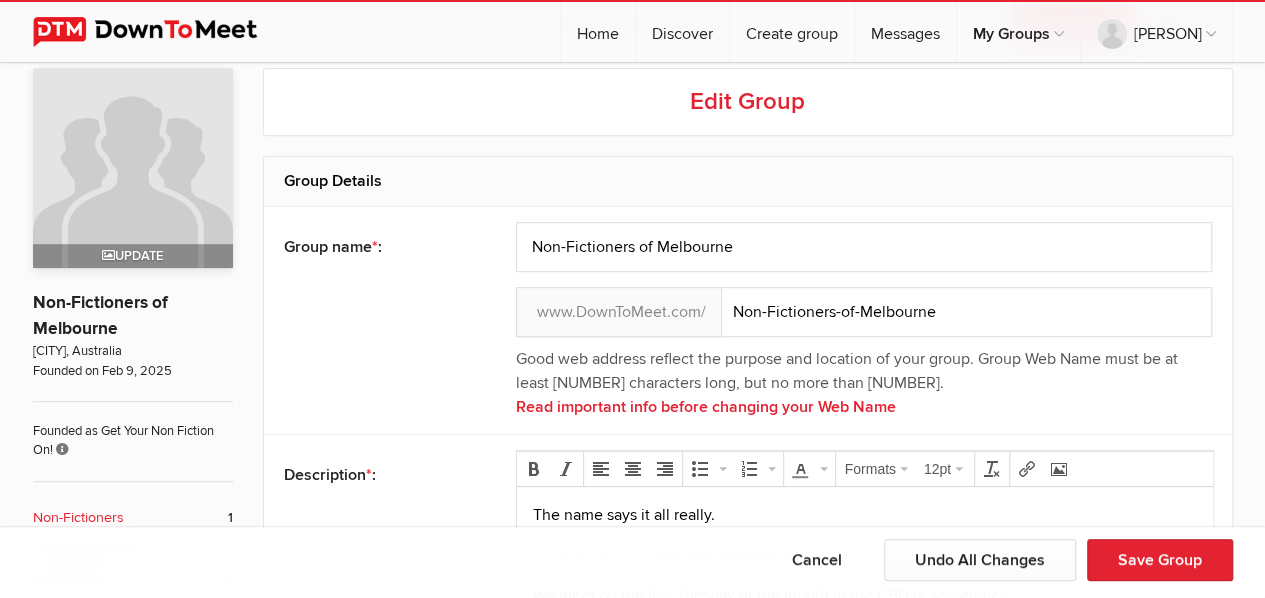 scroll, scrollTop: 166, scrollLeft: 0, axis: vertical 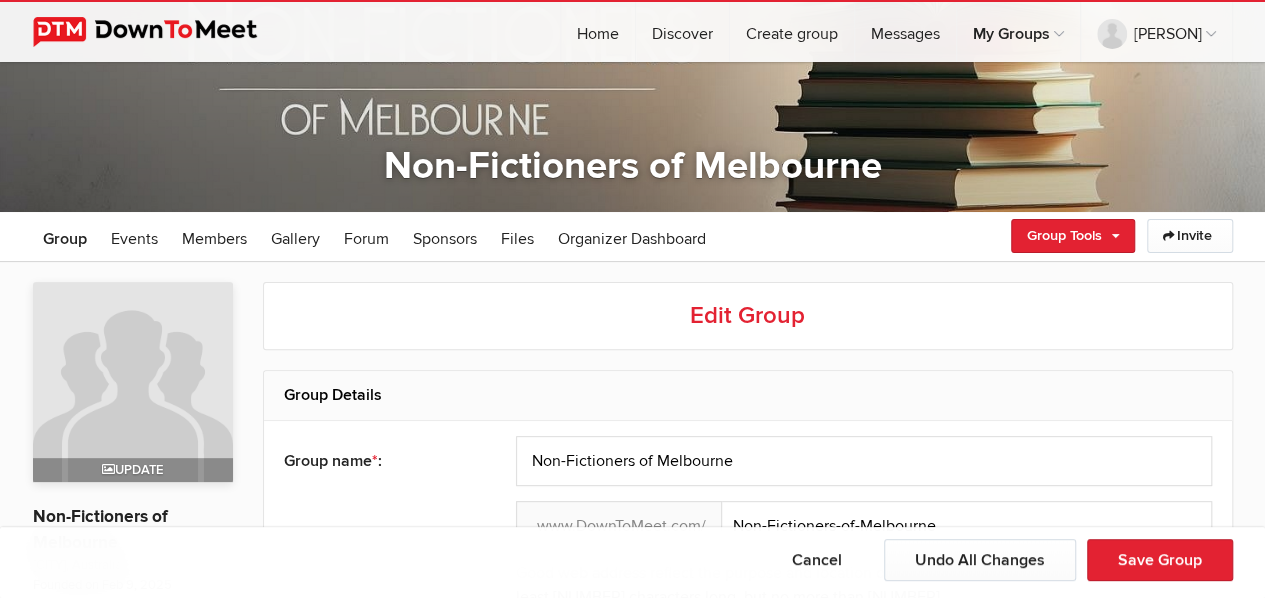 click 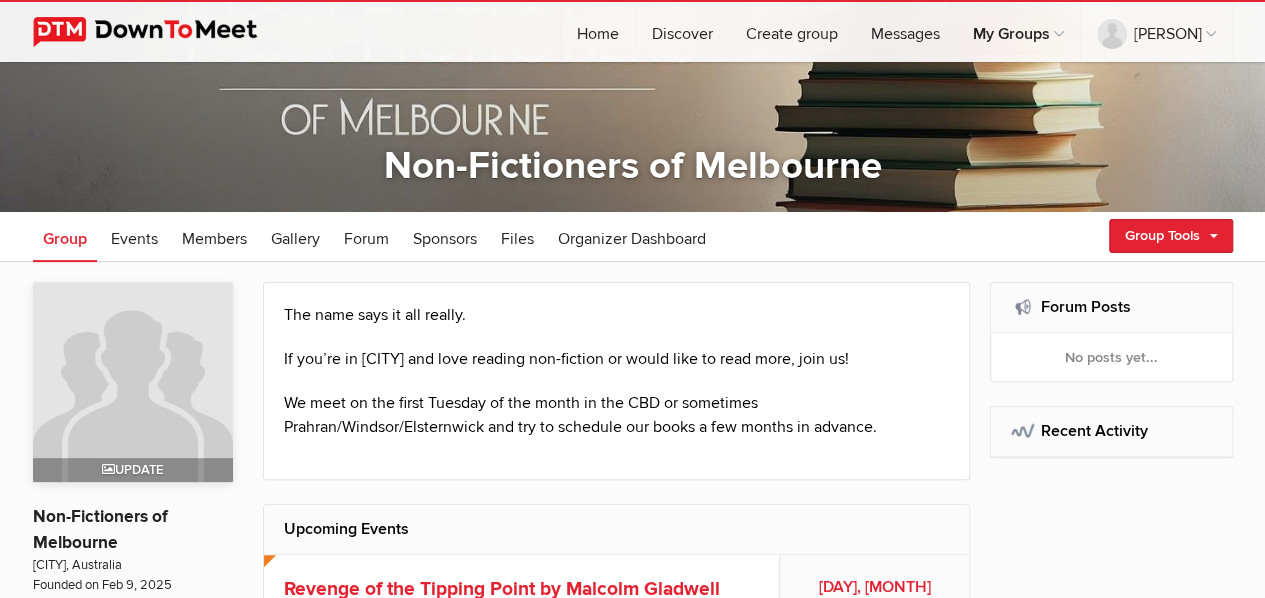 scroll, scrollTop: 0, scrollLeft: 0, axis: both 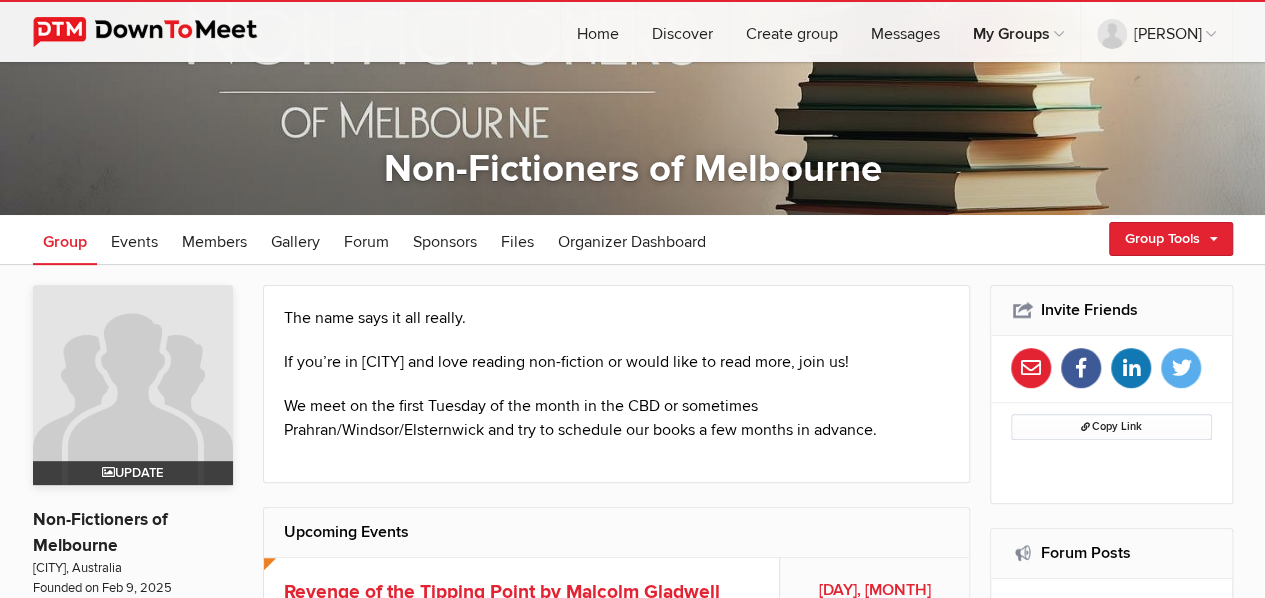 click on "Update" 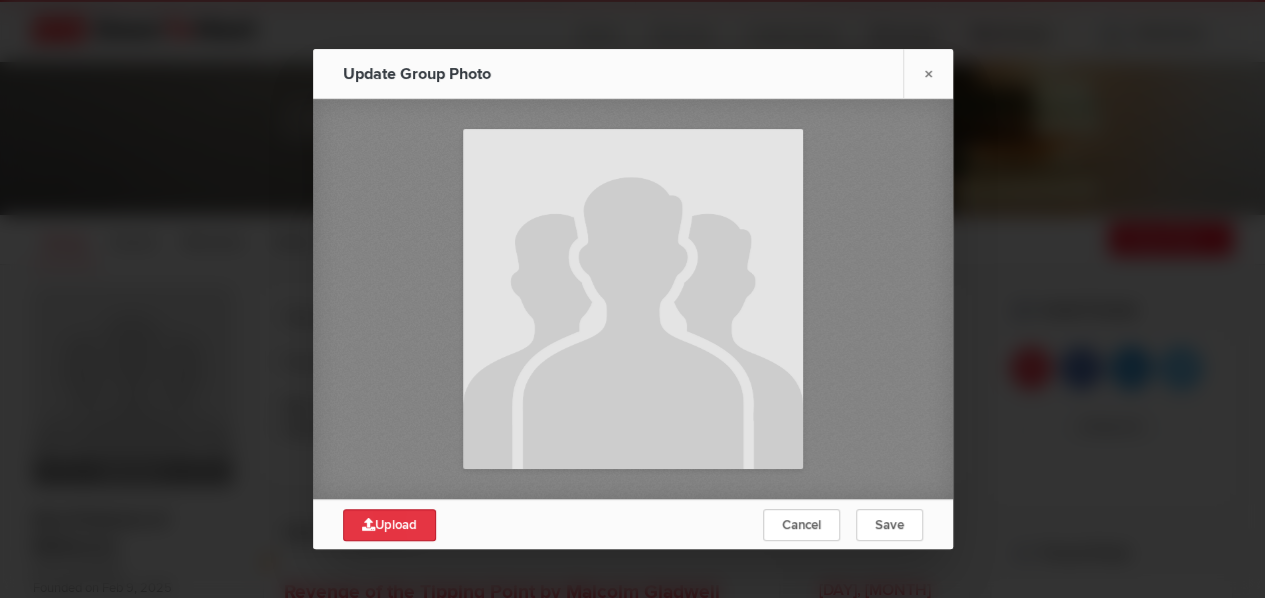 click on "Upload" at bounding box center [389, 525] 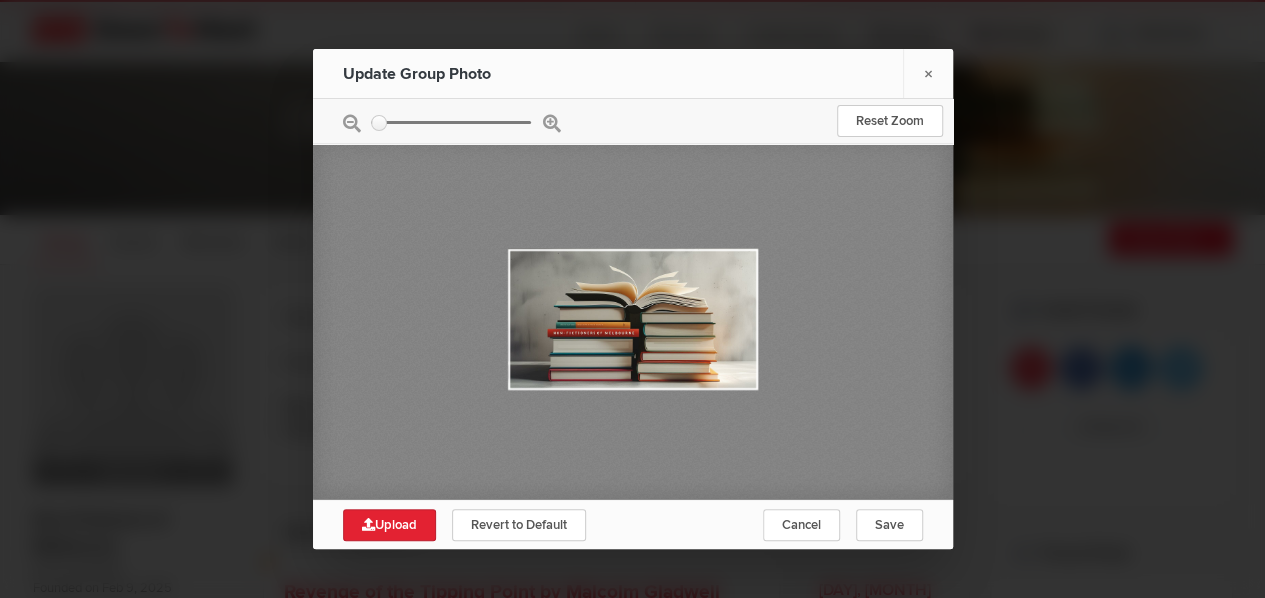 click at bounding box center (633, 121) 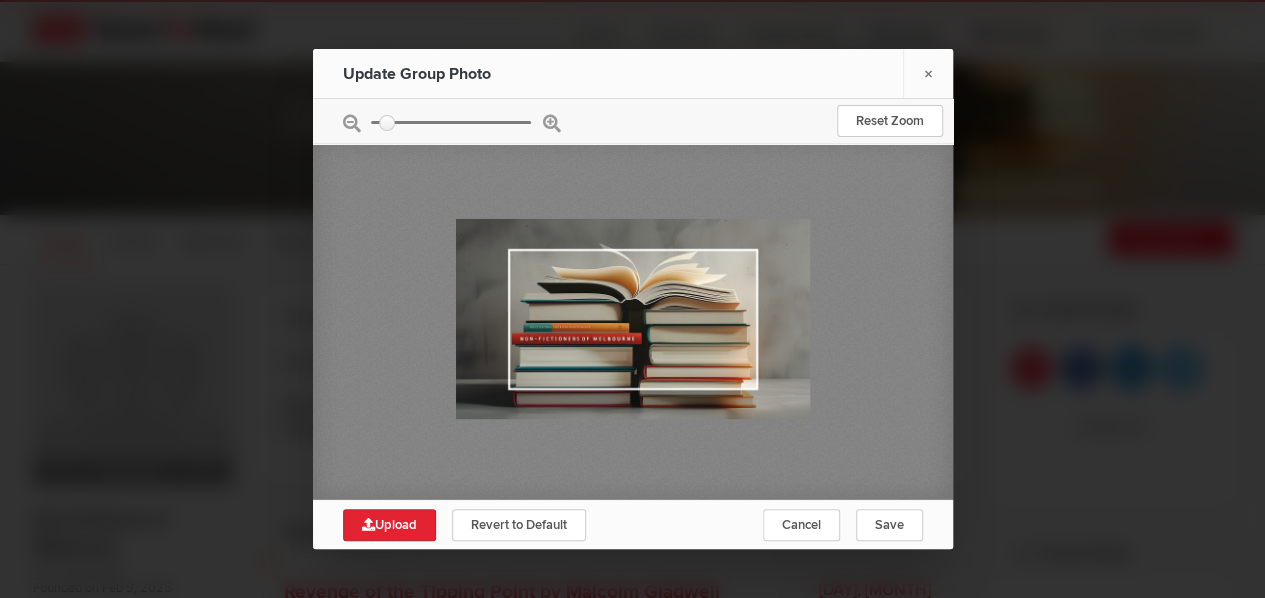 click at bounding box center (451, 122) 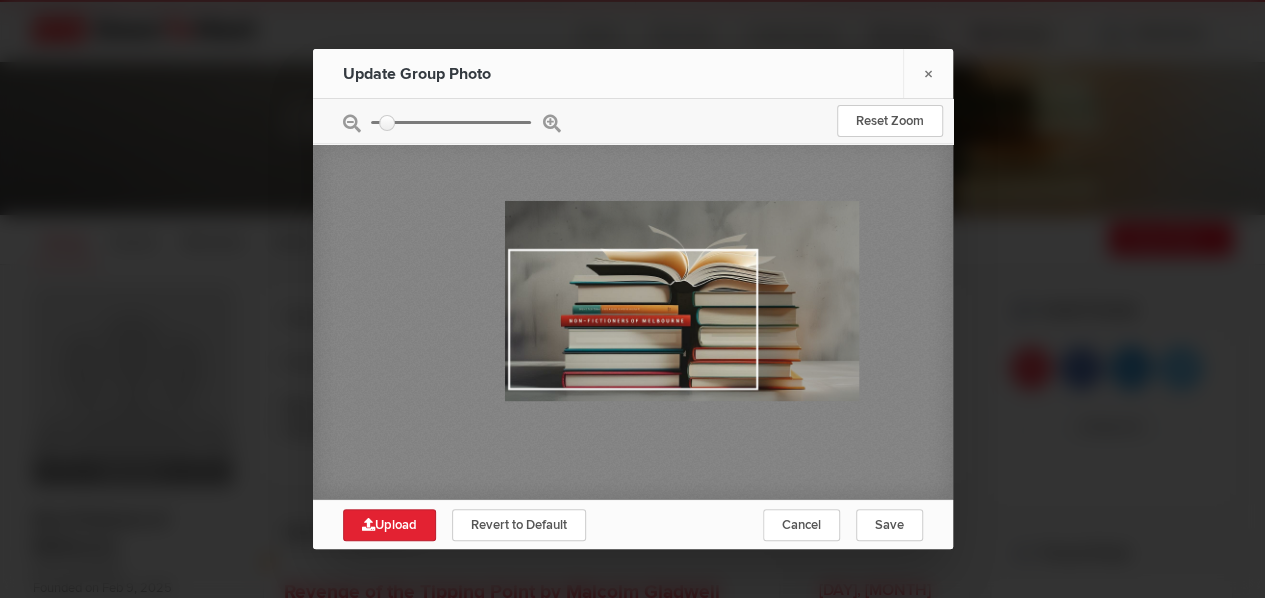 drag, startPoint x: 616, startPoint y: 338, endPoint x: 698, endPoint y: 319, distance: 84.17244 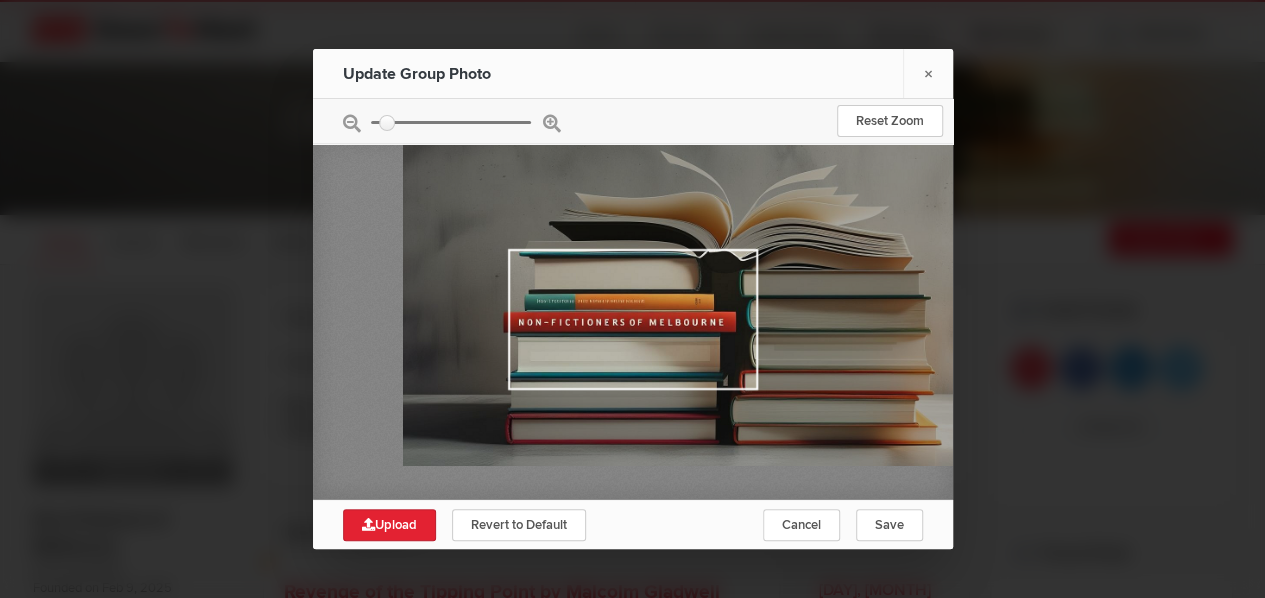 drag, startPoint x: 386, startPoint y: 119, endPoint x: 406, endPoint y: 122, distance: 20.22375 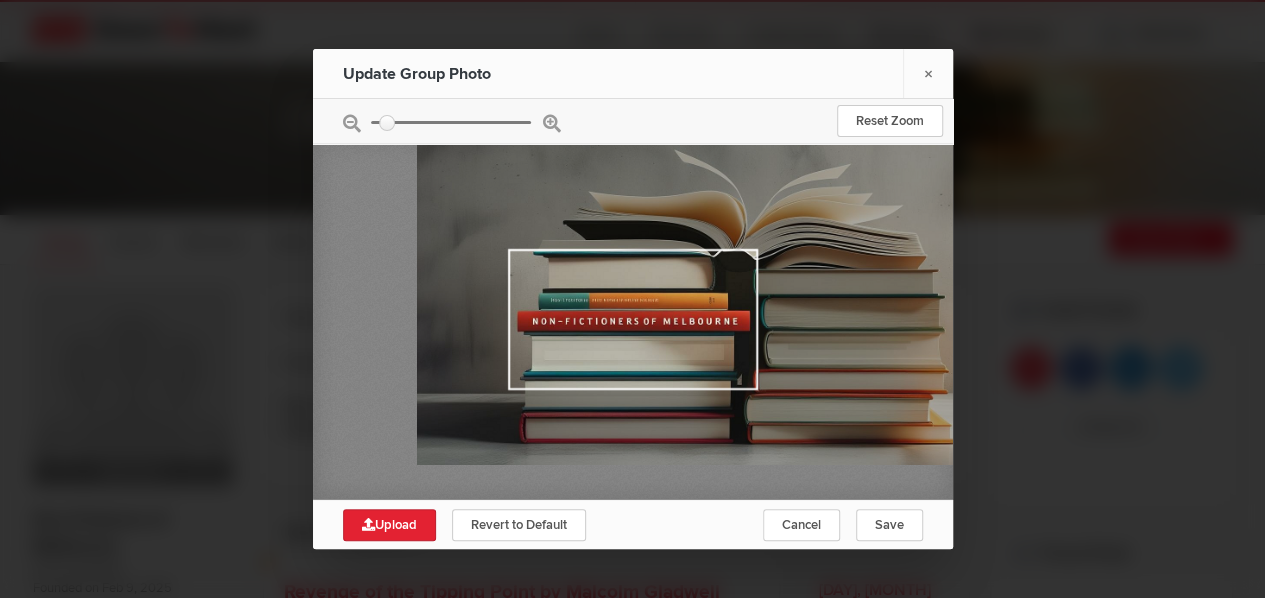 drag, startPoint x: 667, startPoint y: 314, endPoint x: 681, endPoint y: 313, distance: 14.035668 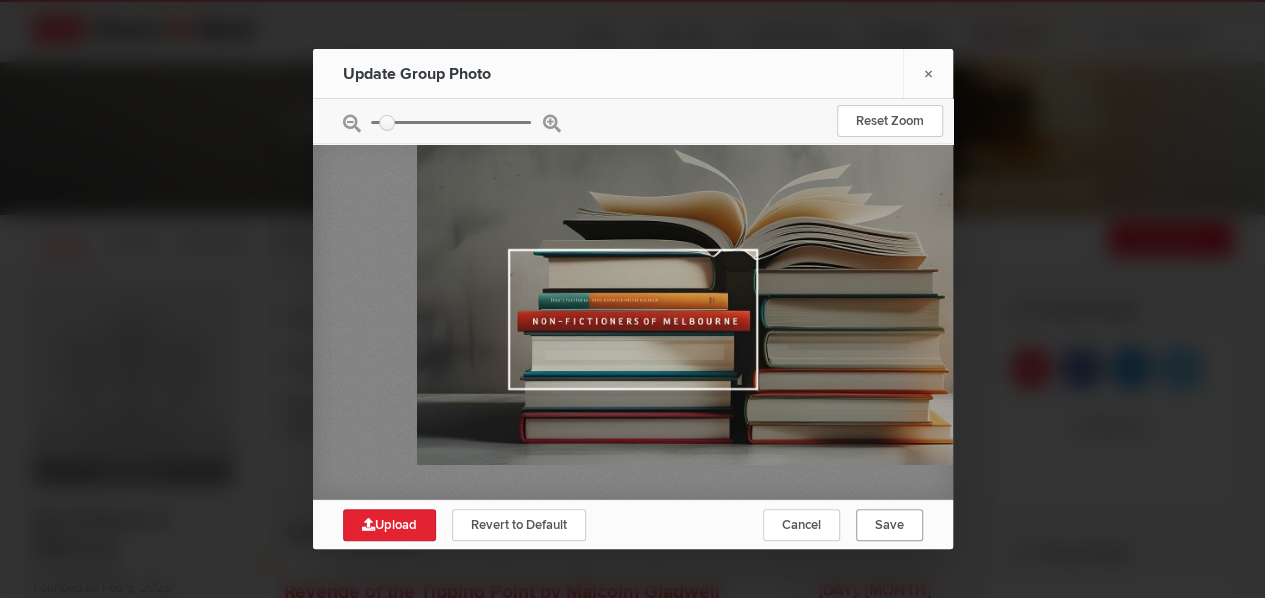 click on "Save" 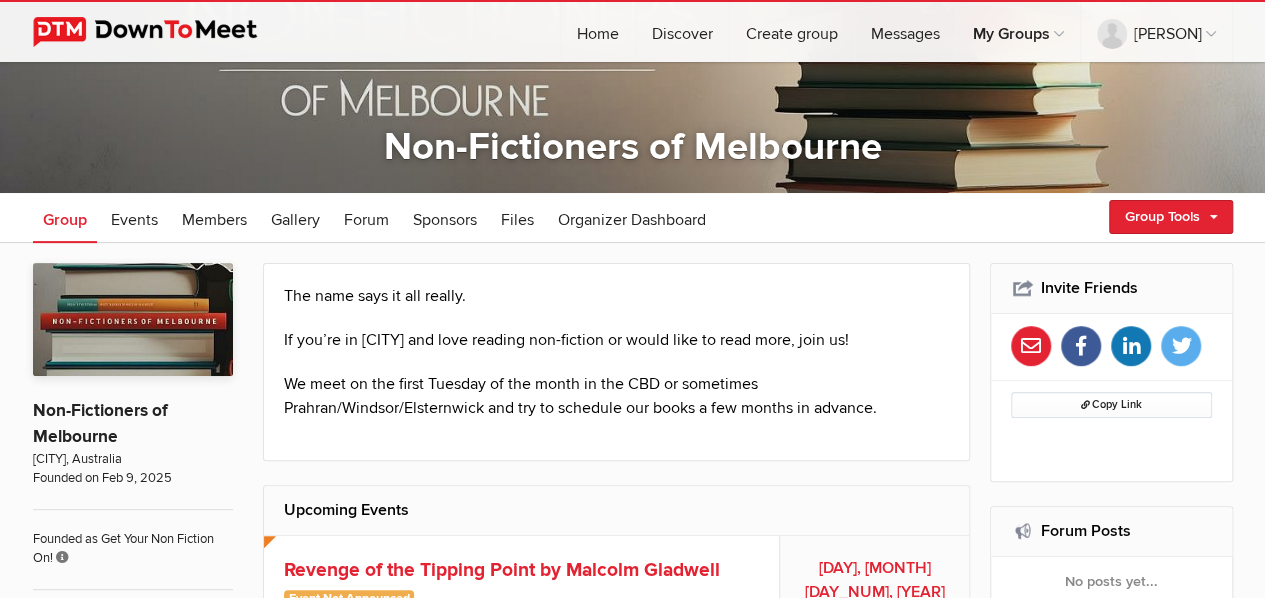 scroll, scrollTop: 178, scrollLeft: 0, axis: vertical 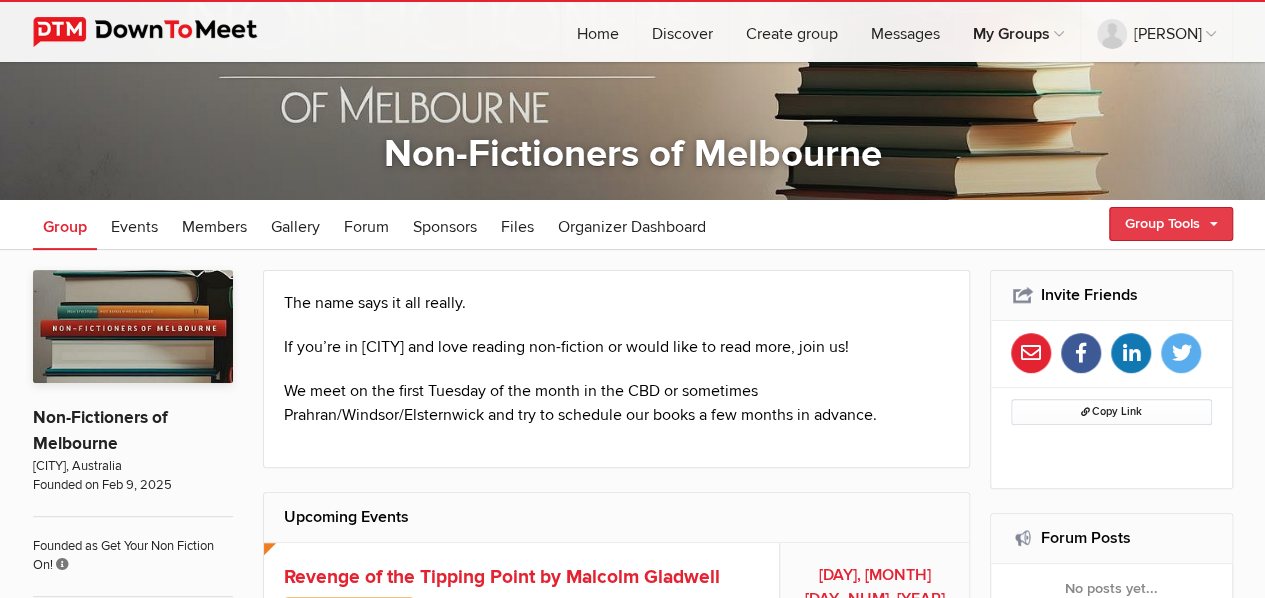 click on "Group Tools" 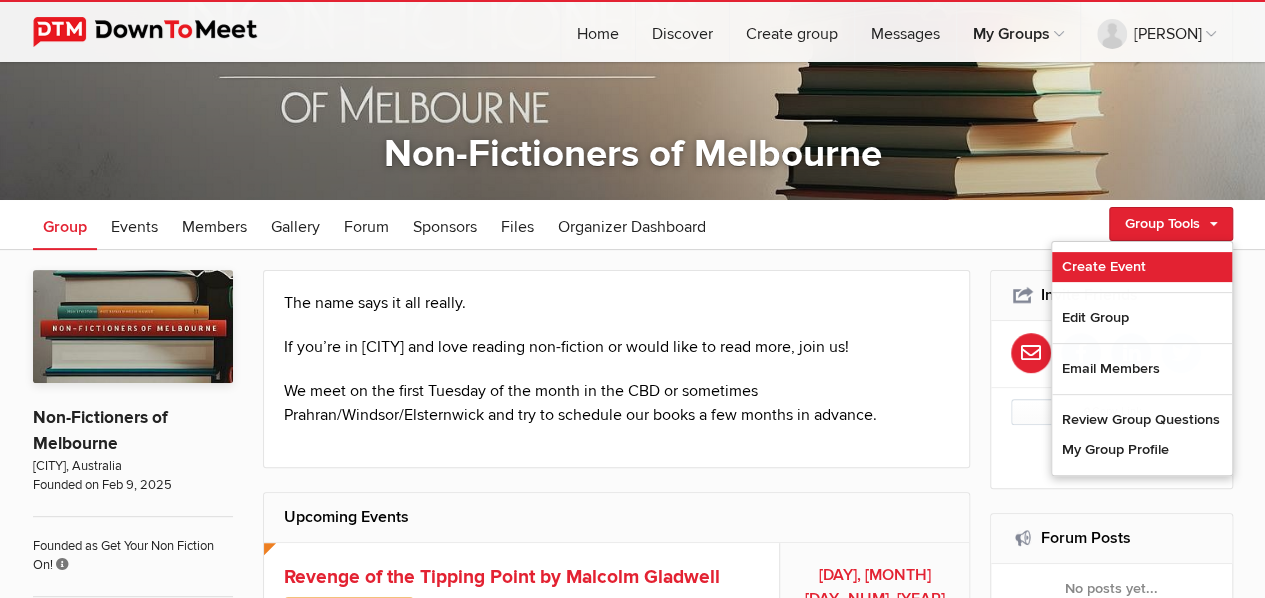 click on "Create Event" 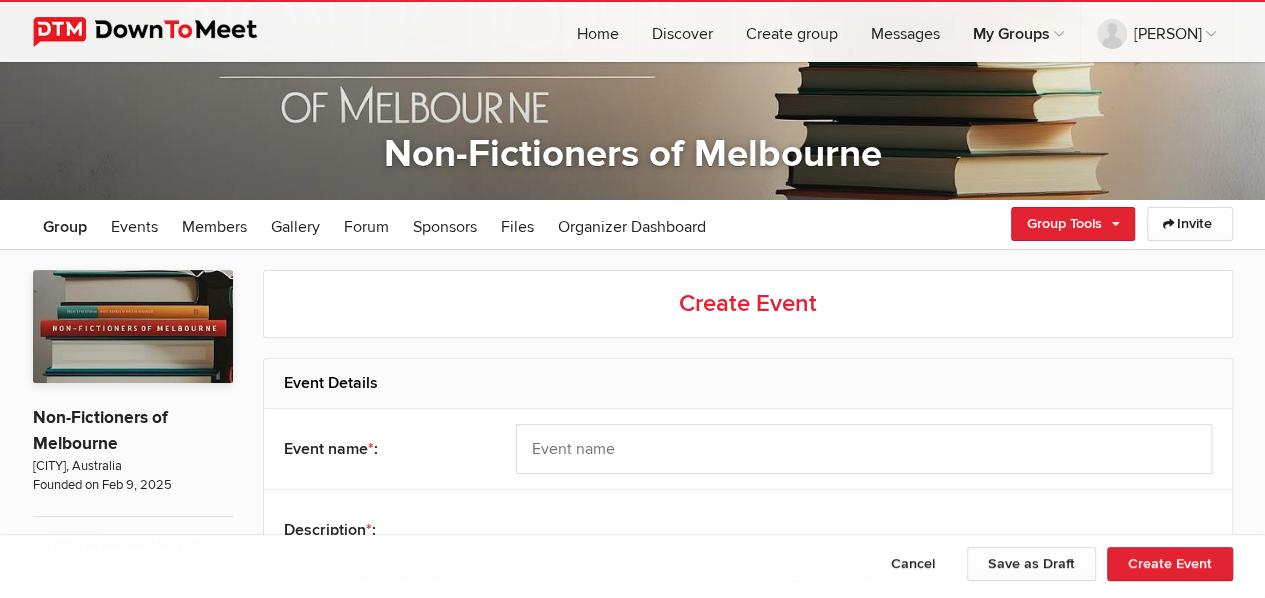 scroll, scrollTop: 0, scrollLeft: 0, axis: both 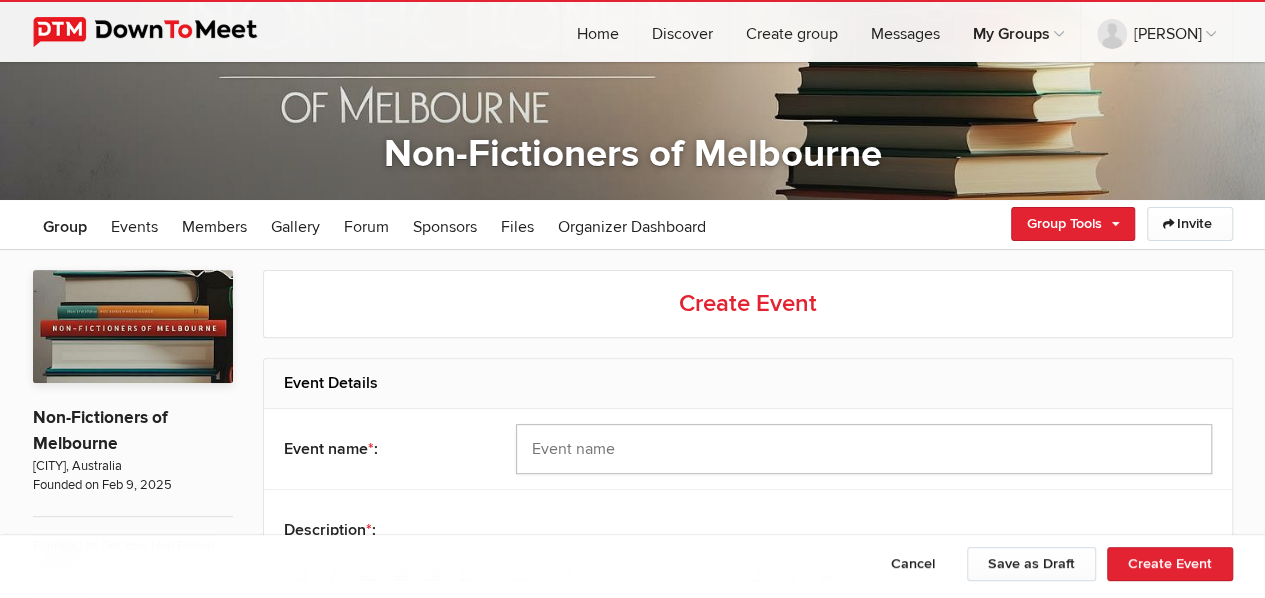 click 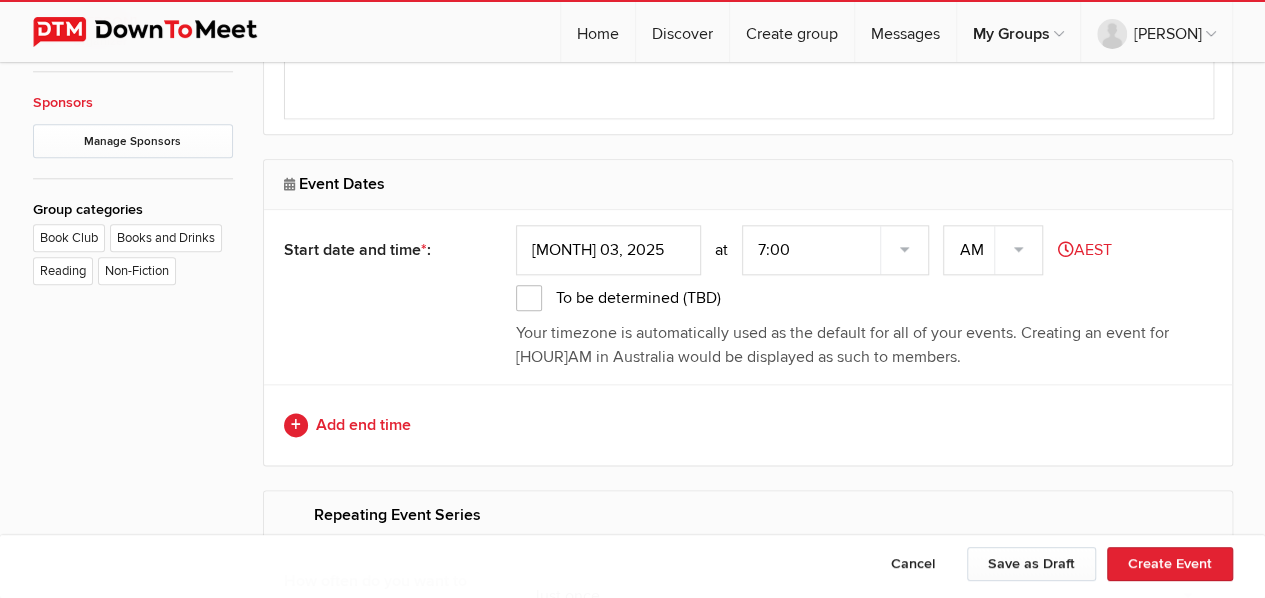scroll, scrollTop: 1072, scrollLeft: 0, axis: vertical 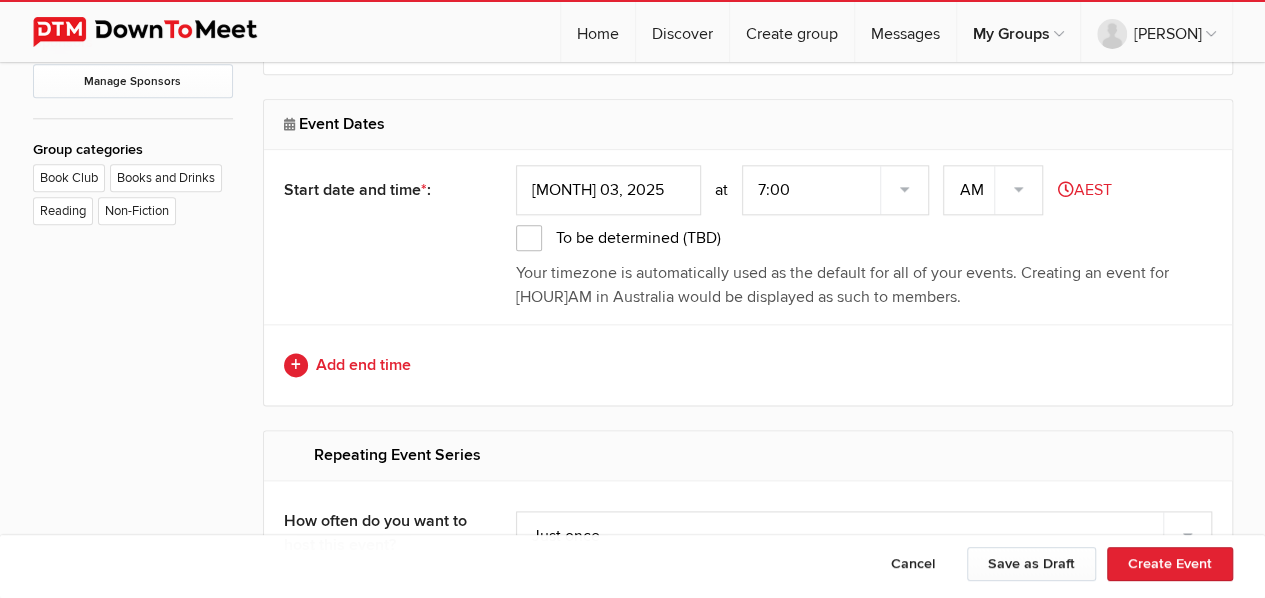 type on "[MONTH] meeting - book TBD" 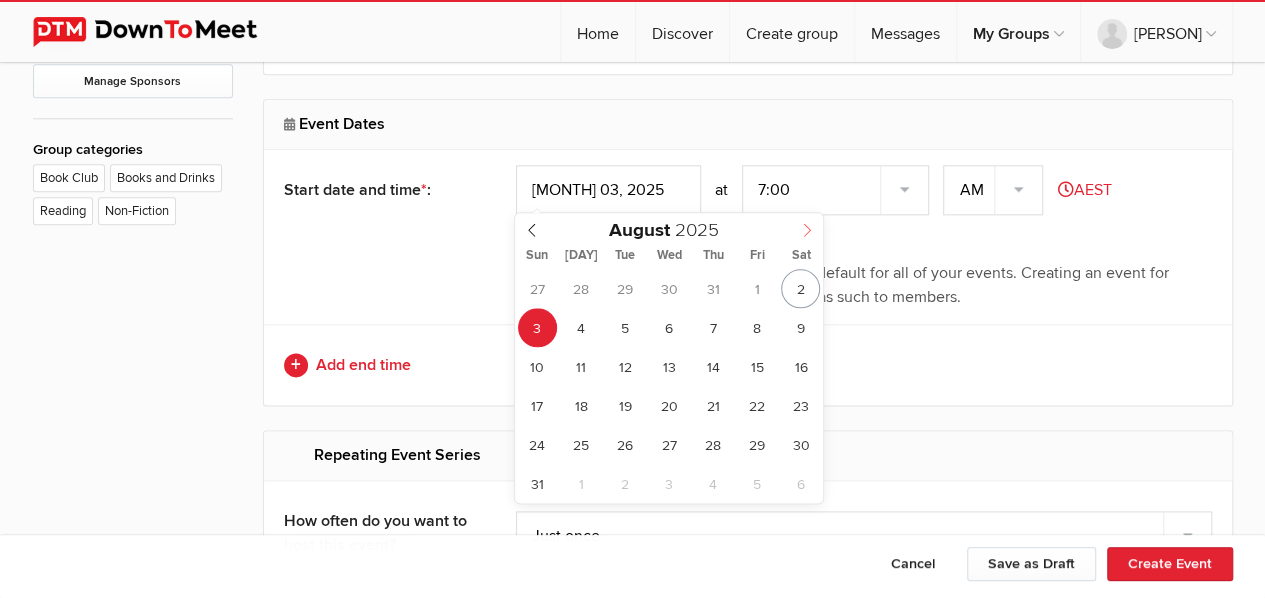 click 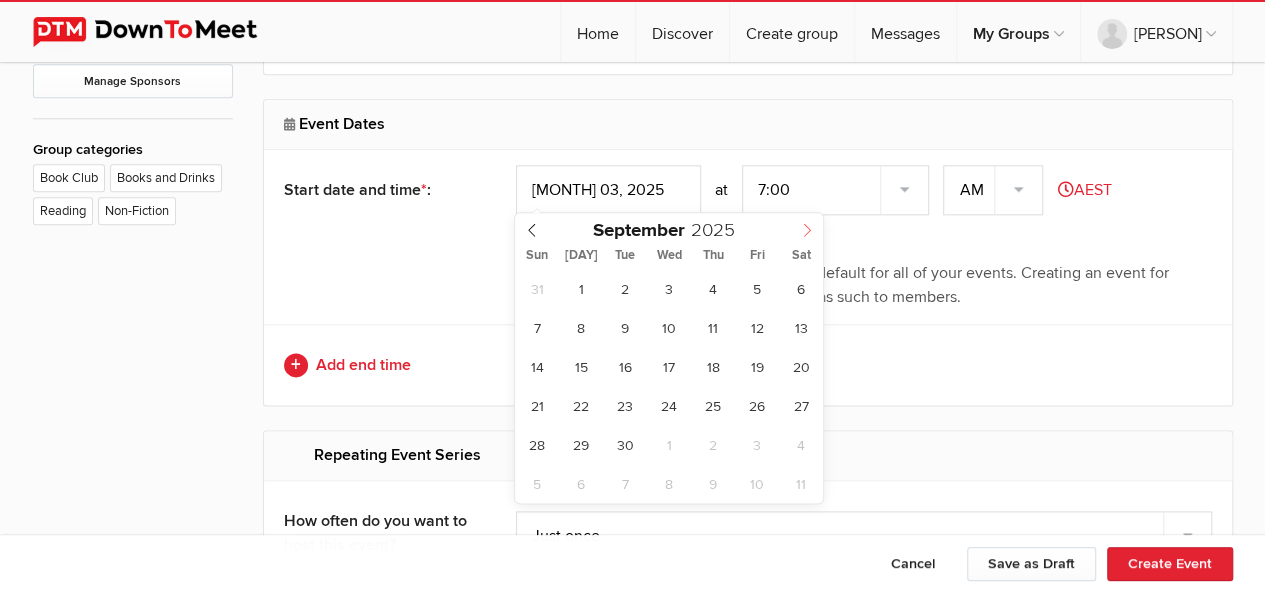 click 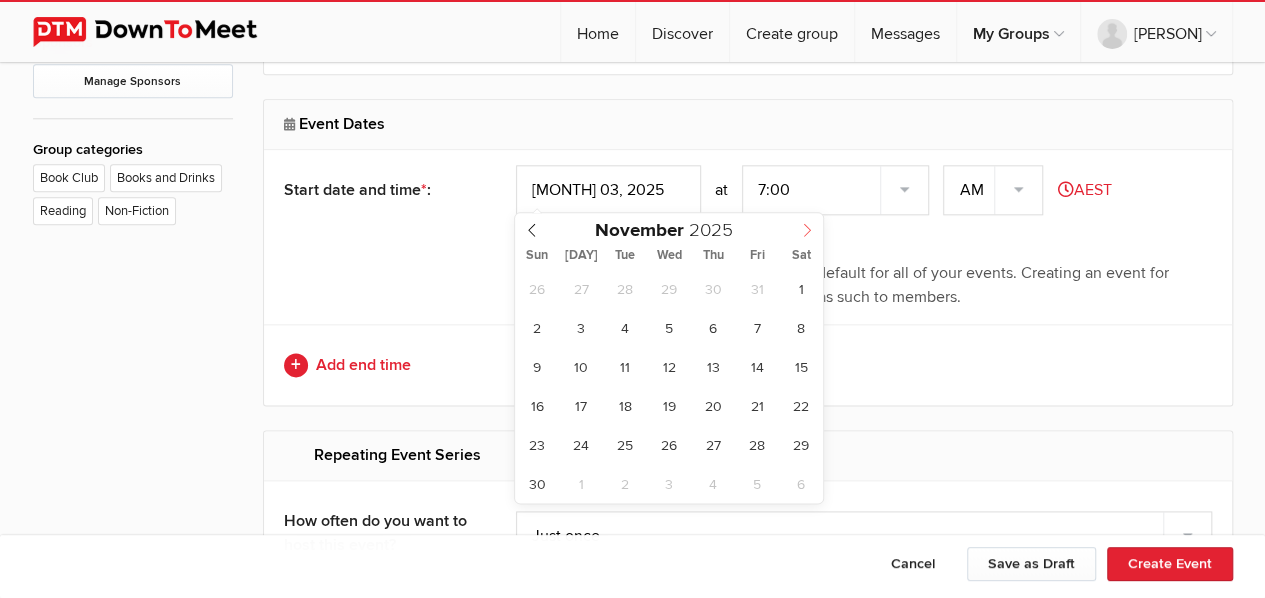 click 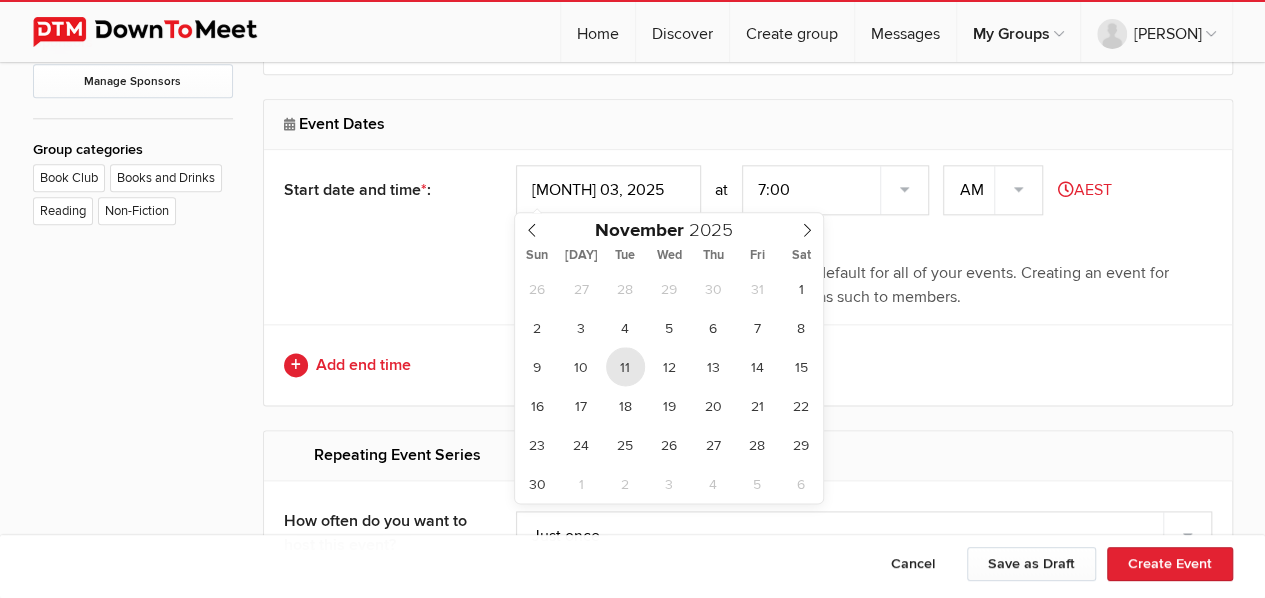 type on "[MONTH] [DAY], [YEAR]" 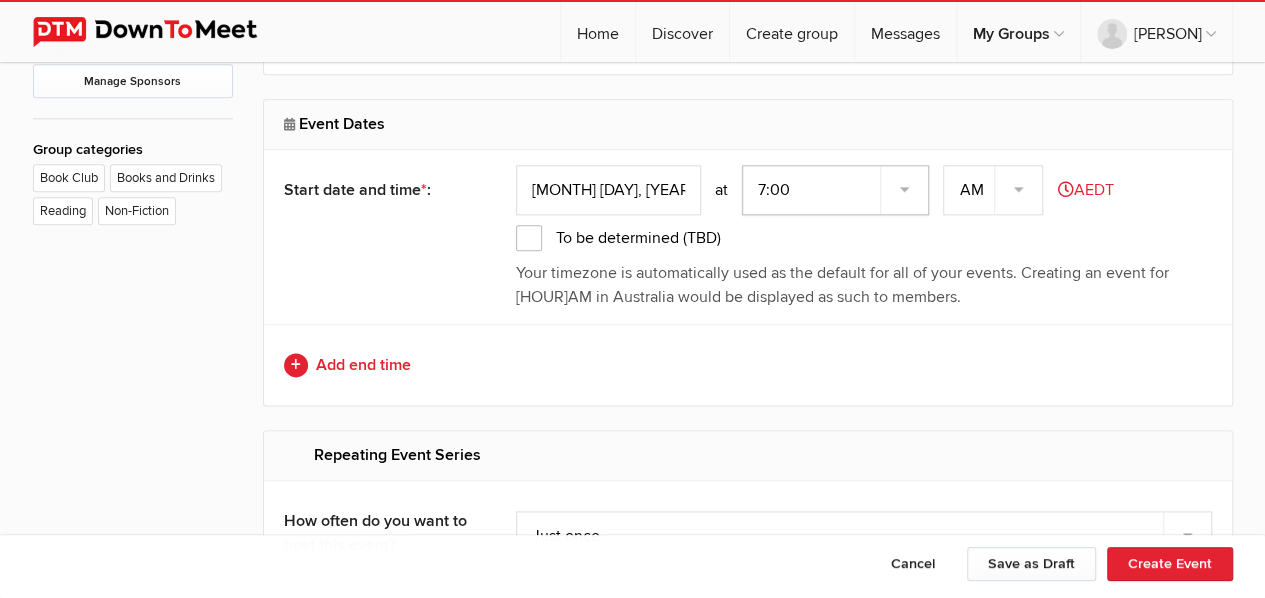 click on "7:00 7:15 7:30 7:45 8:00 8:15 8:30 8:45 9:00 9:15 9:30 9:45 10:00 10:15 10:30 10:45 11:00 11:15 11:30 11:45 12:00 12:15 12:30 12:45 1:00 1:15 1:30 1:45 2:00 2:15 2:30 2:45 3:00 3:15 3:30 3:45 4:00 4:15 4:30 4:45 5:00 5:15 5:30 5:45 6:00 6:15 6:30 6:45" 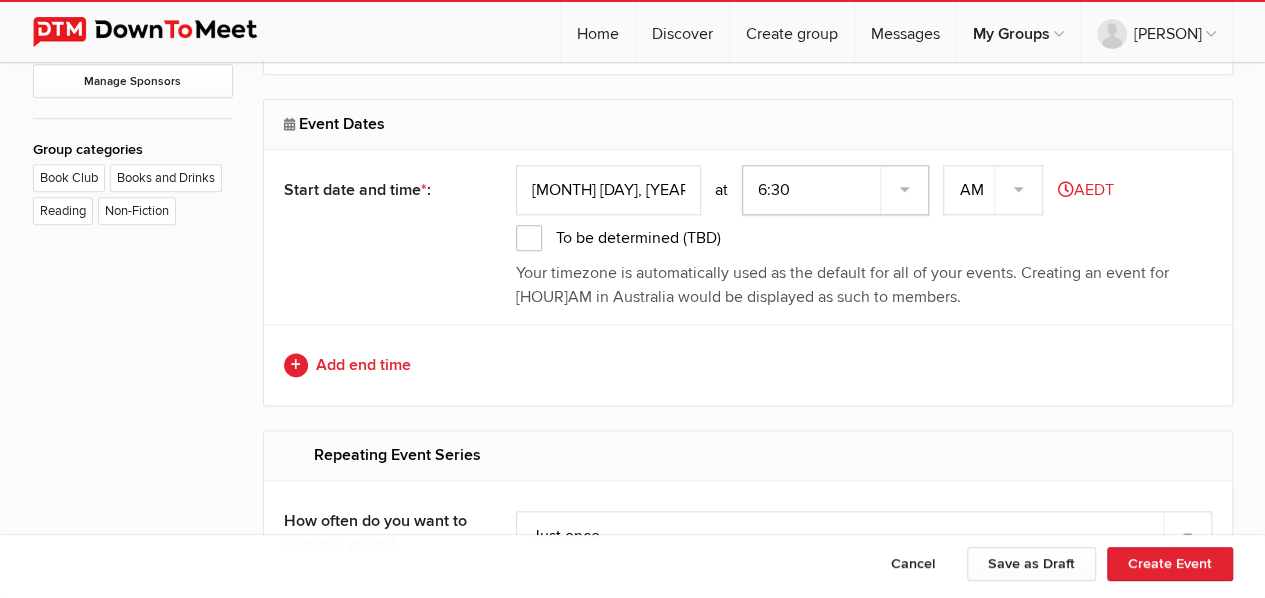 click on "7:00 7:15 7:30 7:45 8:00 8:15 8:30 8:45 9:00 9:15 9:30 9:45 10:00 10:15 10:30 10:45 11:00 11:15 11:30 11:45 12:00 12:15 12:30 12:45 1:00 1:15 1:30 1:45 2:00 2:15 2:30 2:45 3:00 3:15 3:30 3:45 4:00 4:15 4:30 4:45 5:00 5:15 5:30 5:45 6:00 6:15 6:30 6:45" 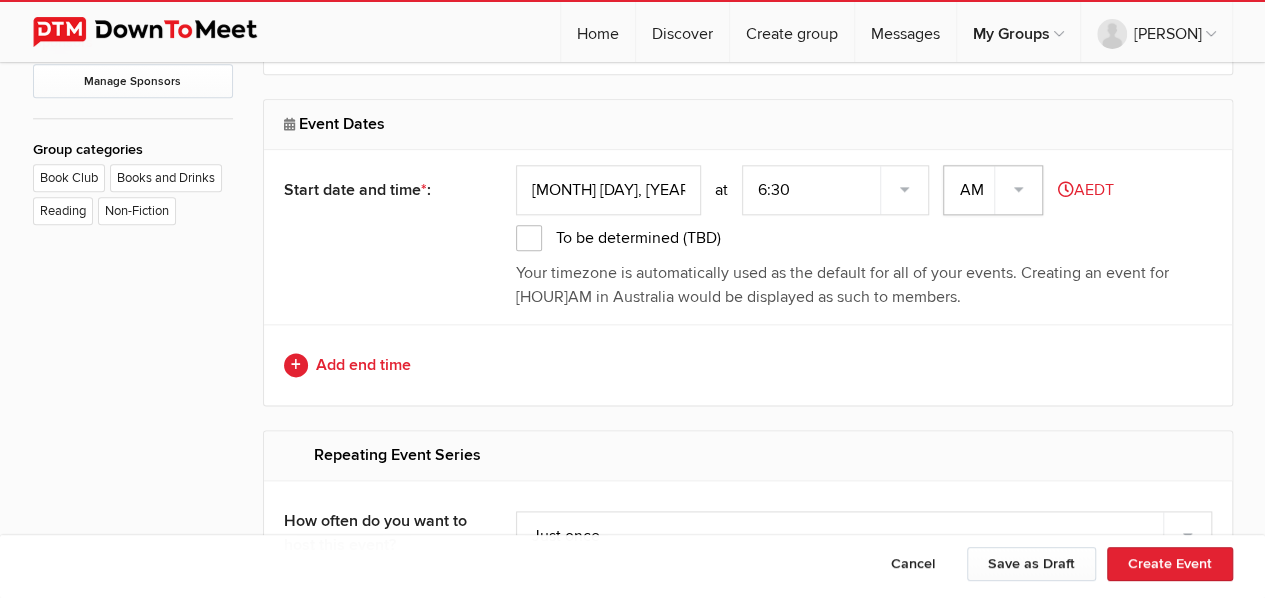 click on "AM PM" 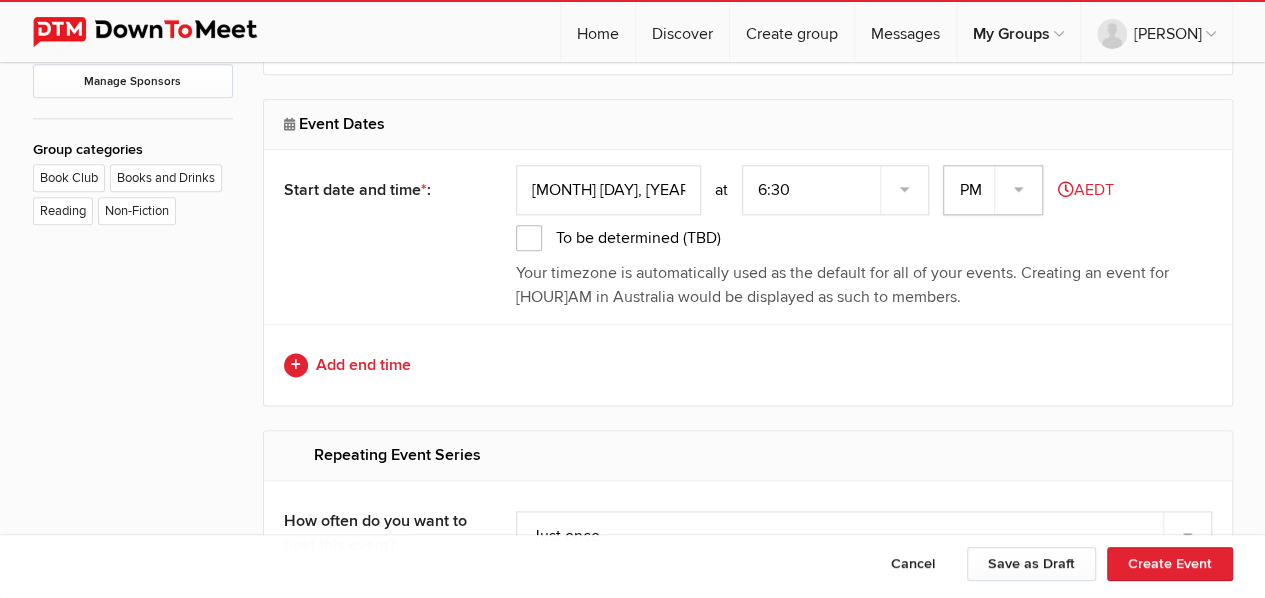 click on "AM PM" 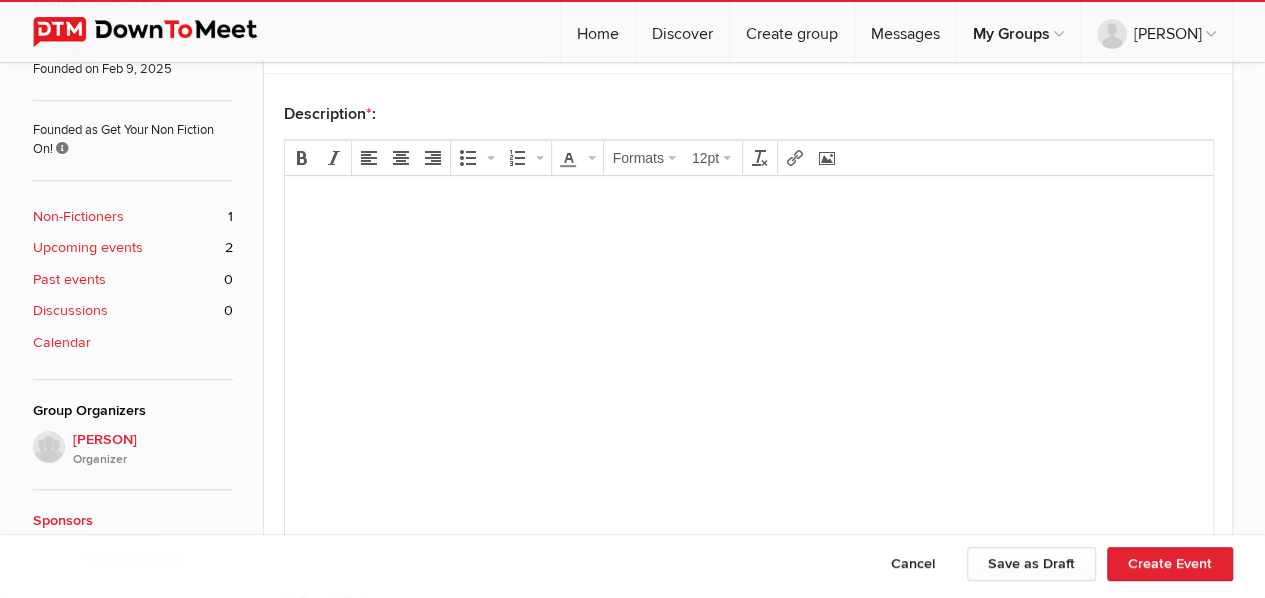 scroll, scrollTop: 568, scrollLeft: 0, axis: vertical 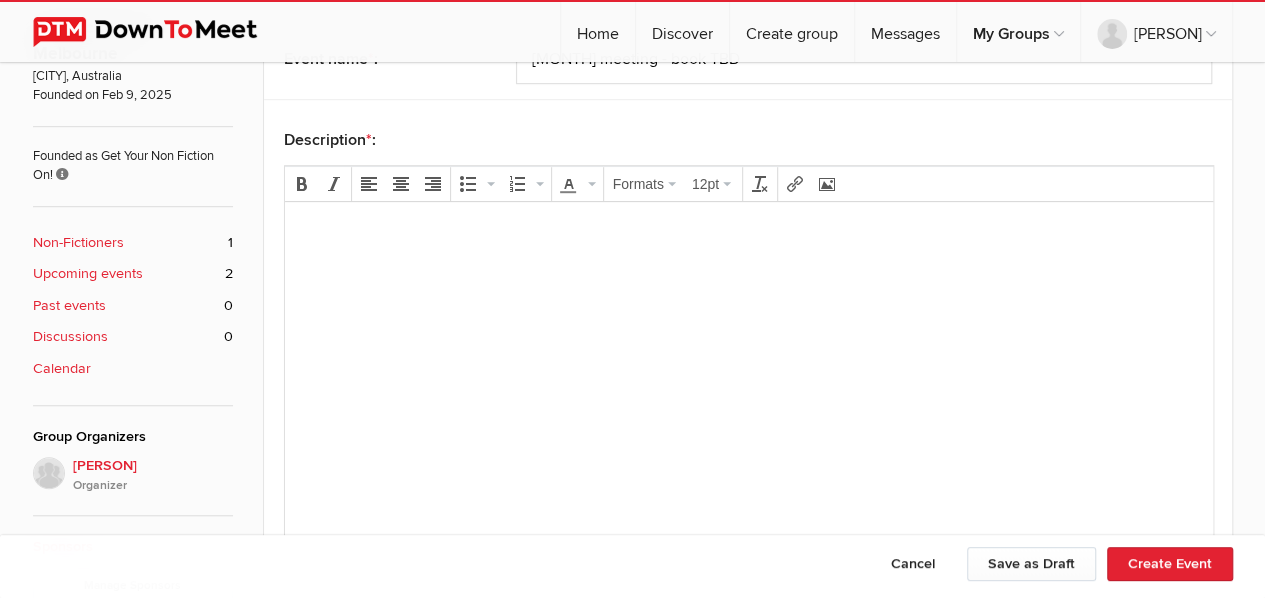 click at bounding box center (748, 263) 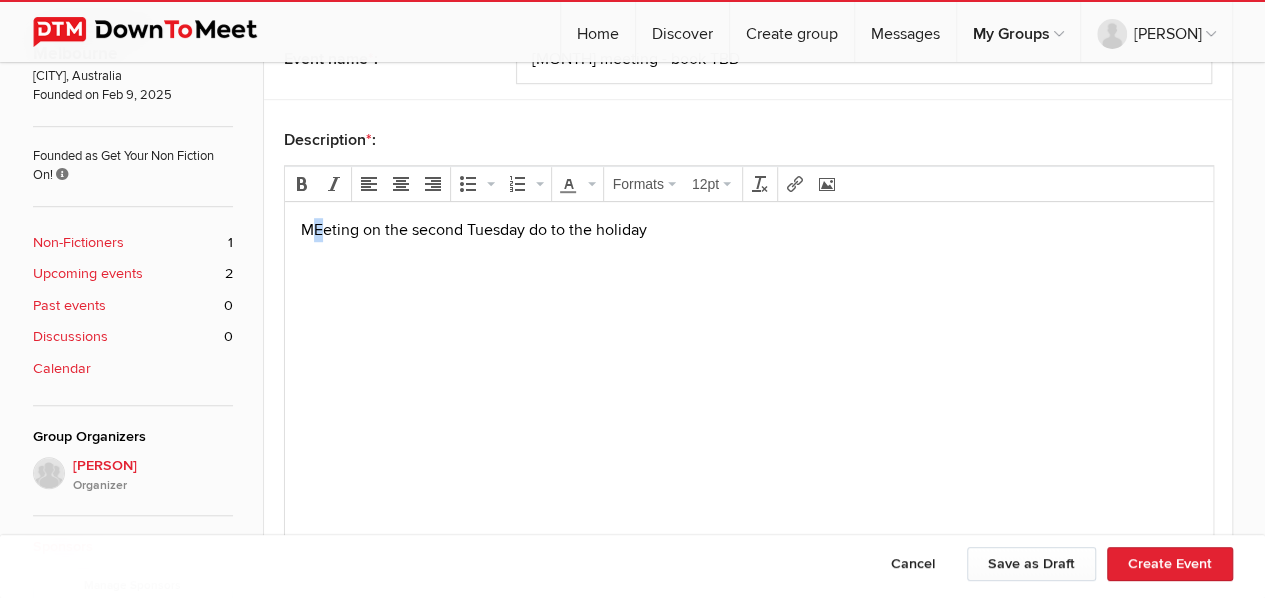 click on "MEeting on the second Tuesday do to the holiday" at bounding box center [748, 230] 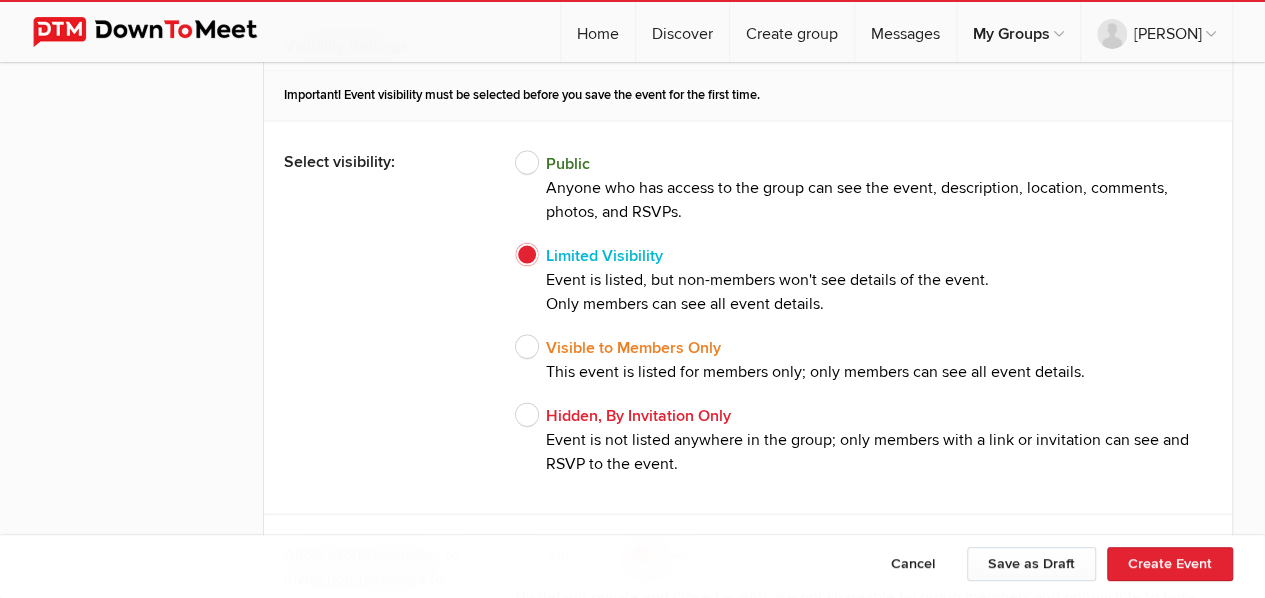 scroll, scrollTop: 2022, scrollLeft: 0, axis: vertical 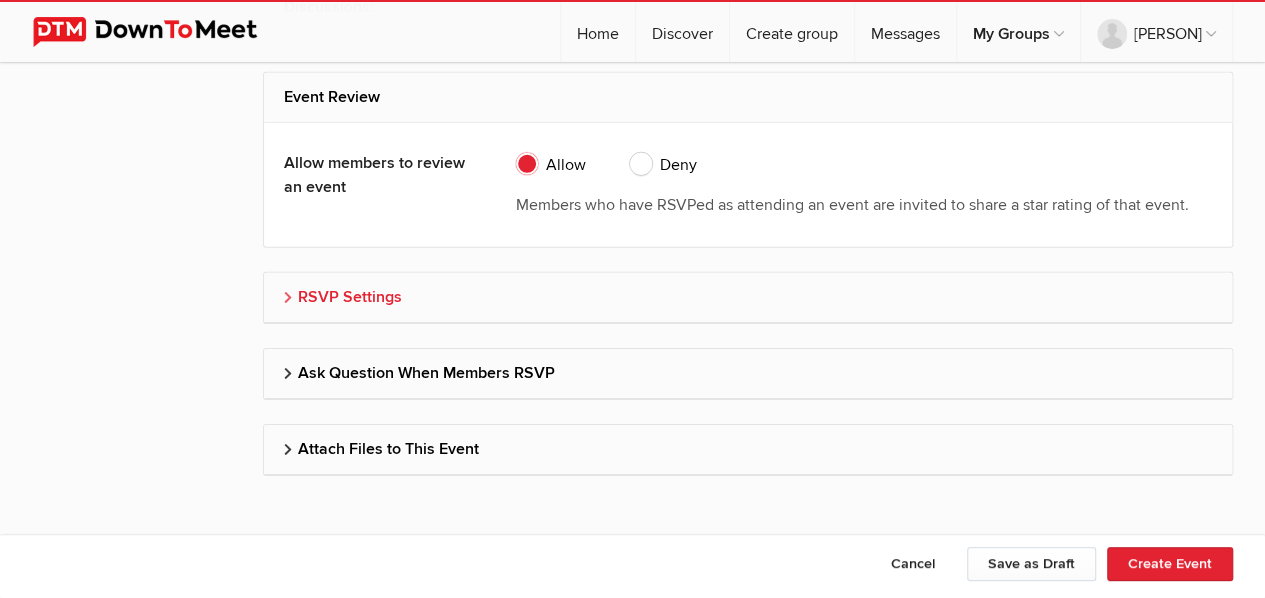 click on "RSVP Settings" 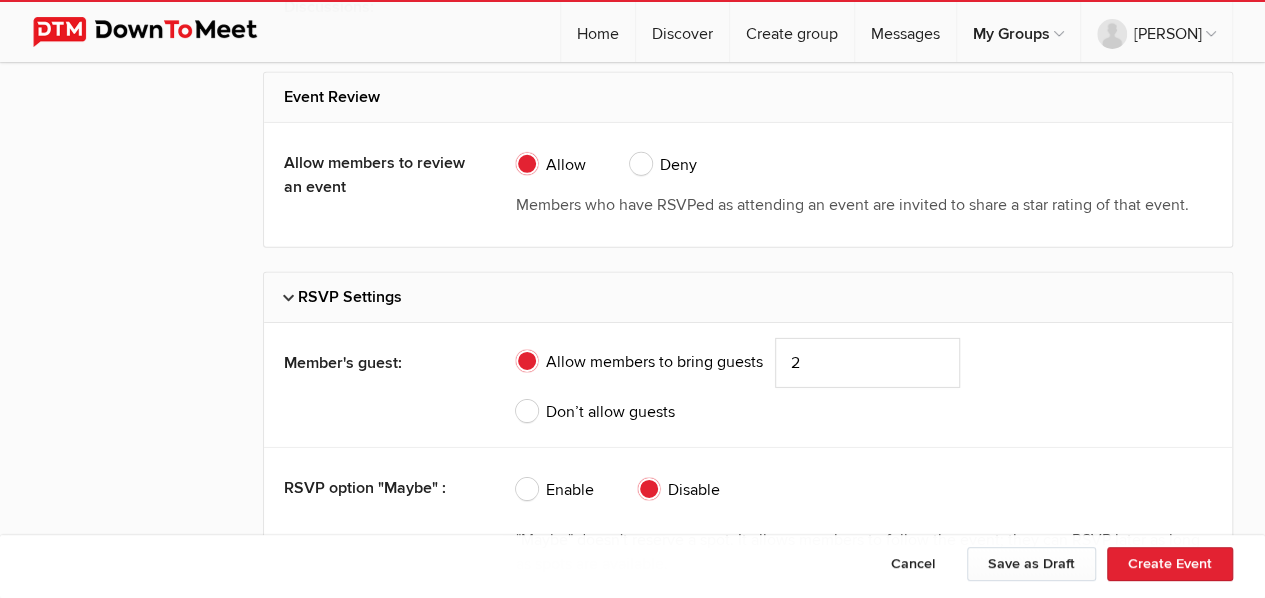 click on "Don’t allow guests" 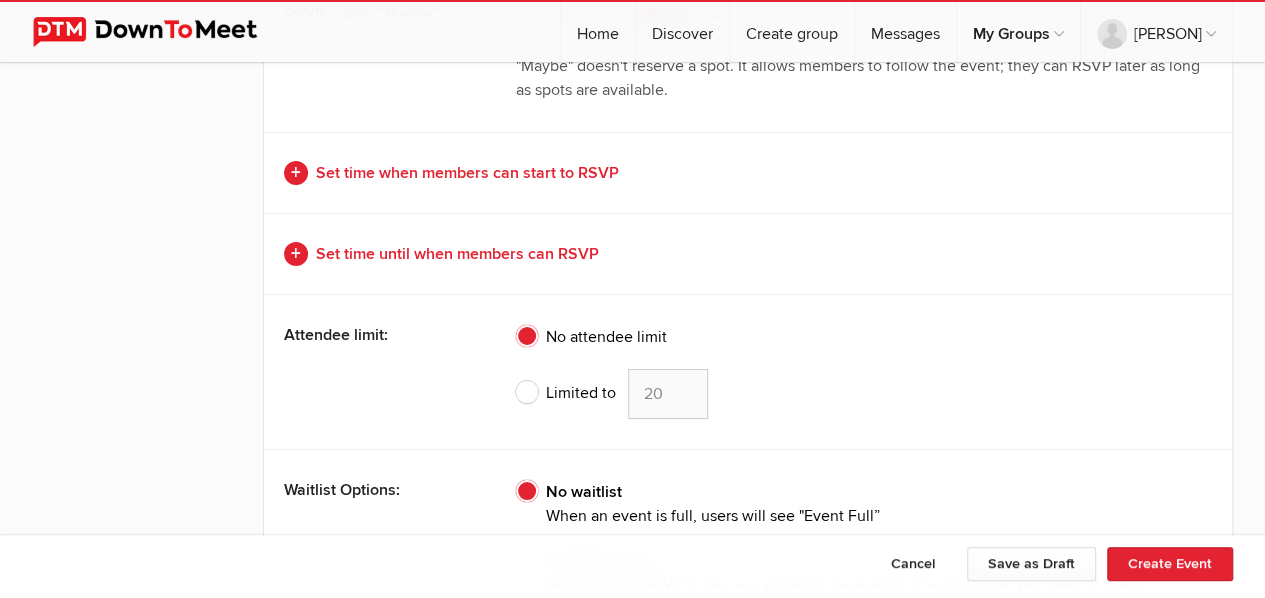 scroll, scrollTop: 3474, scrollLeft: 0, axis: vertical 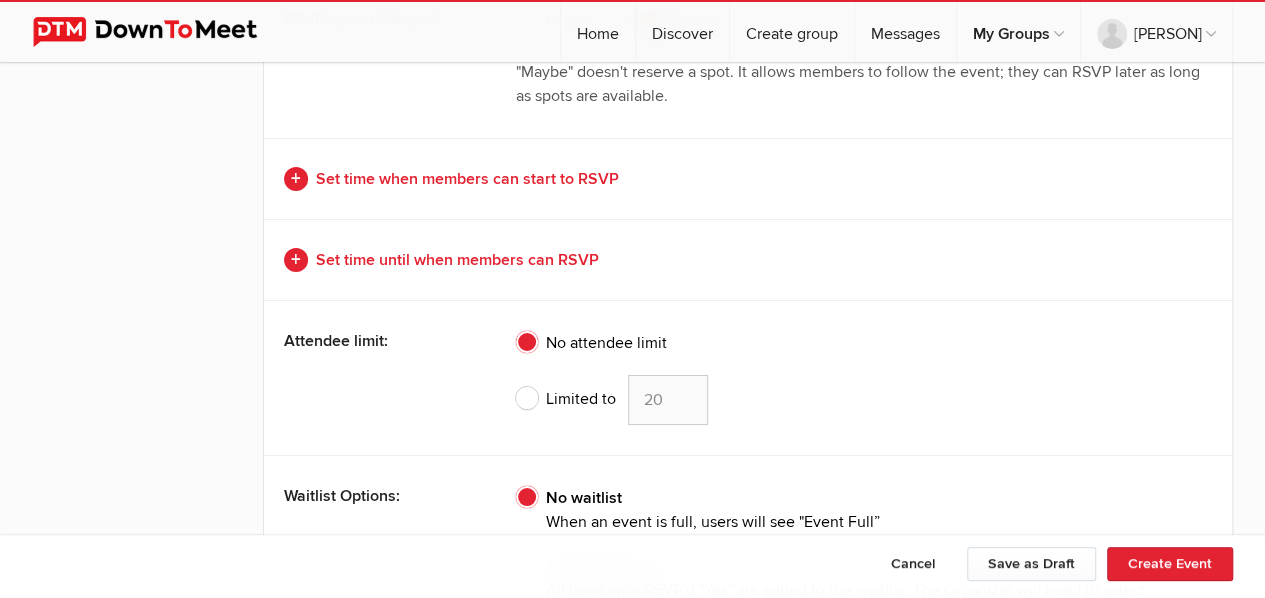 click on "Limited to" 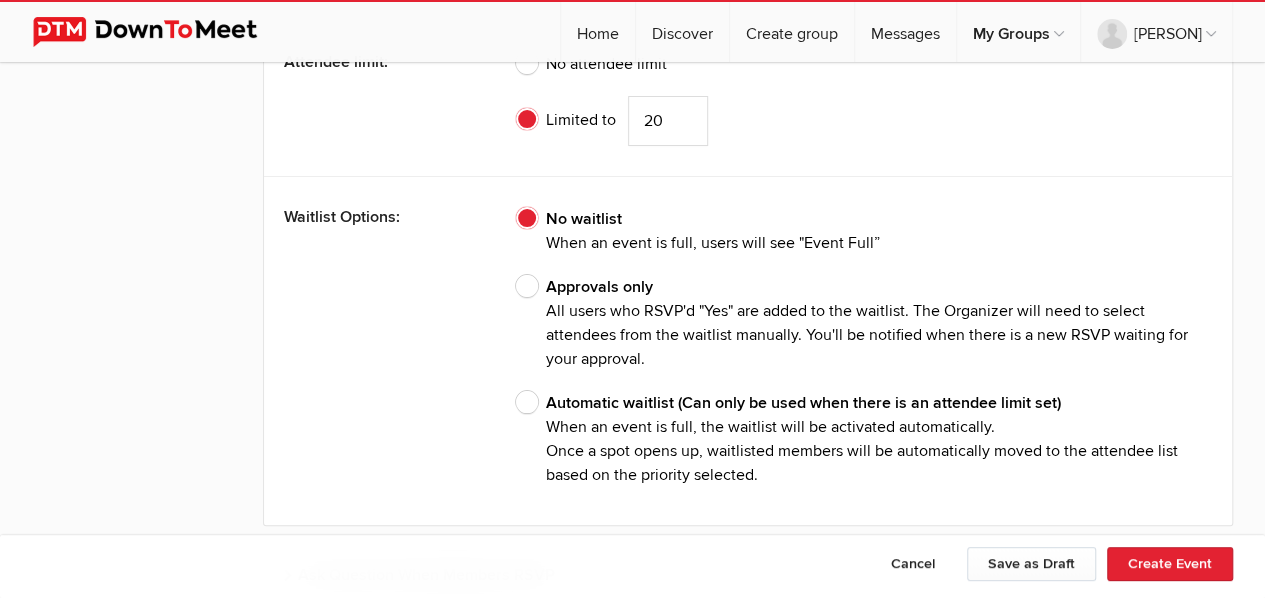 scroll, scrollTop: 3850, scrollLeft: 0, axis: vertical 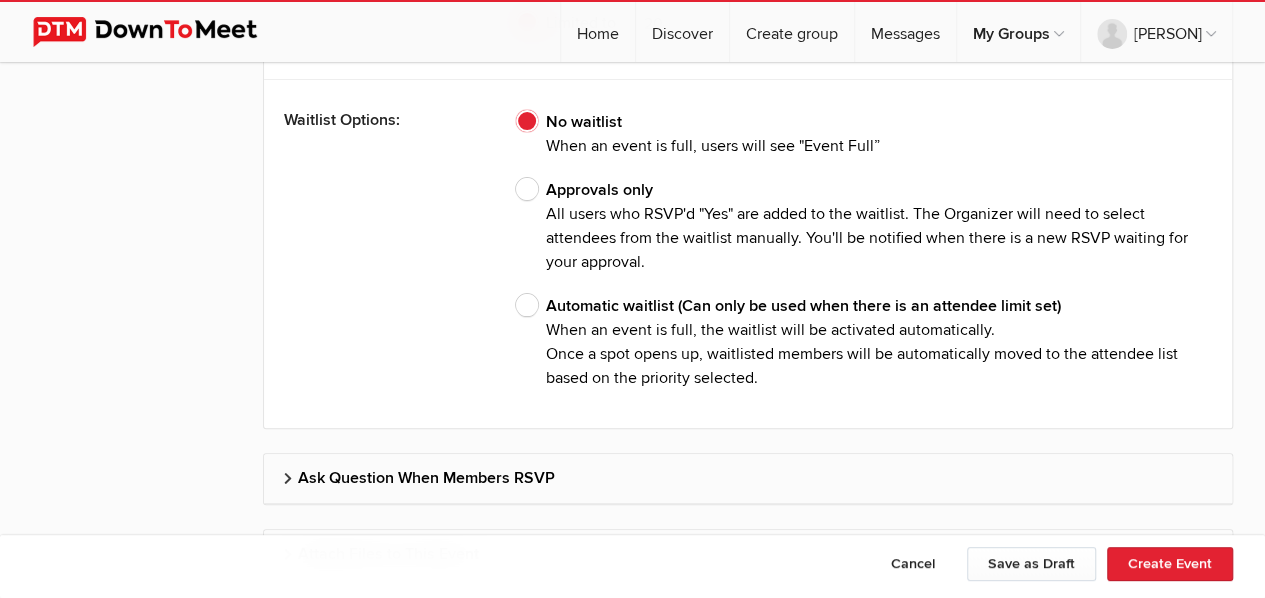 click on "Automatic waitlist (Can only be used when there is an attendee limit set)
When an event is full, the waitlist will be activated automatically.
Once a spot opens up, waitlisted members will be automatically moved to the attendee list based on the priority selected." 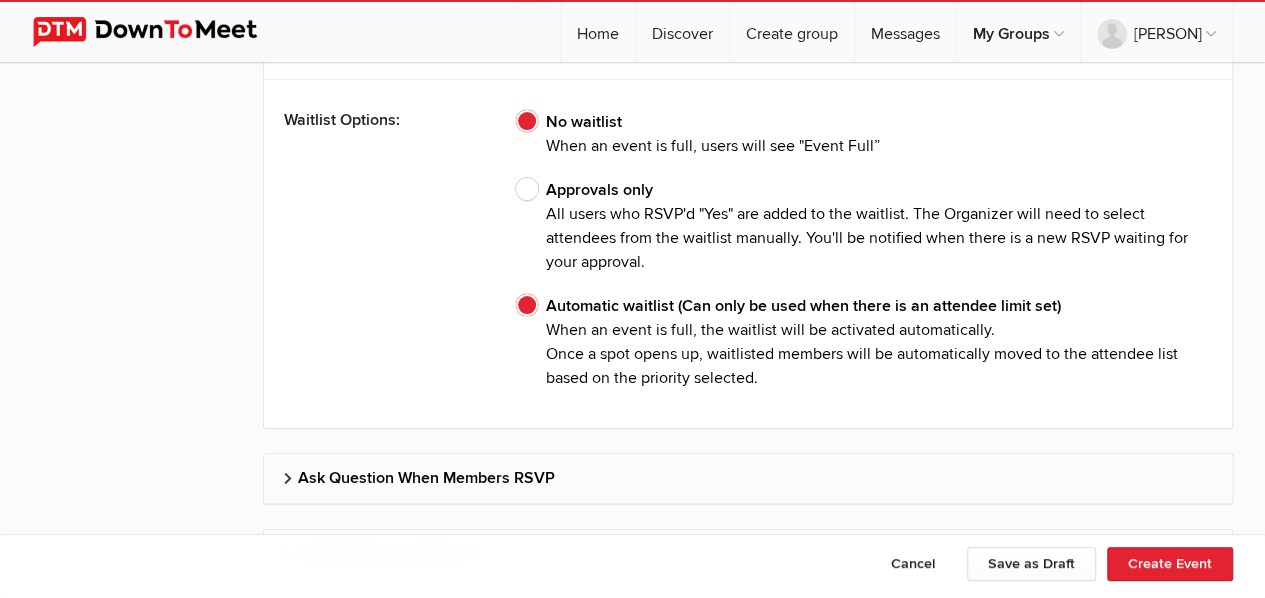 radio on "false" 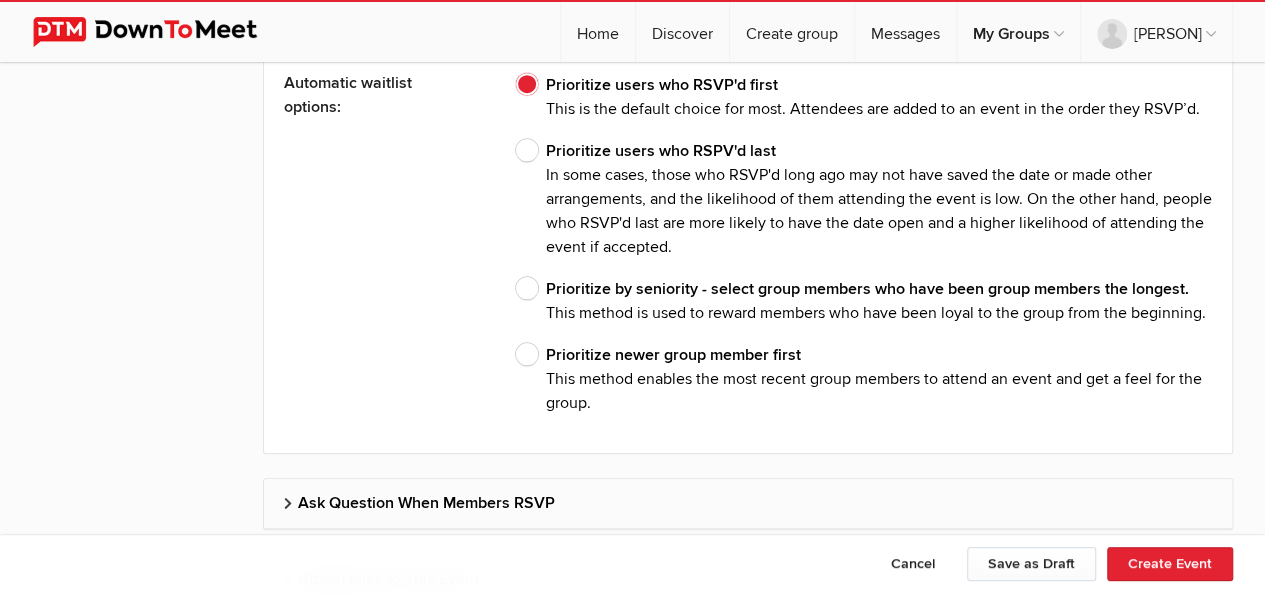 scroll, scrollTop: 4374, scrollLeft: 0, axis: vertical 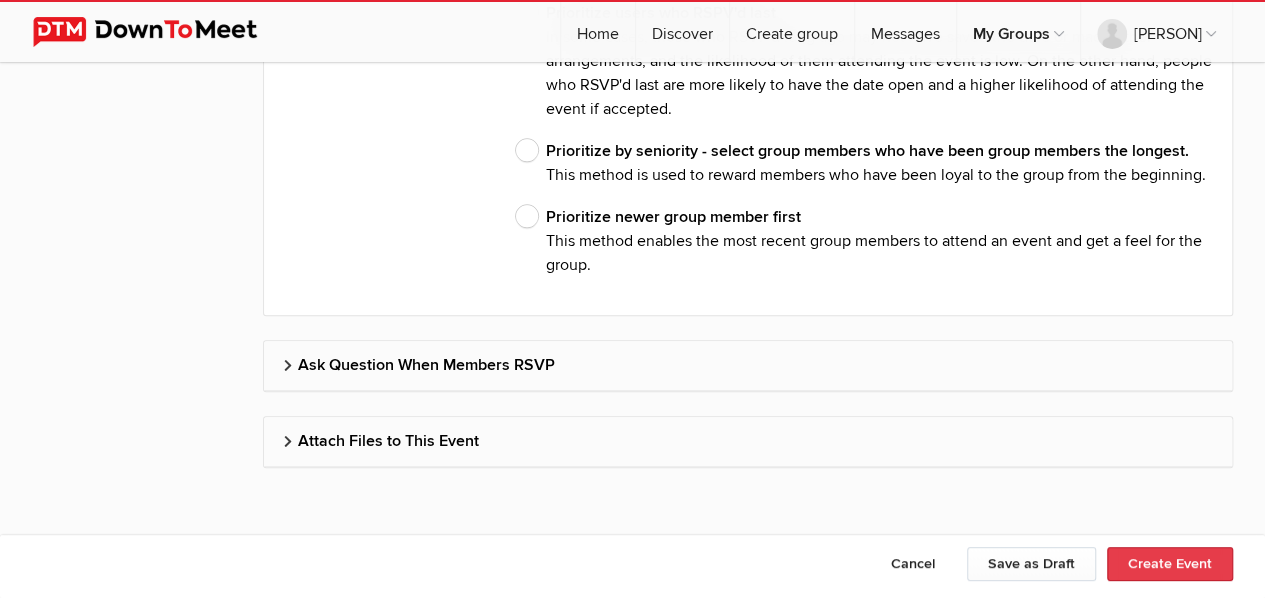 click on "Create Event" 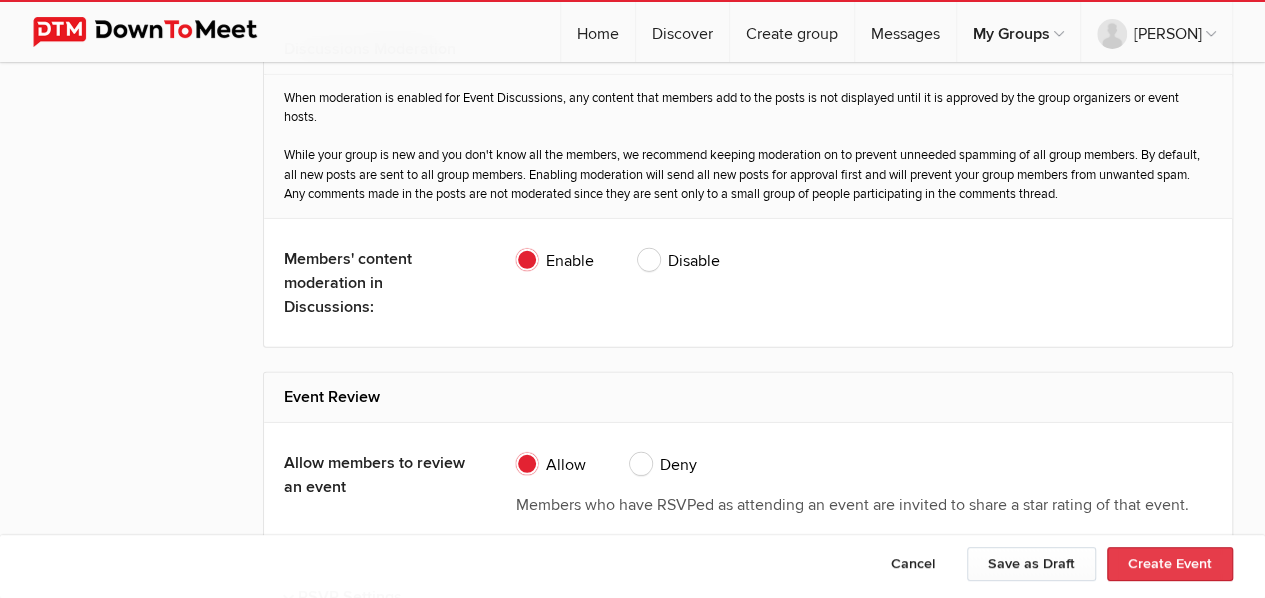 scroll, scrollTop: 1710, scrollLeft: 0, axis: vertical 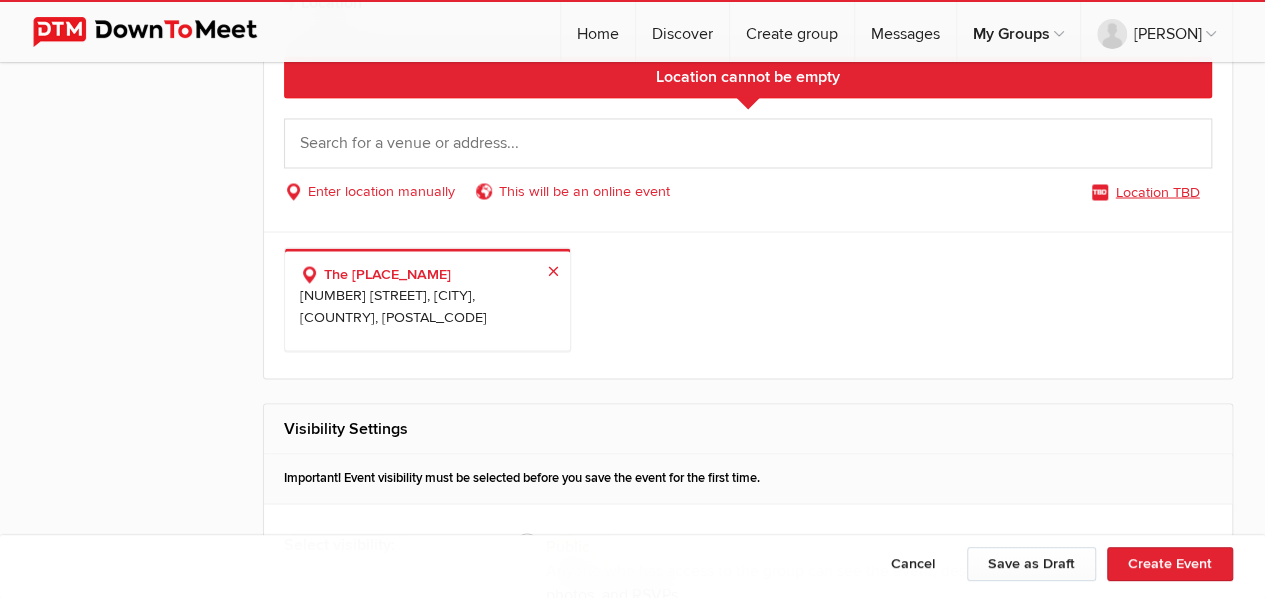click on "Location TBD" 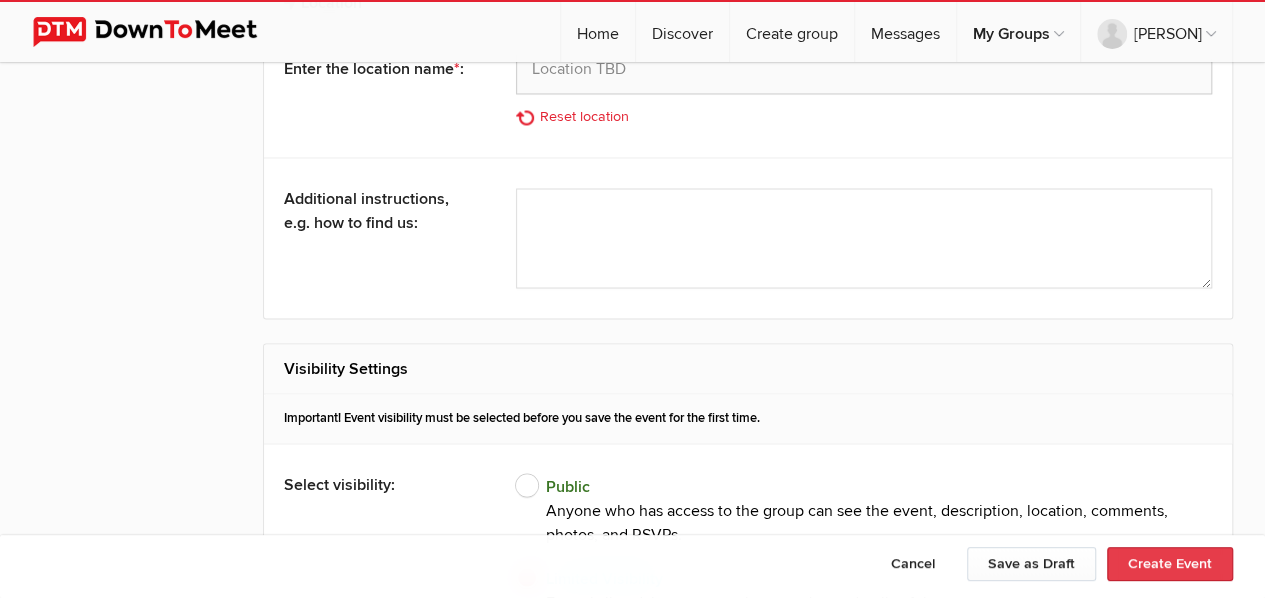 click on "Create Event" 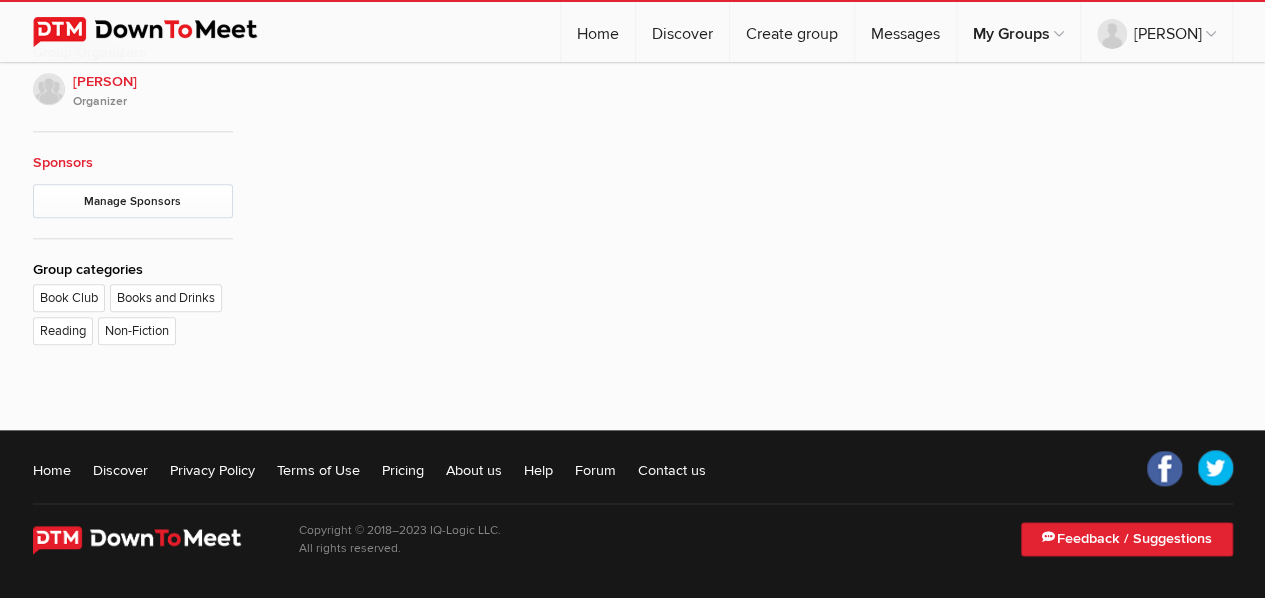 scroll, scrollTop: 0, scrollLeft: 0, axis: both 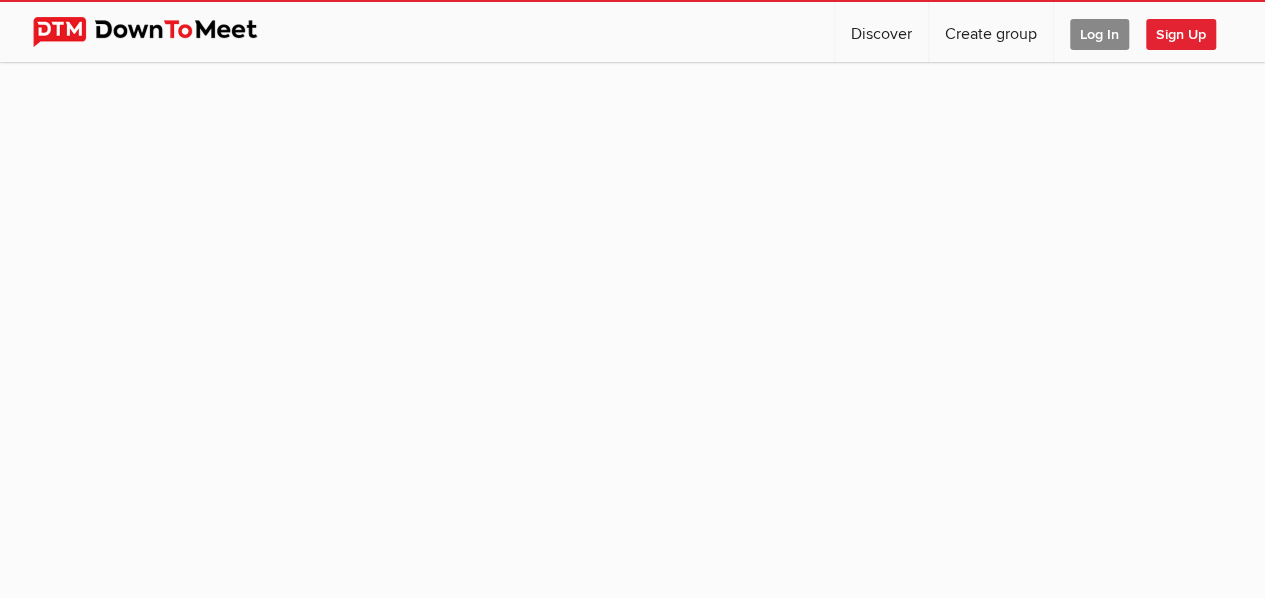 click on "Log In" 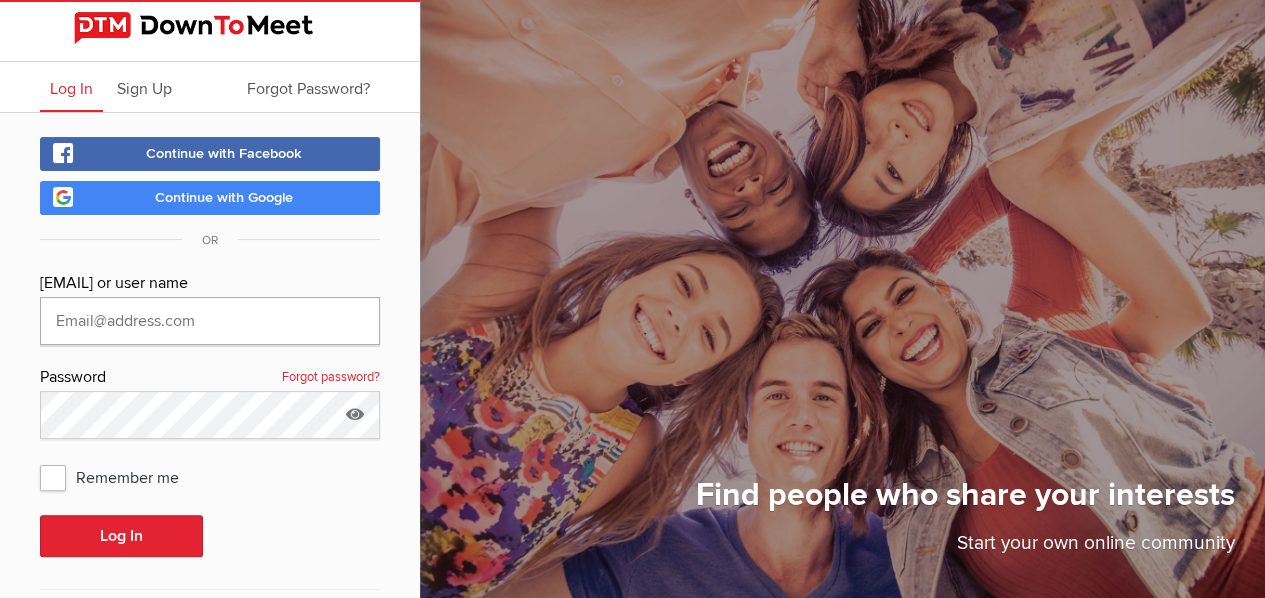 type on "[EMAIL]" 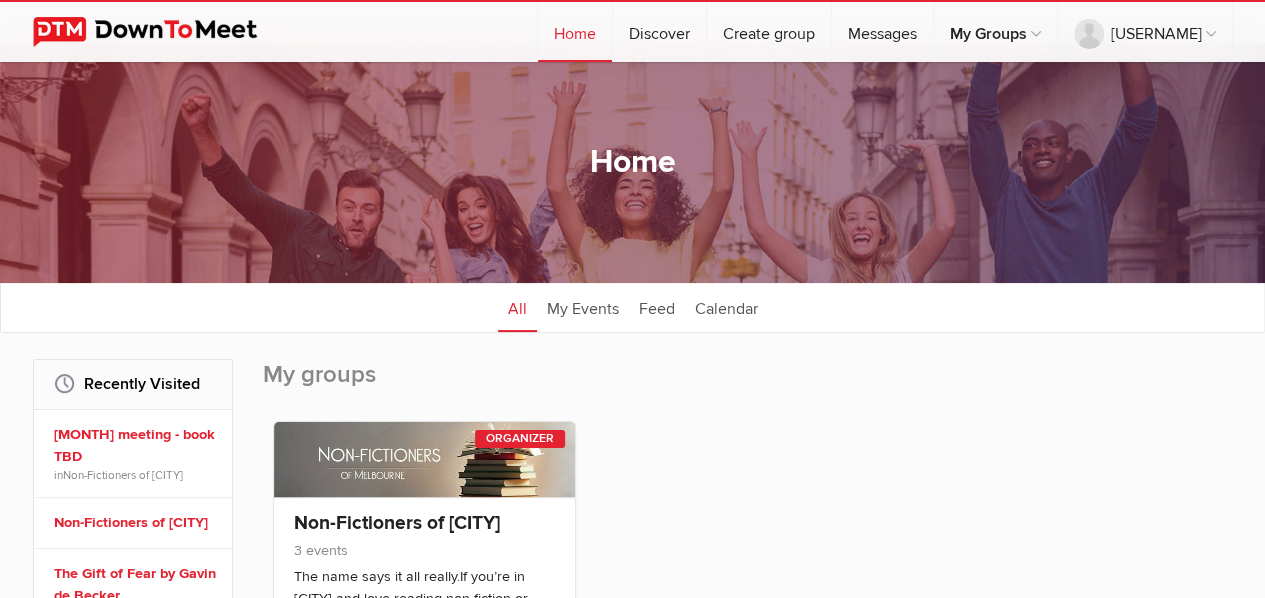scroll, scrollTop: 0, scrollLeft: 0, axis: both 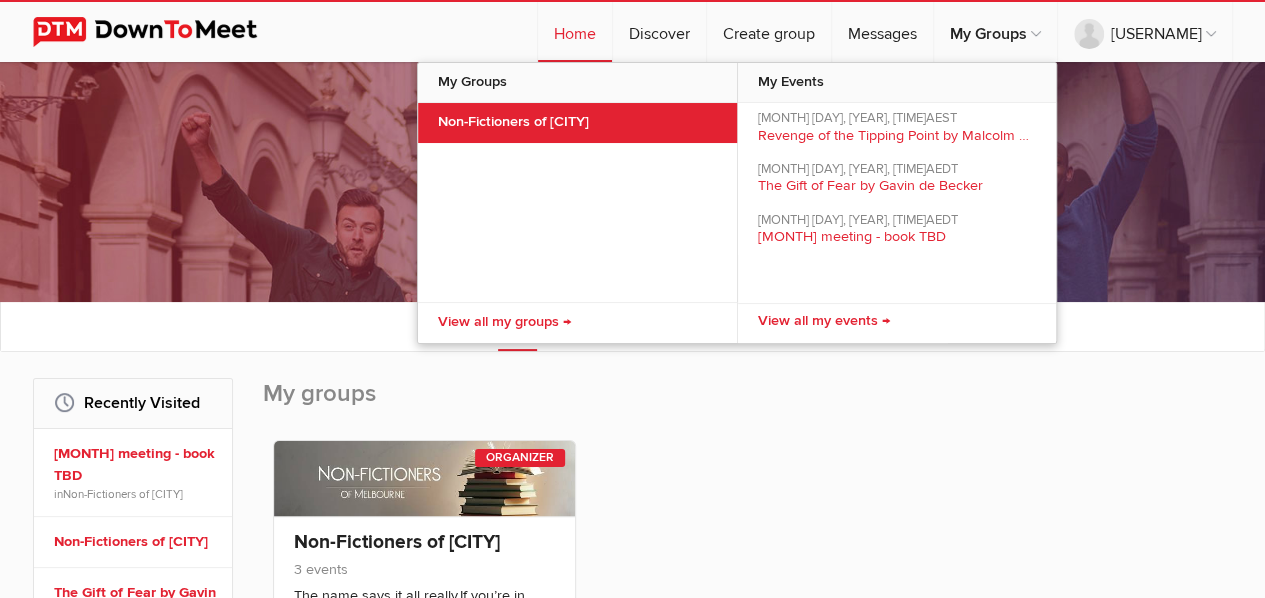 click on "Non-Fictioners of Melbourne" 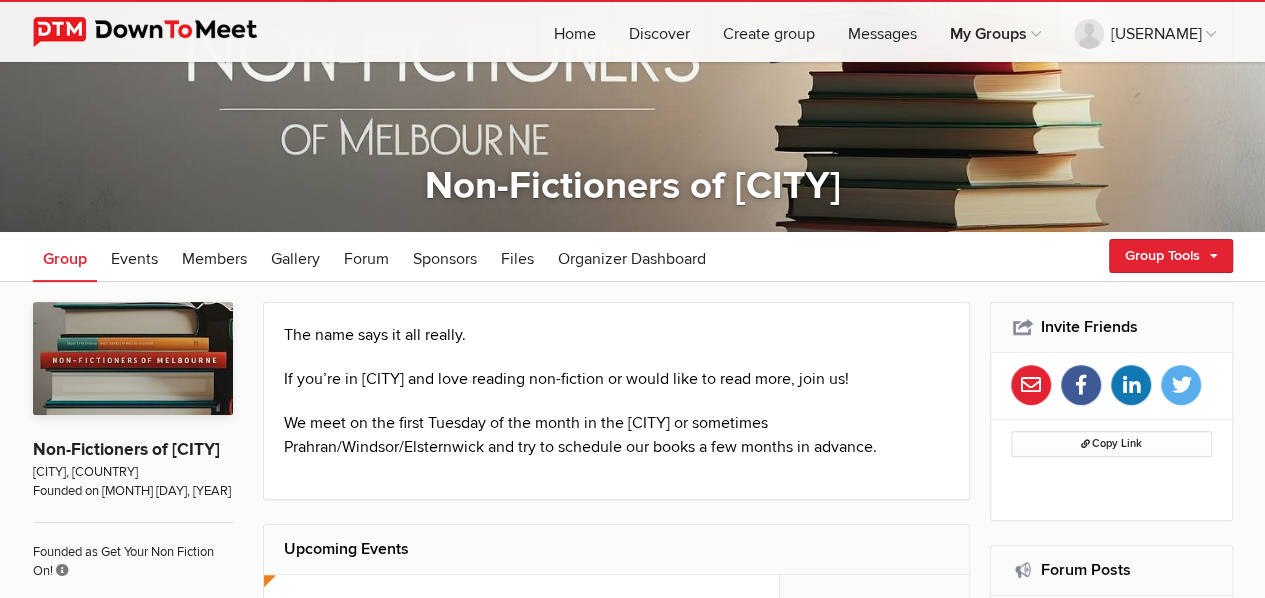 scroll, scrollTop: 98, scrollLeft: 0, axis: vertical 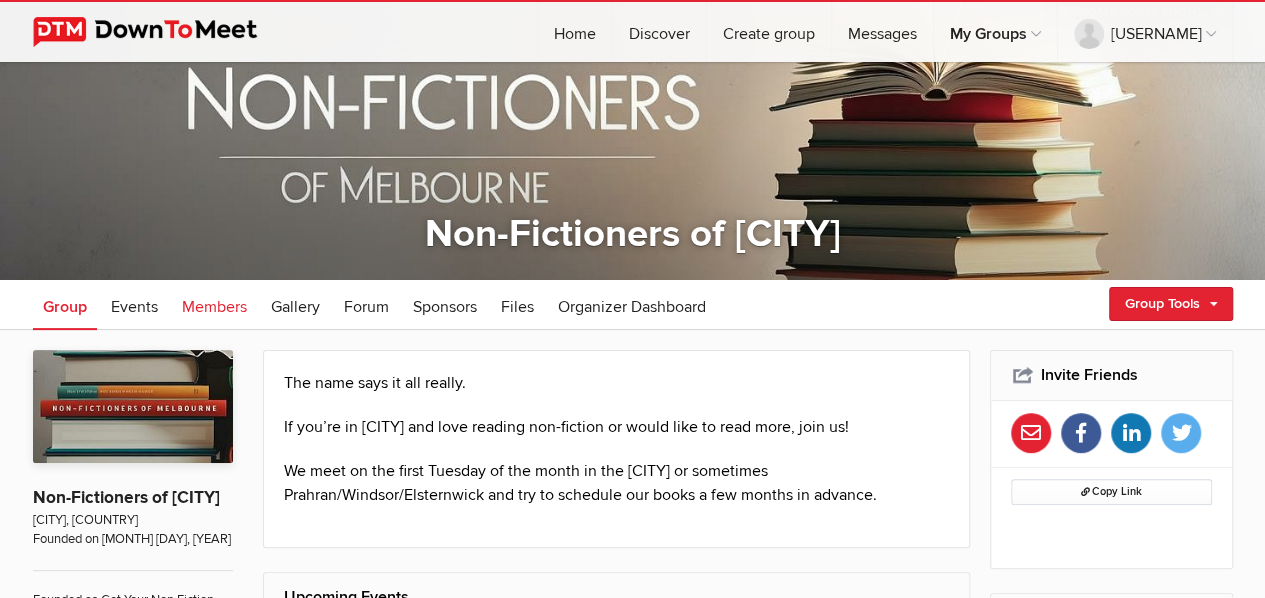 click on "Members" 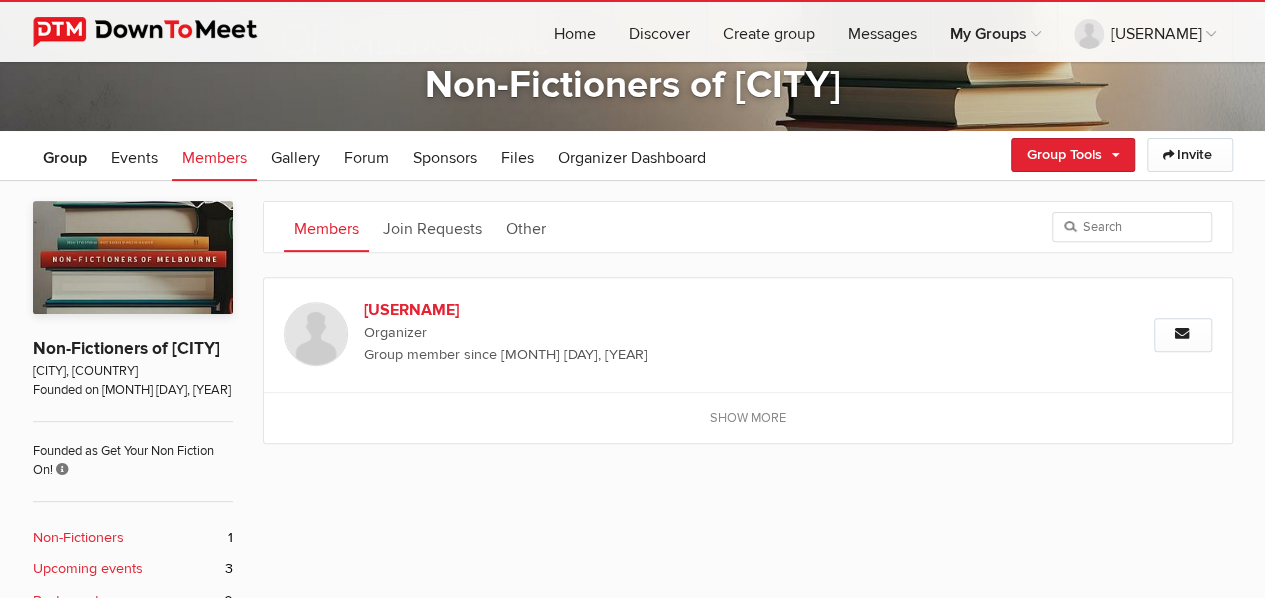 scroll, scrollTop: 251, scrollLeft: 0, axis: vertical 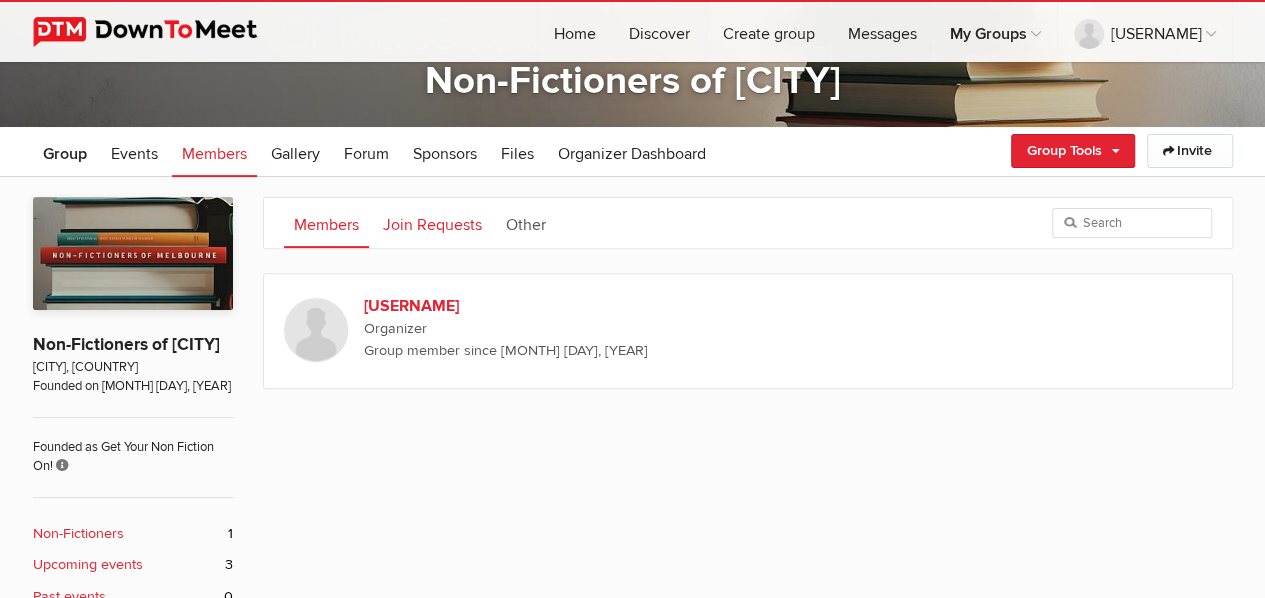 click on "Join Requests" 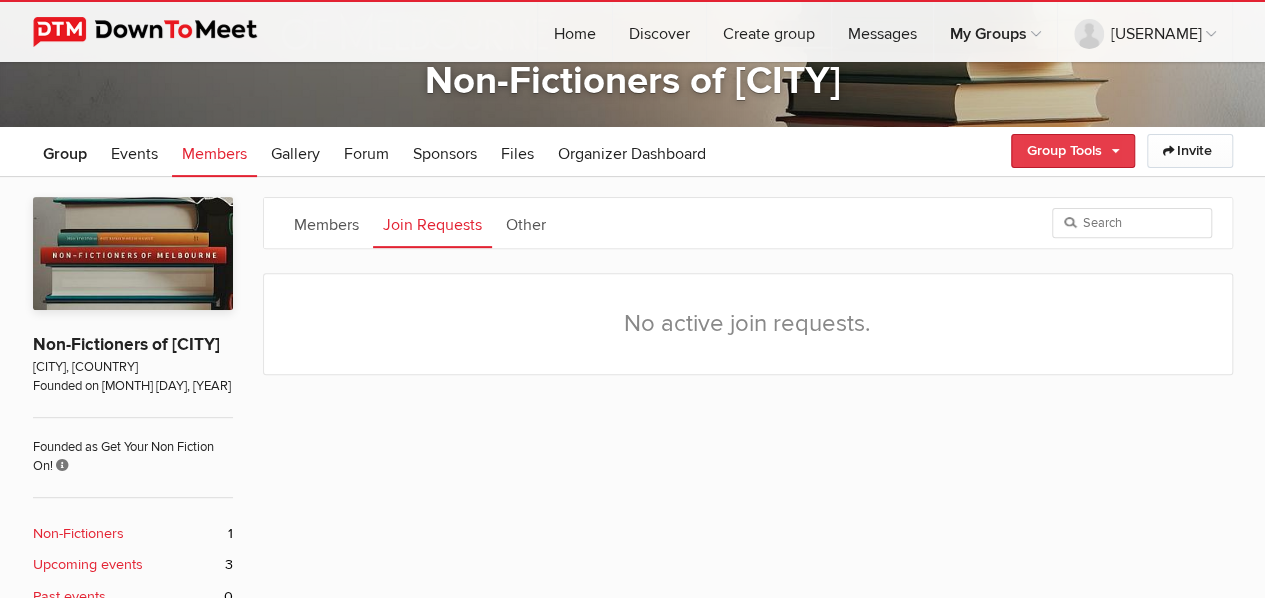 click on "Group Tools" 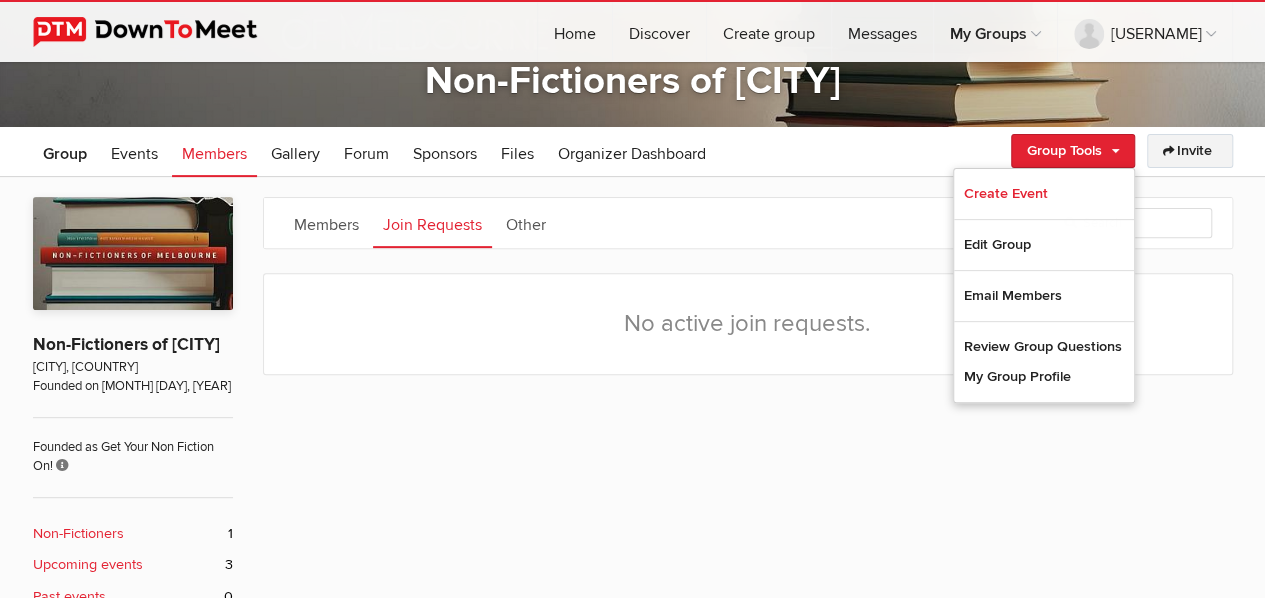 click on "Invite" 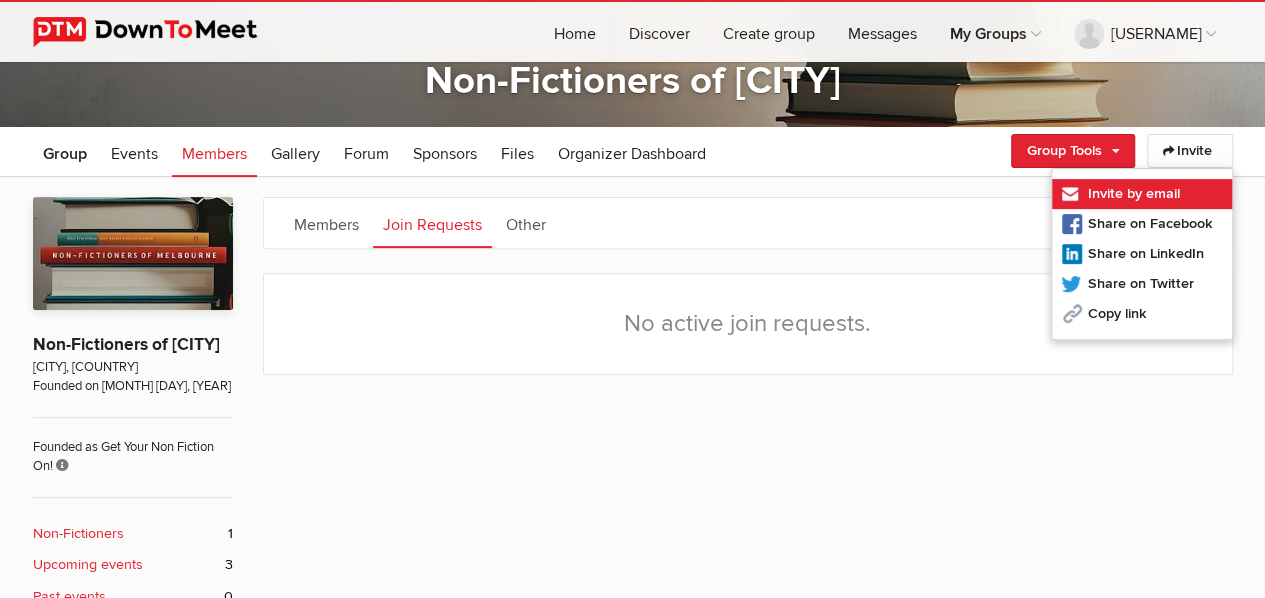click on "Invite by email" 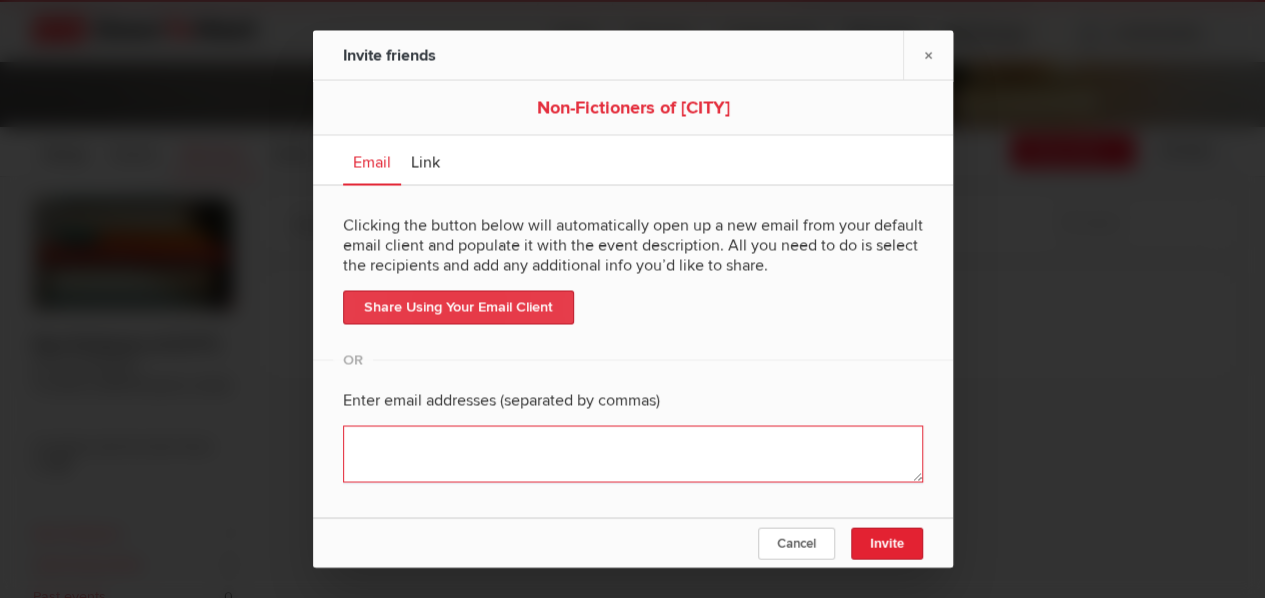drag, startPoint x: 498, startPoint y: 457, endPoint x: 514, endPoint y: 303, distance: 154.82893 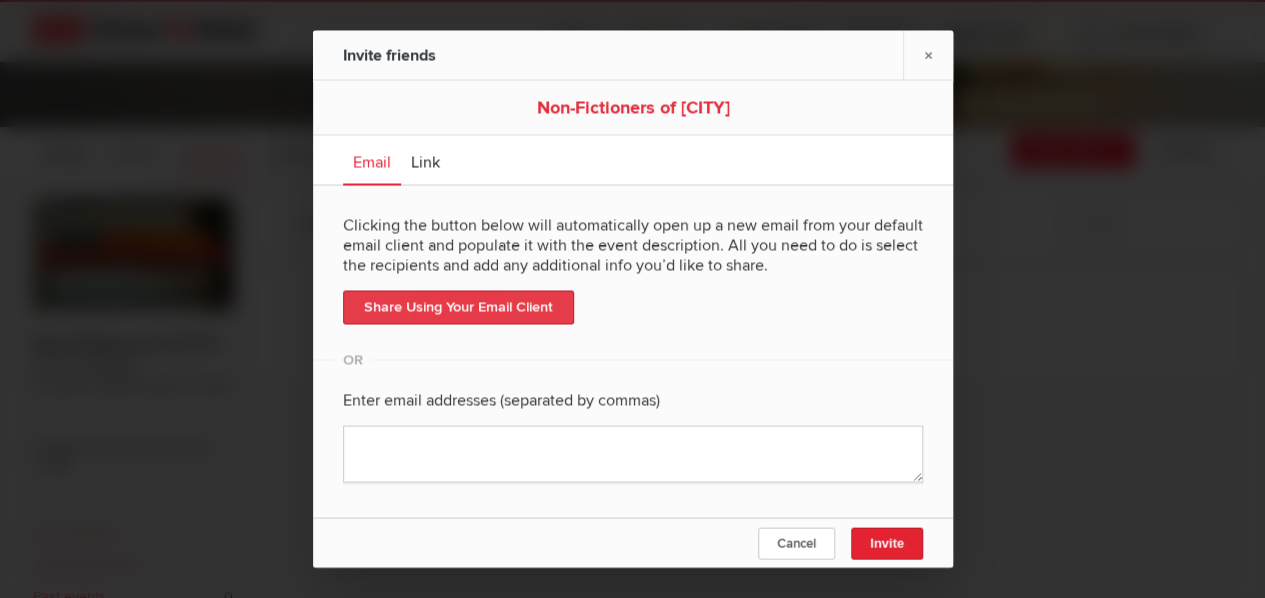 click on "Share Using Your Email Client" 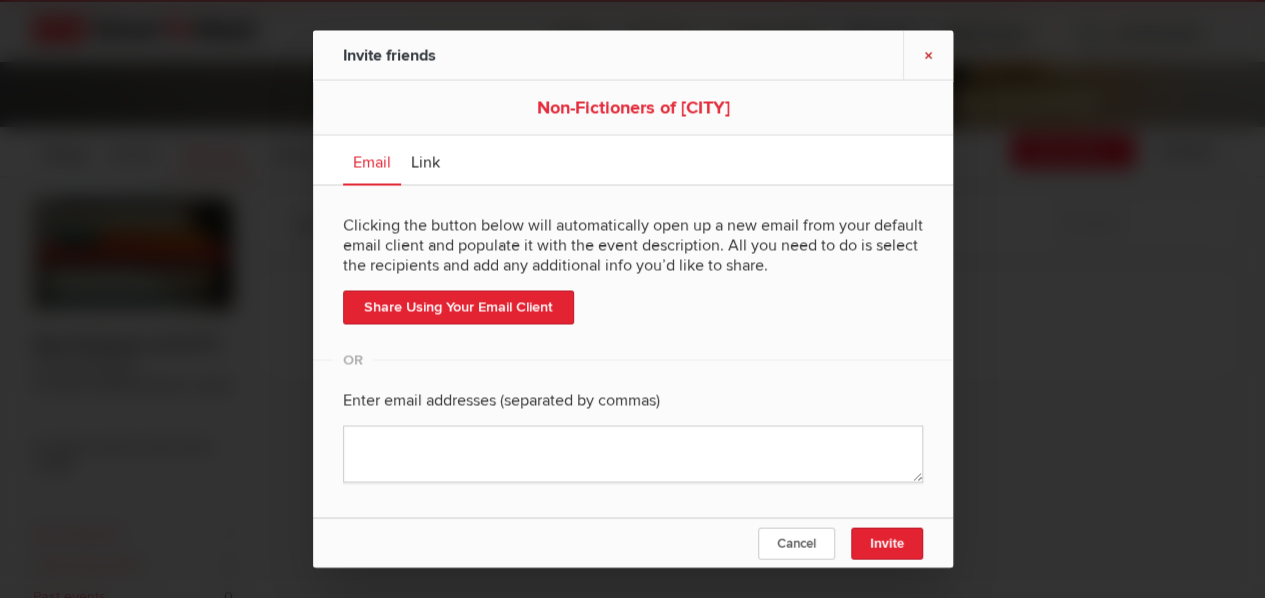 click on "×" 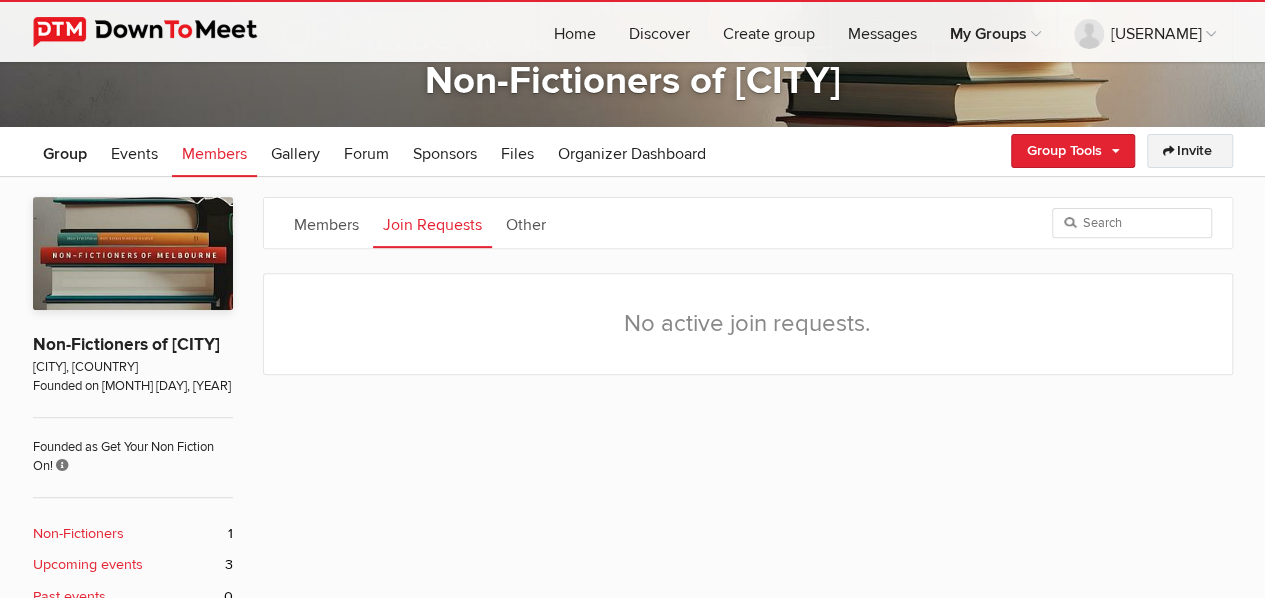 click on "Invite" 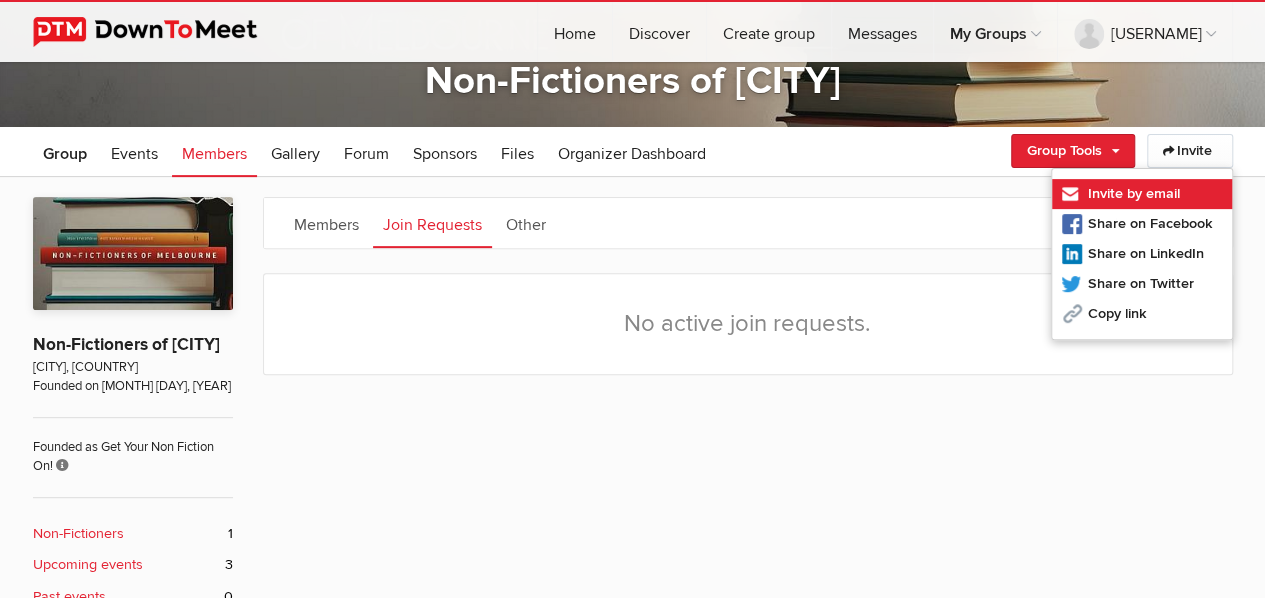 click on "Invite by email" 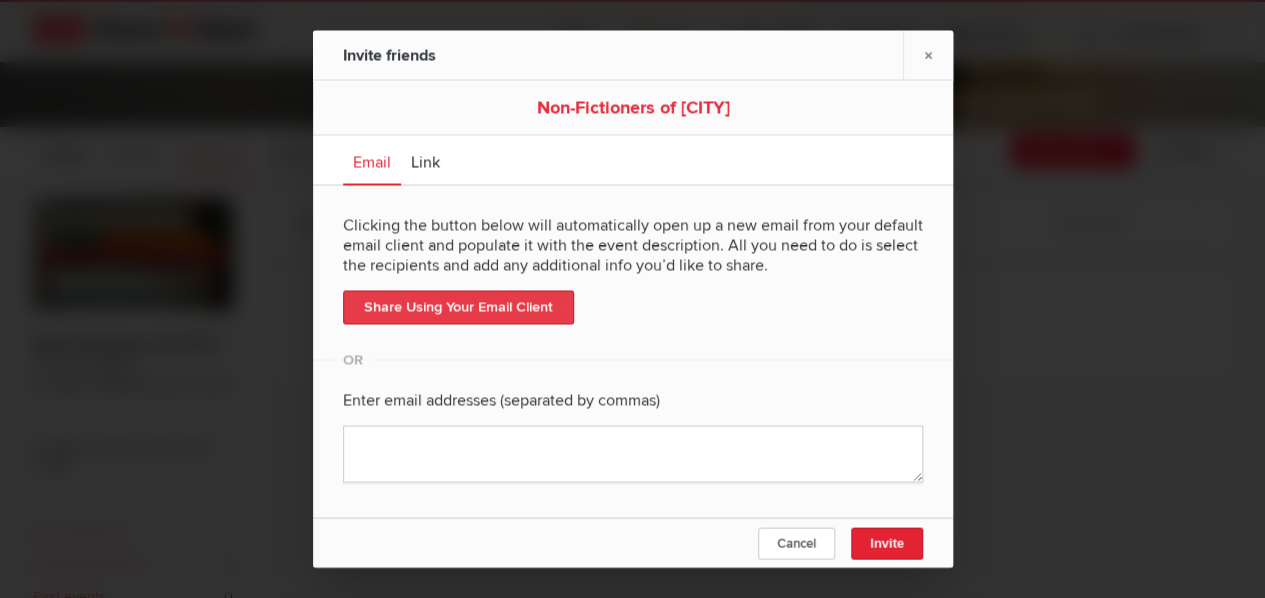 click on "Share Using Your Email Client" 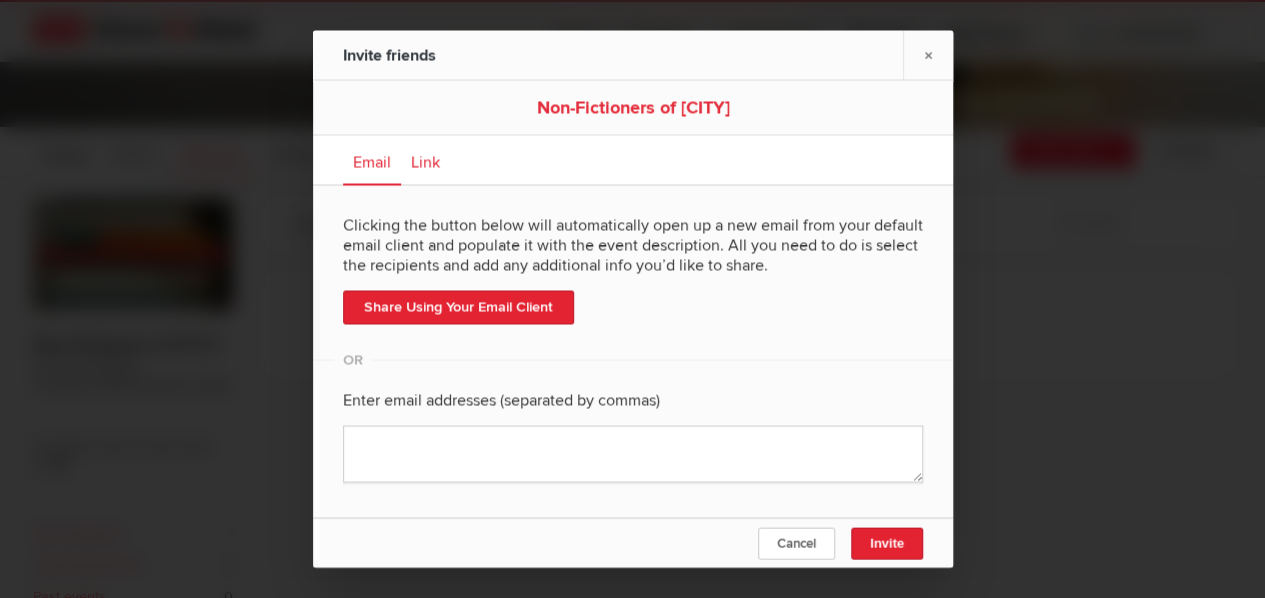 click on "Link" 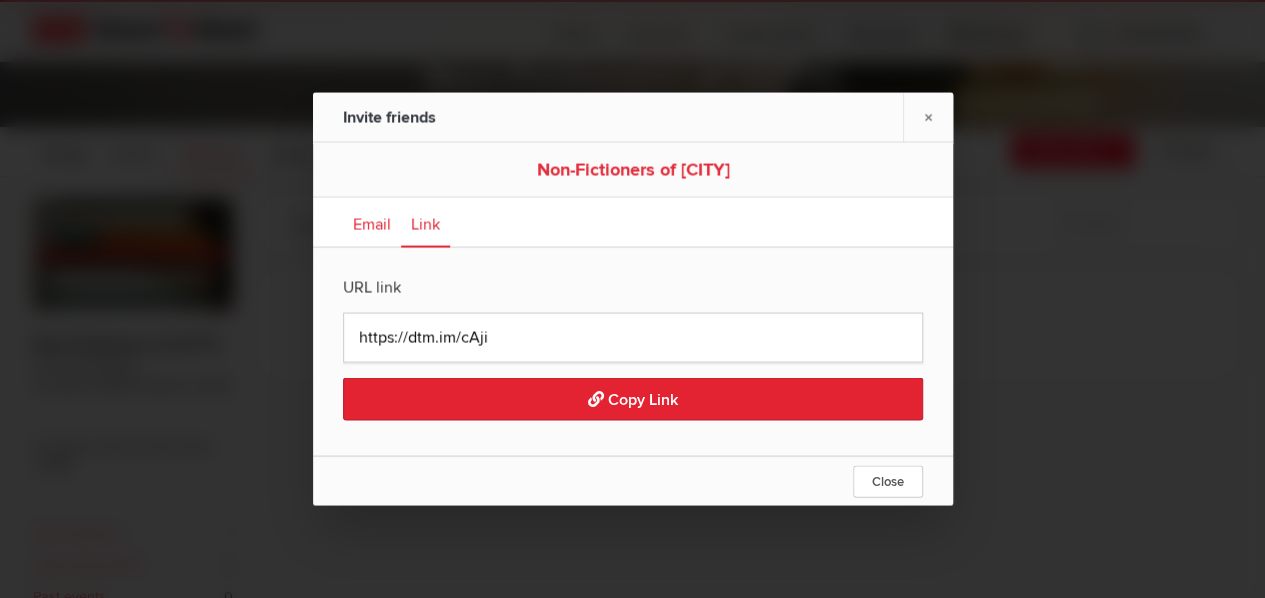 click on "Email" 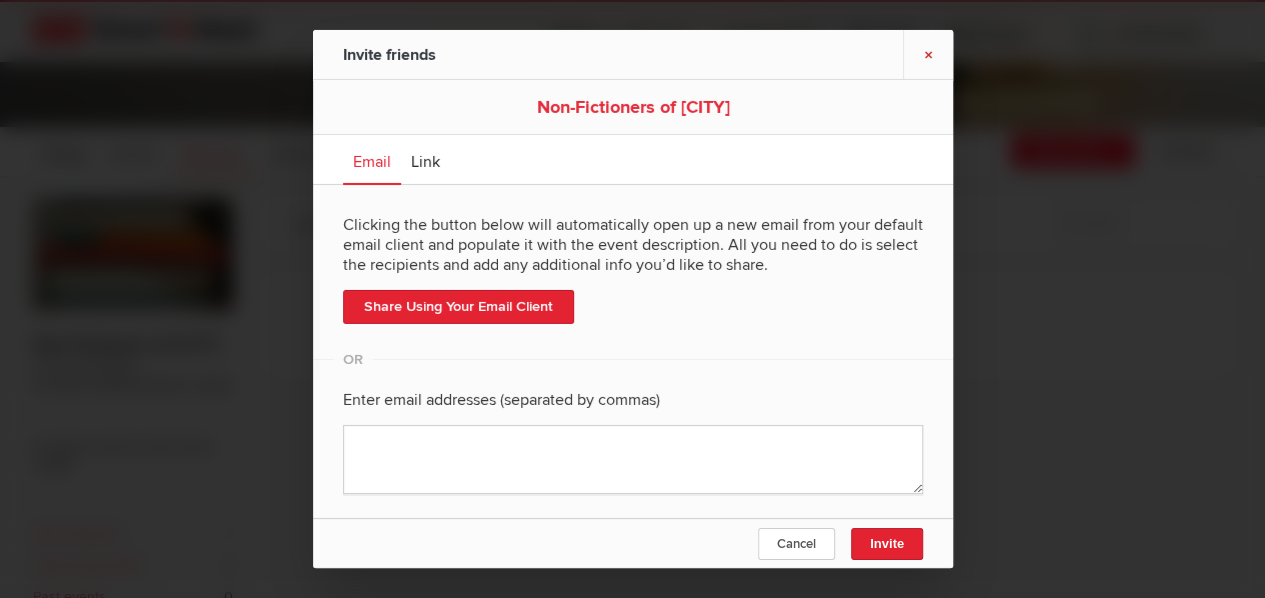 click on "×" 